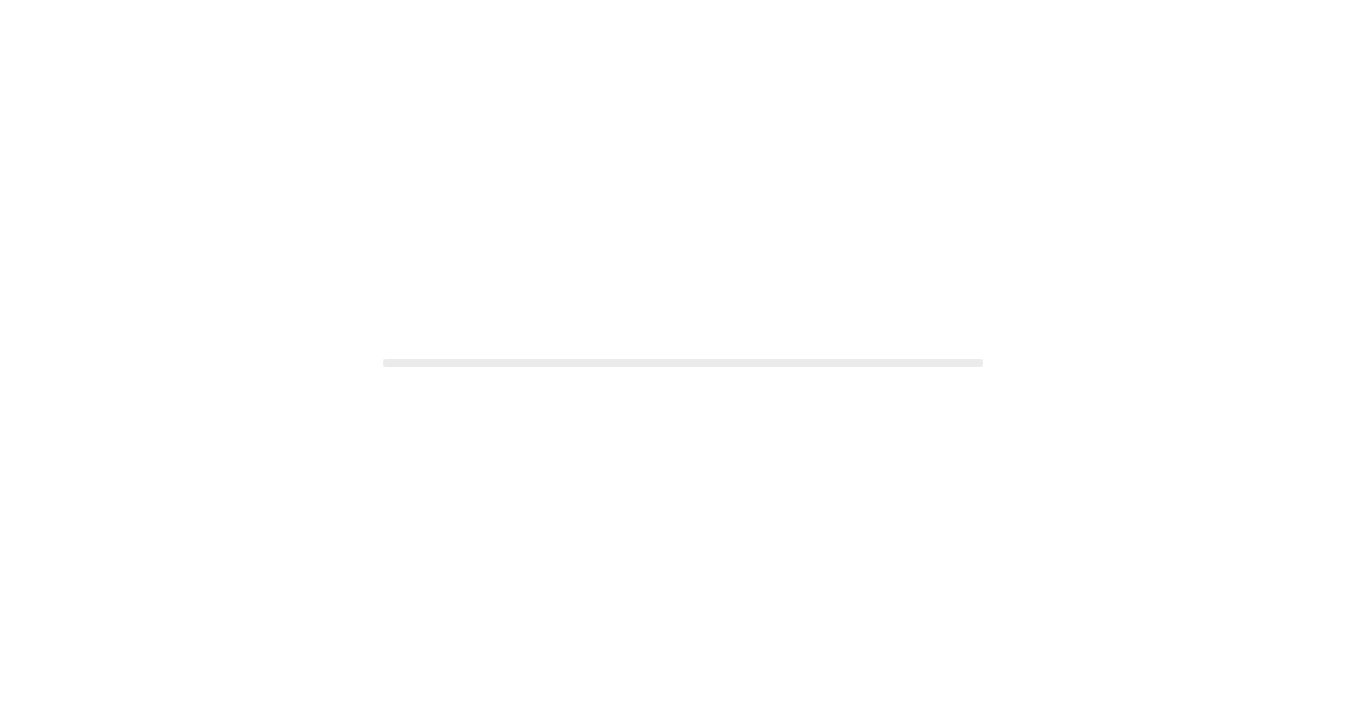 scroll, scrollTop: 0, scrollLeft: 0, axis: both 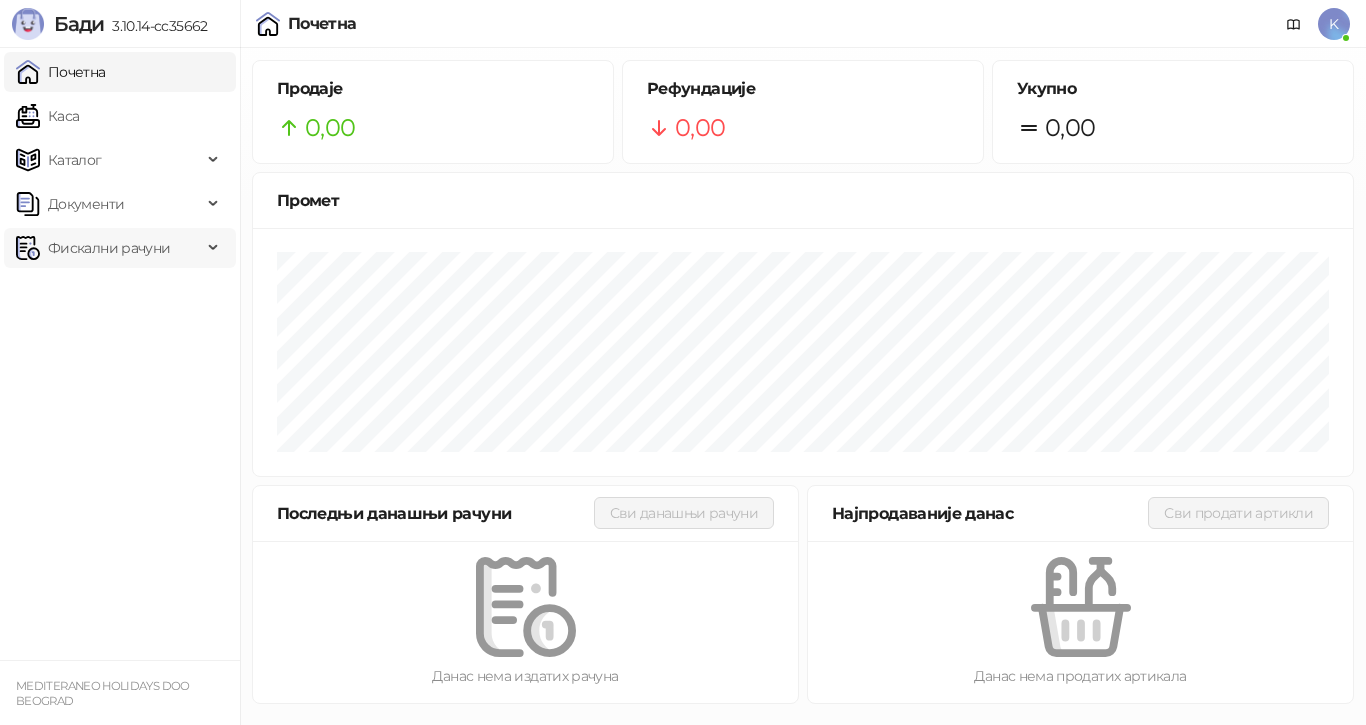 click on "Фискални рачуни" at bounding box center (109, 248) 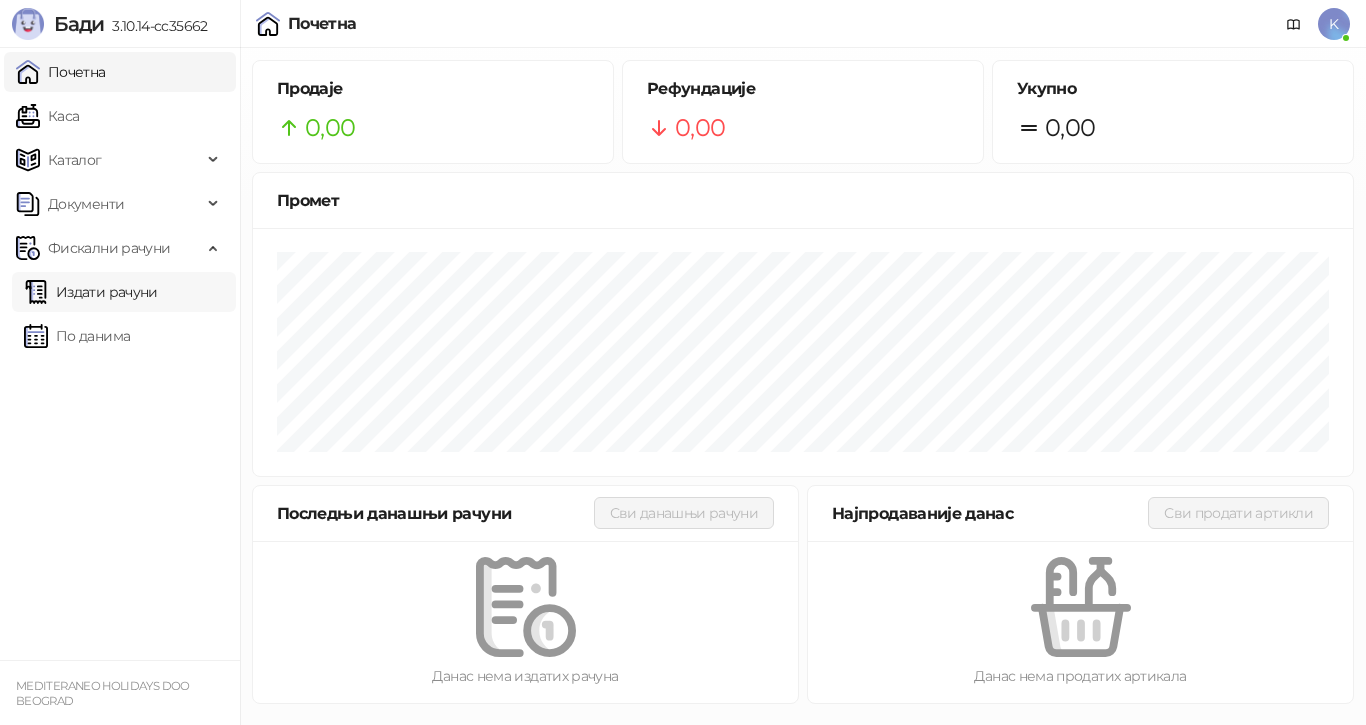 click on "Издати рачуни" at bounding box center [91, 292] 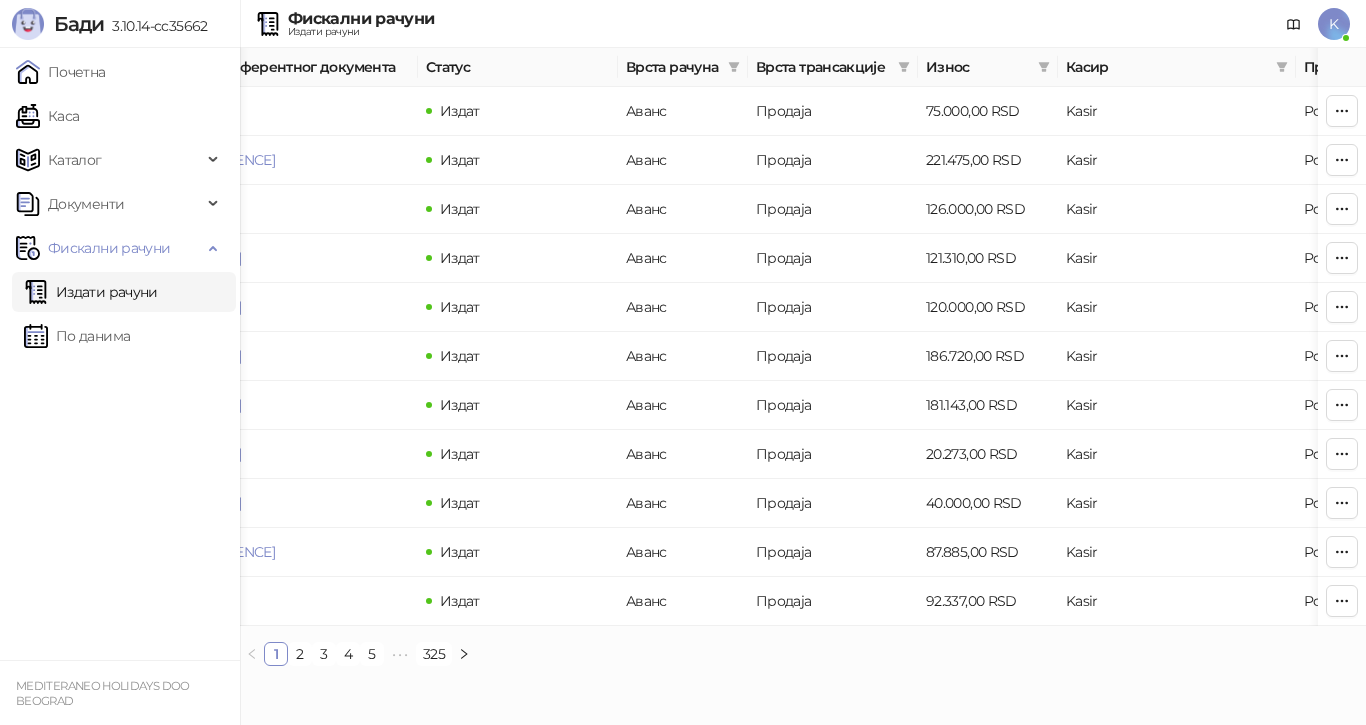 scroll, scrollTop: 0, scrollLeft: 674, axis: horizontal 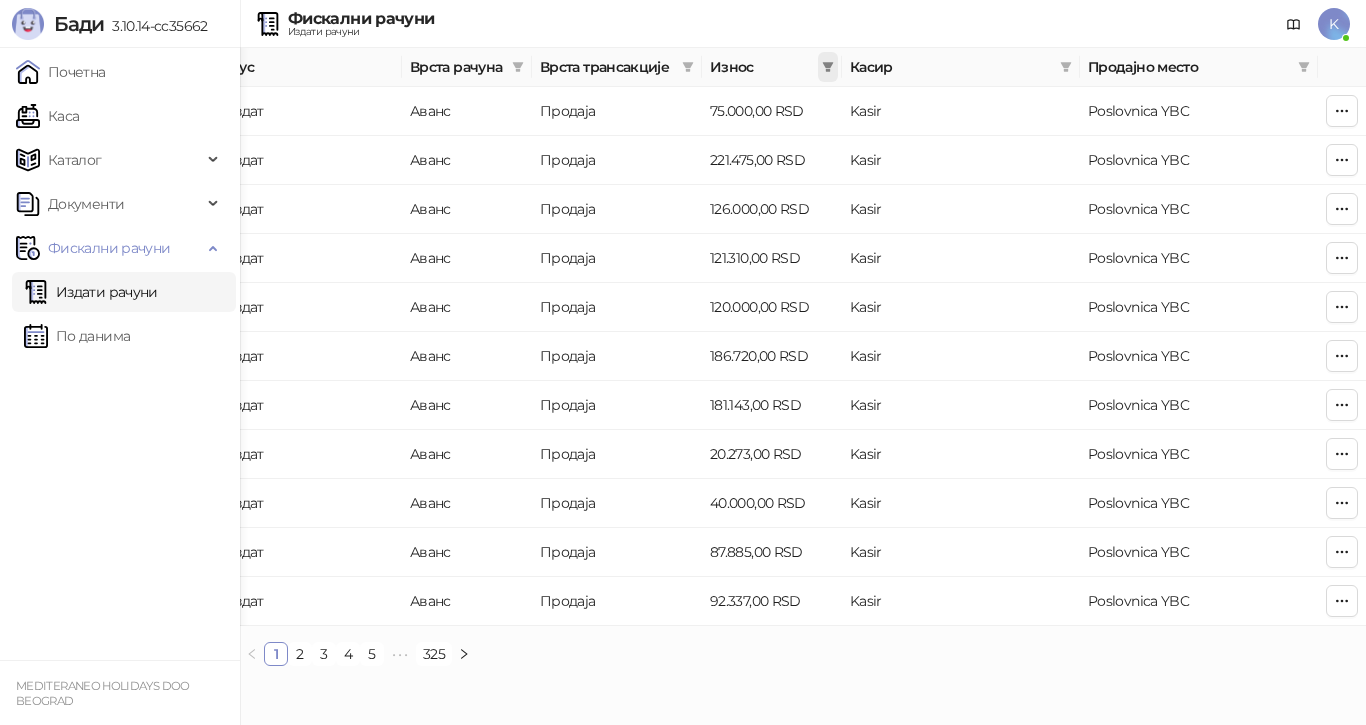 click 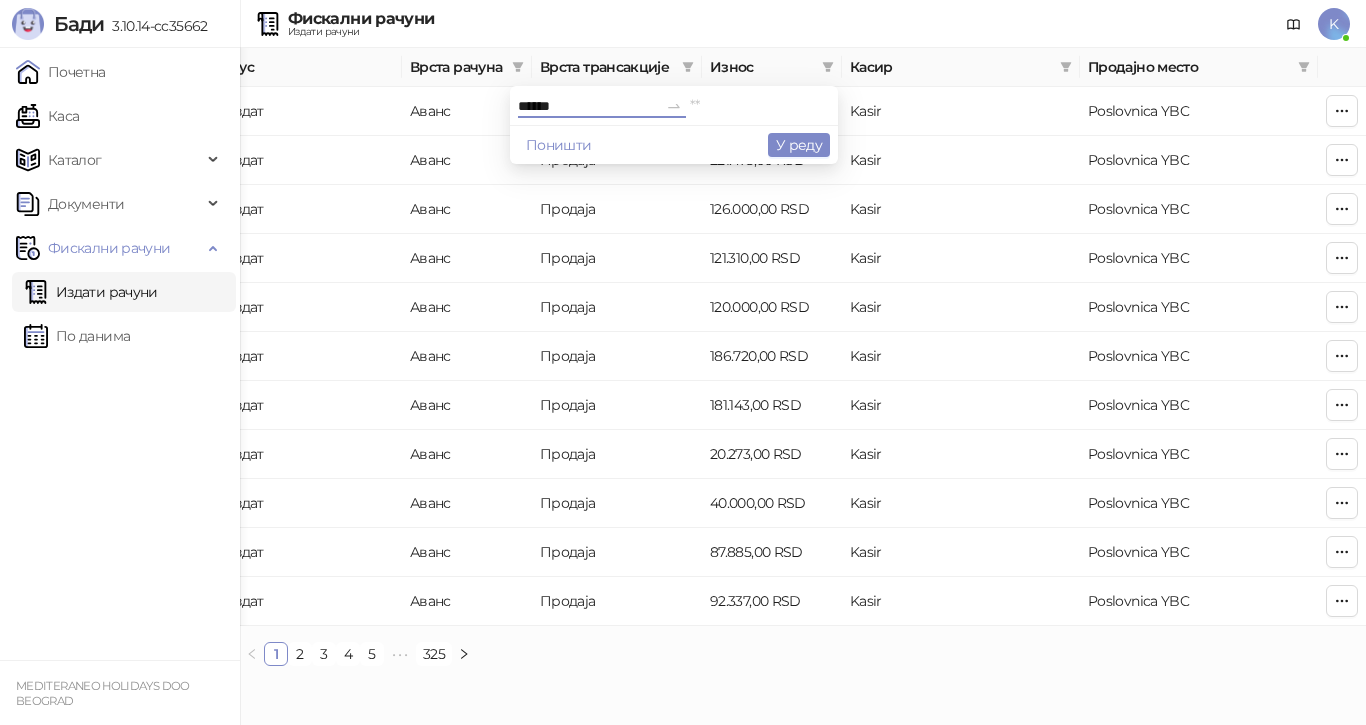 type on "******" 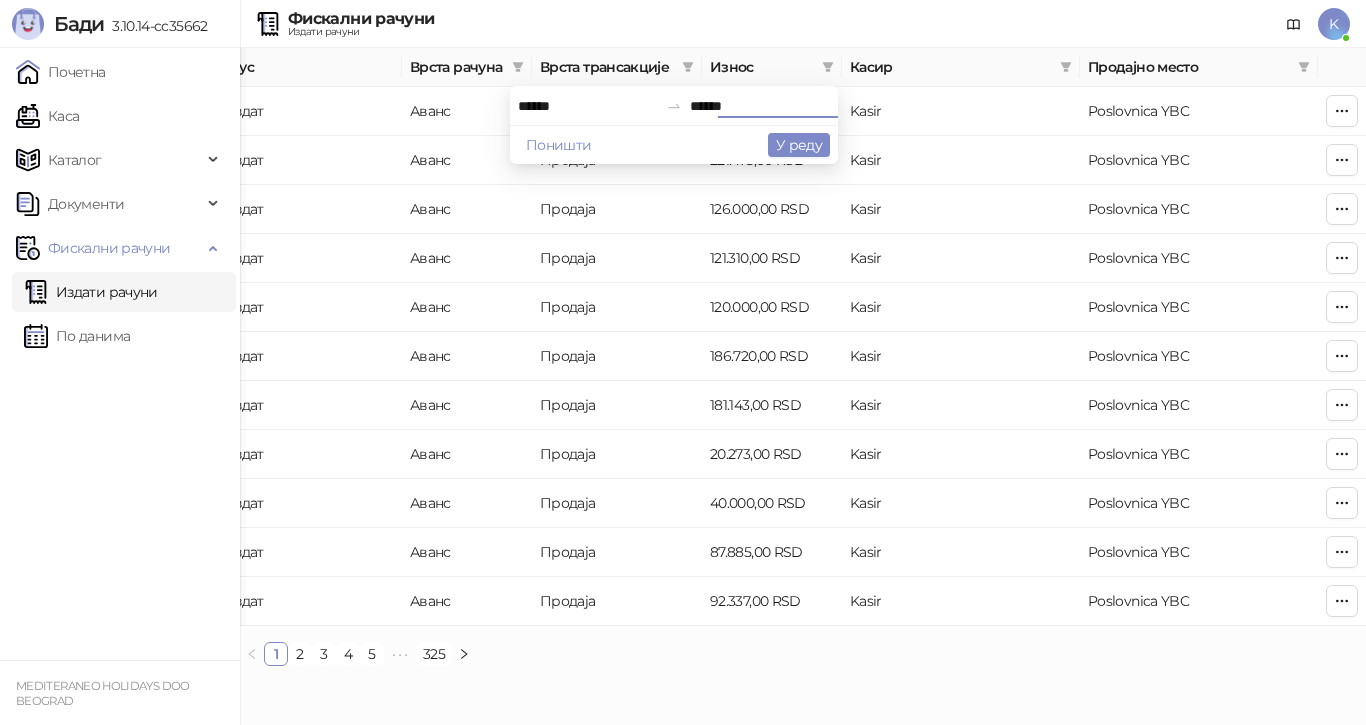 type on "******" 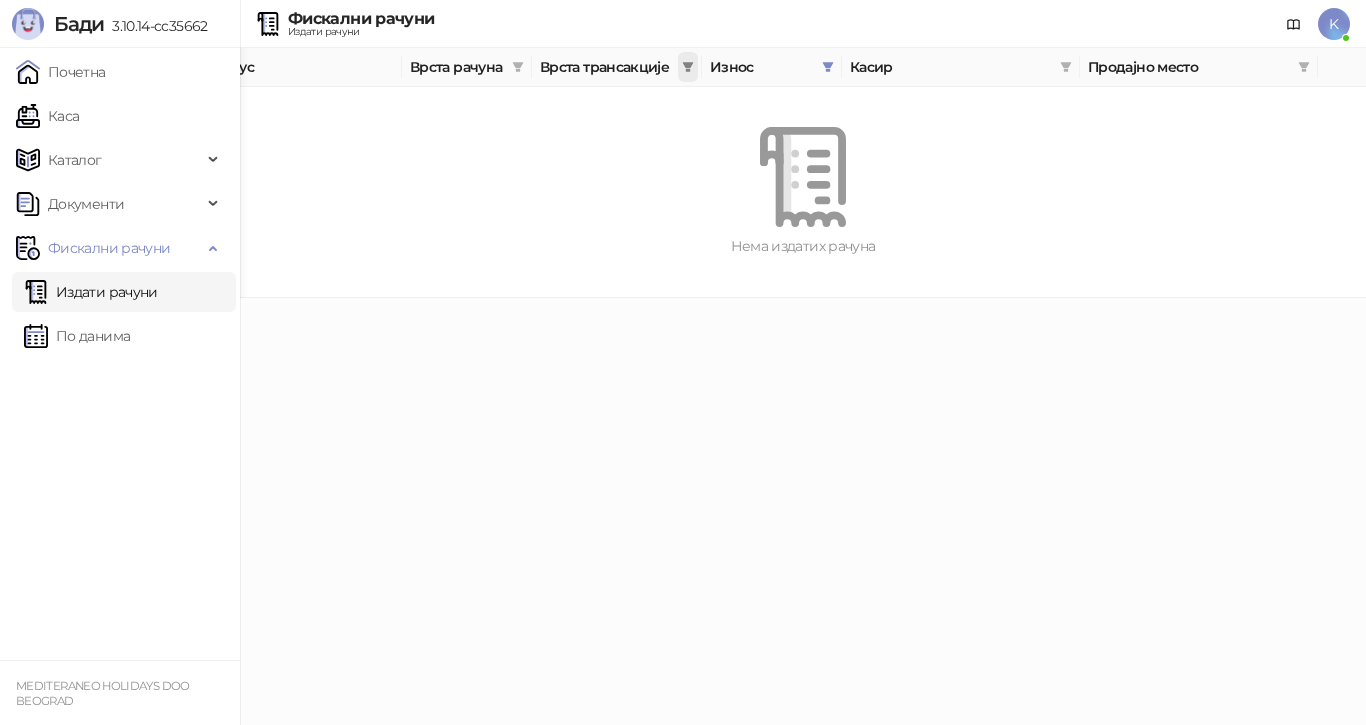 click 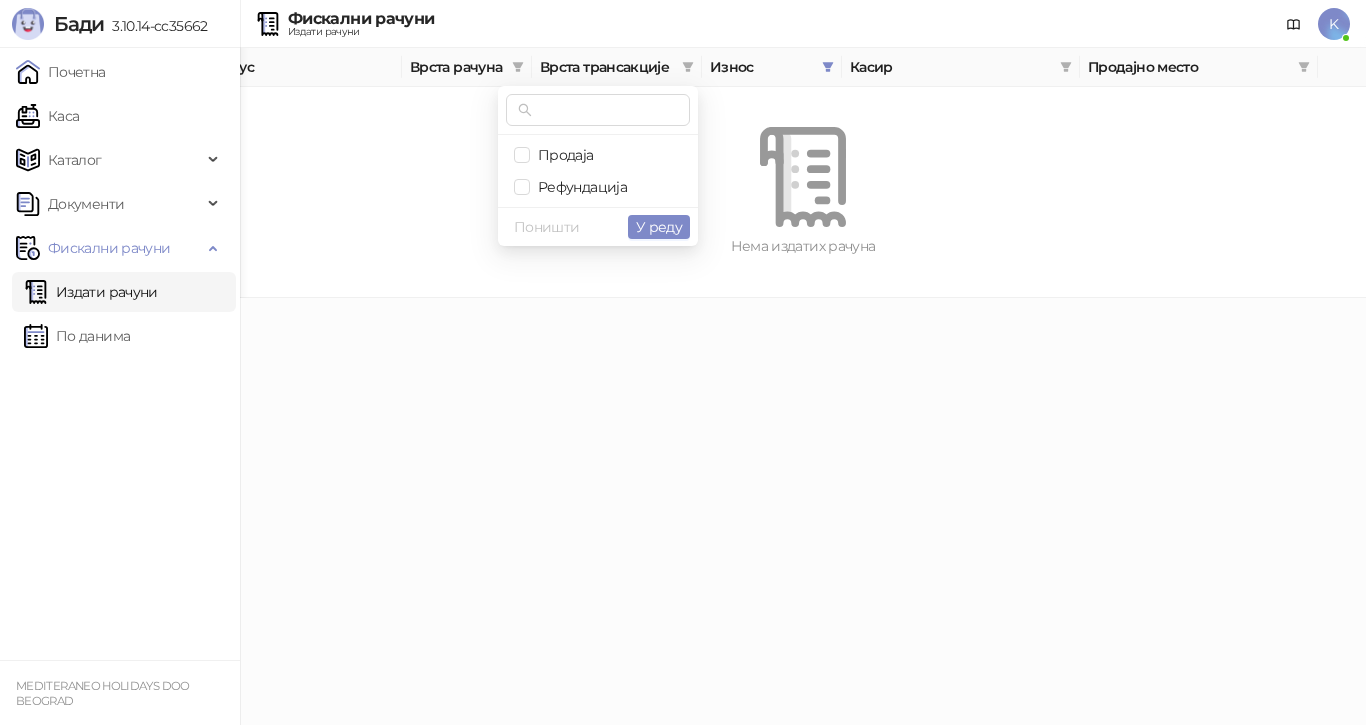 click at bounding box center [803, 177] 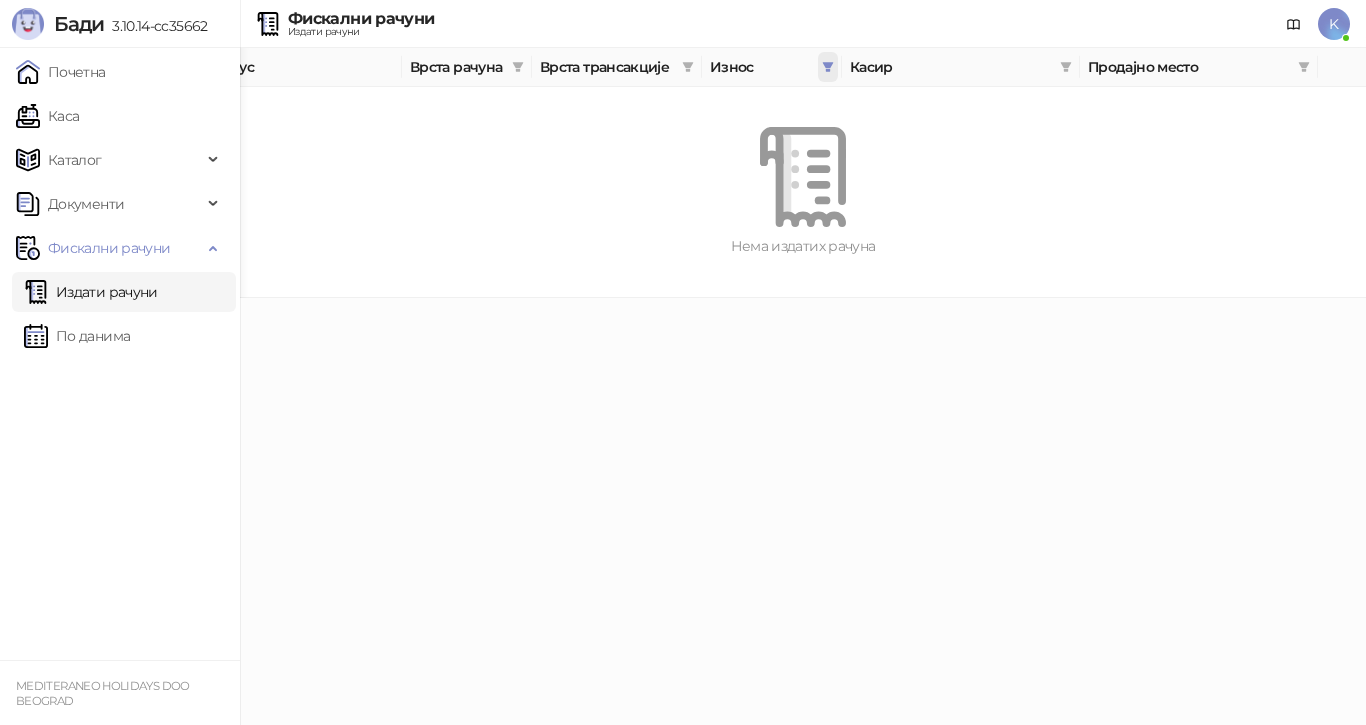 click 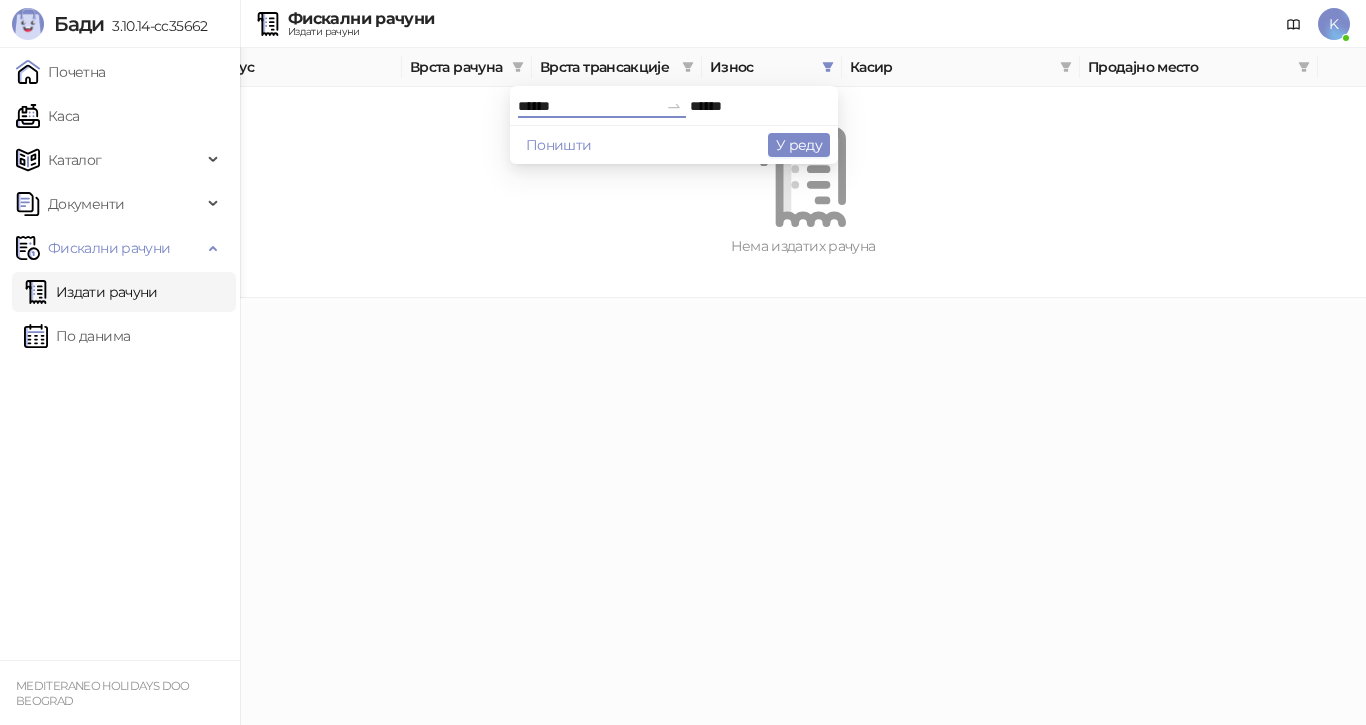 drag, startPoint x: 526, startPoint y: 108, endPoint x: 413, endPoint y: 96, distance: 113.63538 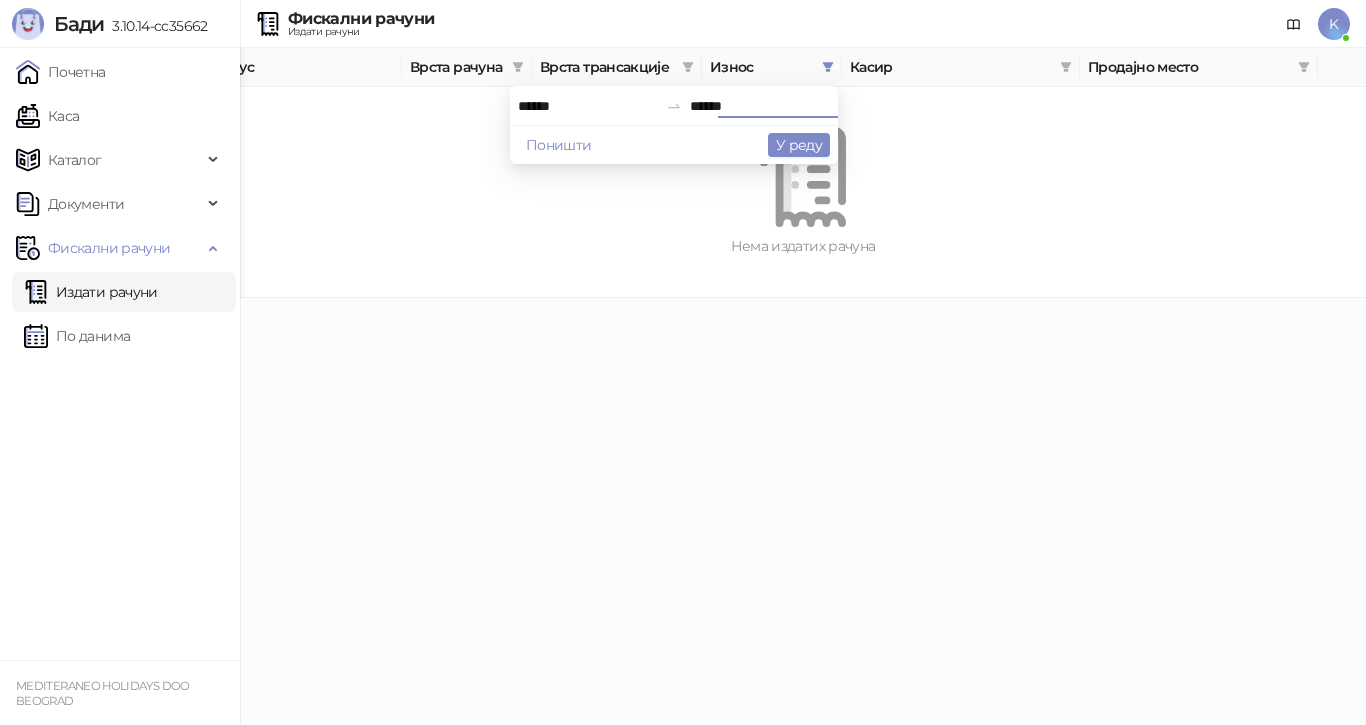 drag, startPoint x: 752, startPoint y: 109, endPoint x: 656, endPoint y: 101, distance: 96.332756 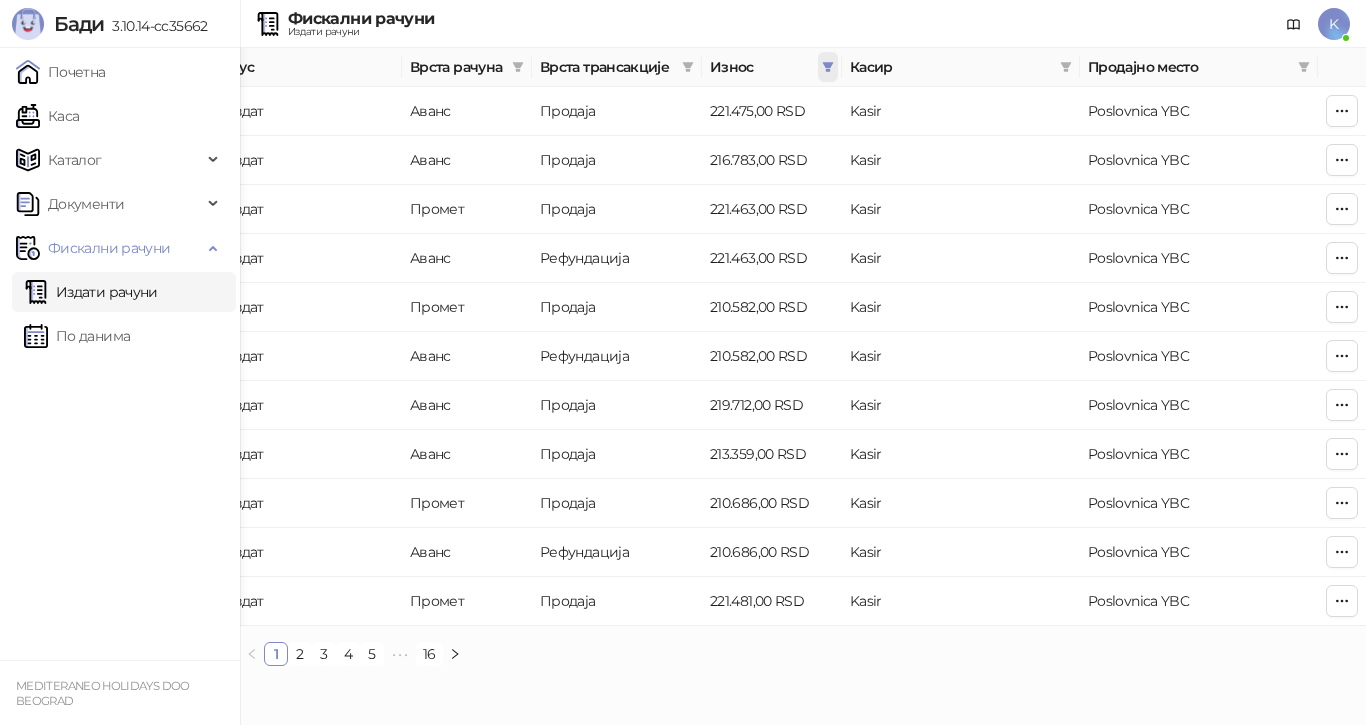 click 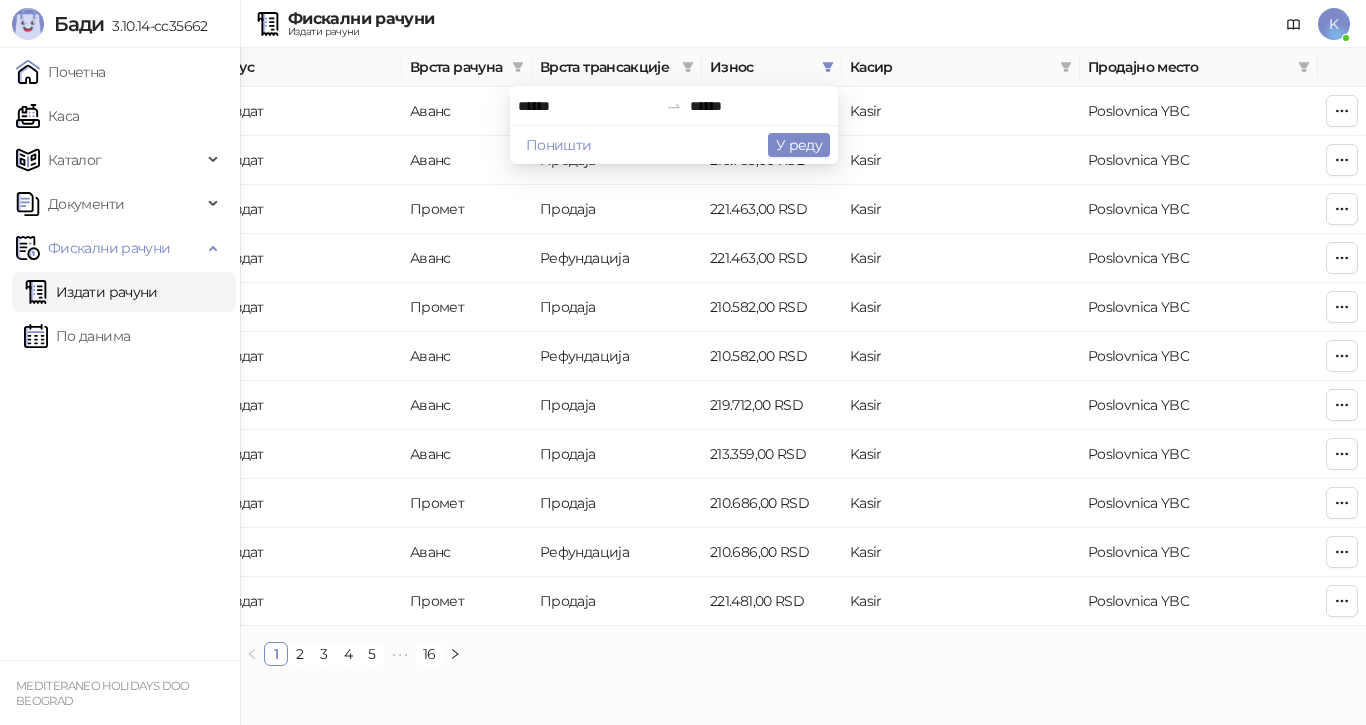 click on "******" at bounding box center [588, 106] 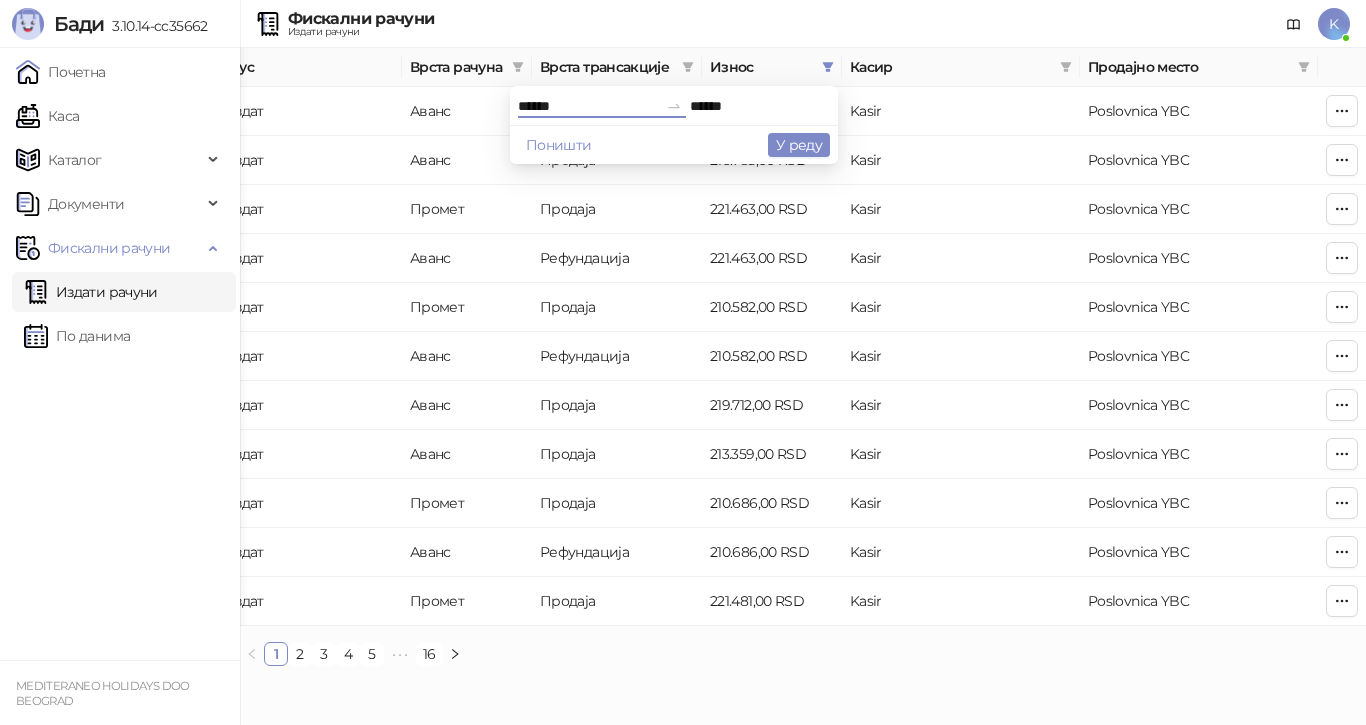 type on "******" 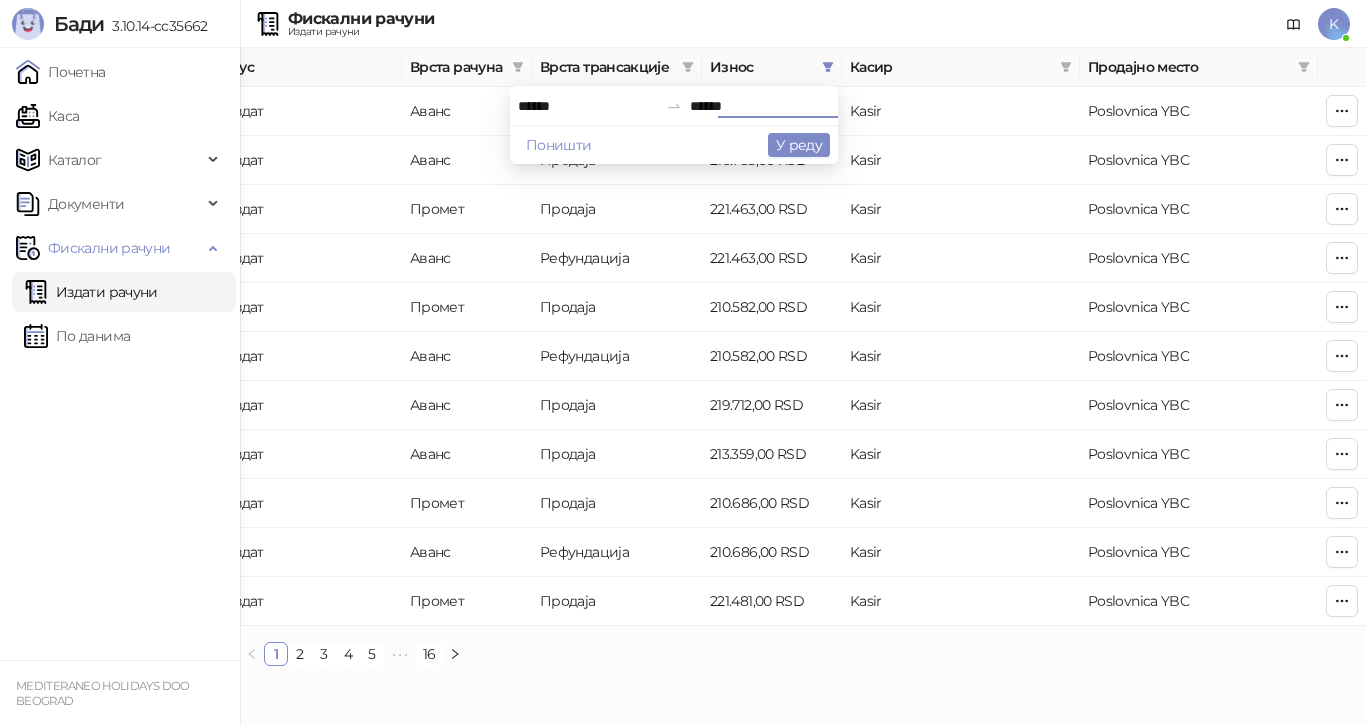 click on "******" at bounding box center [760, 106] 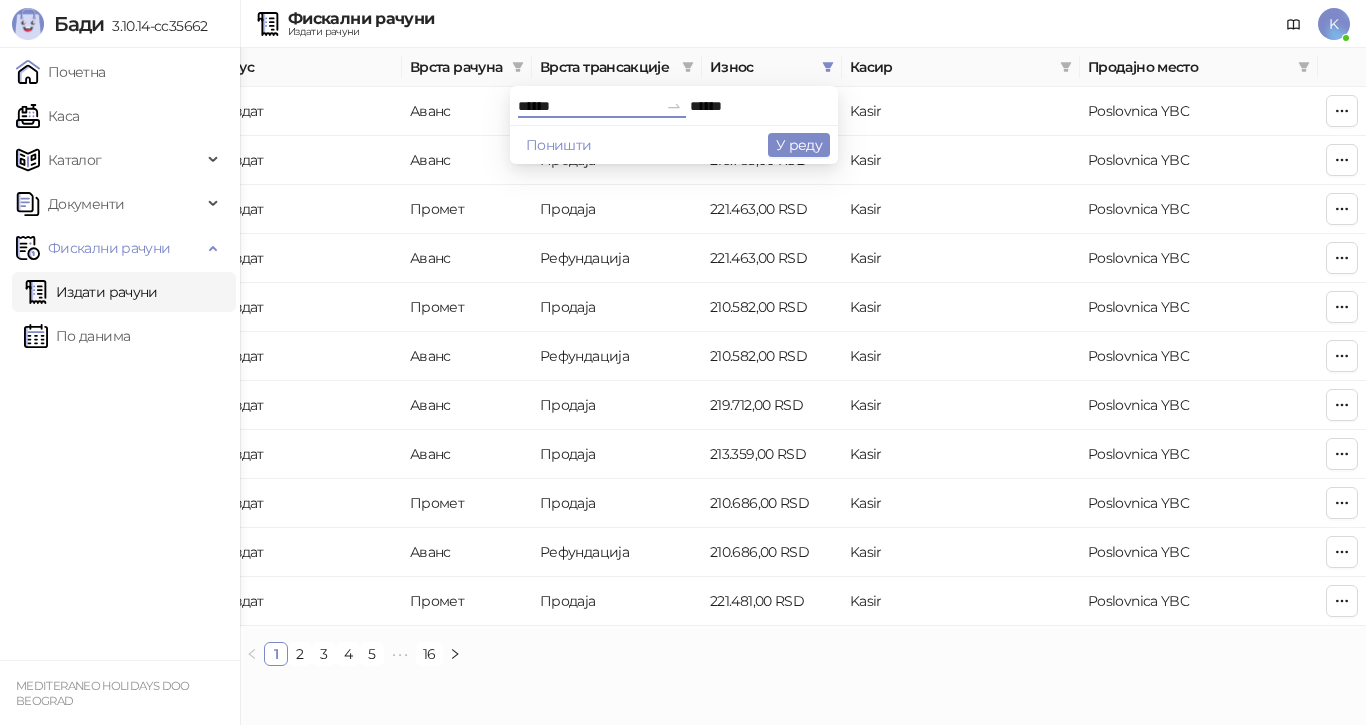 click on "******" at bounding box center [588, 106] 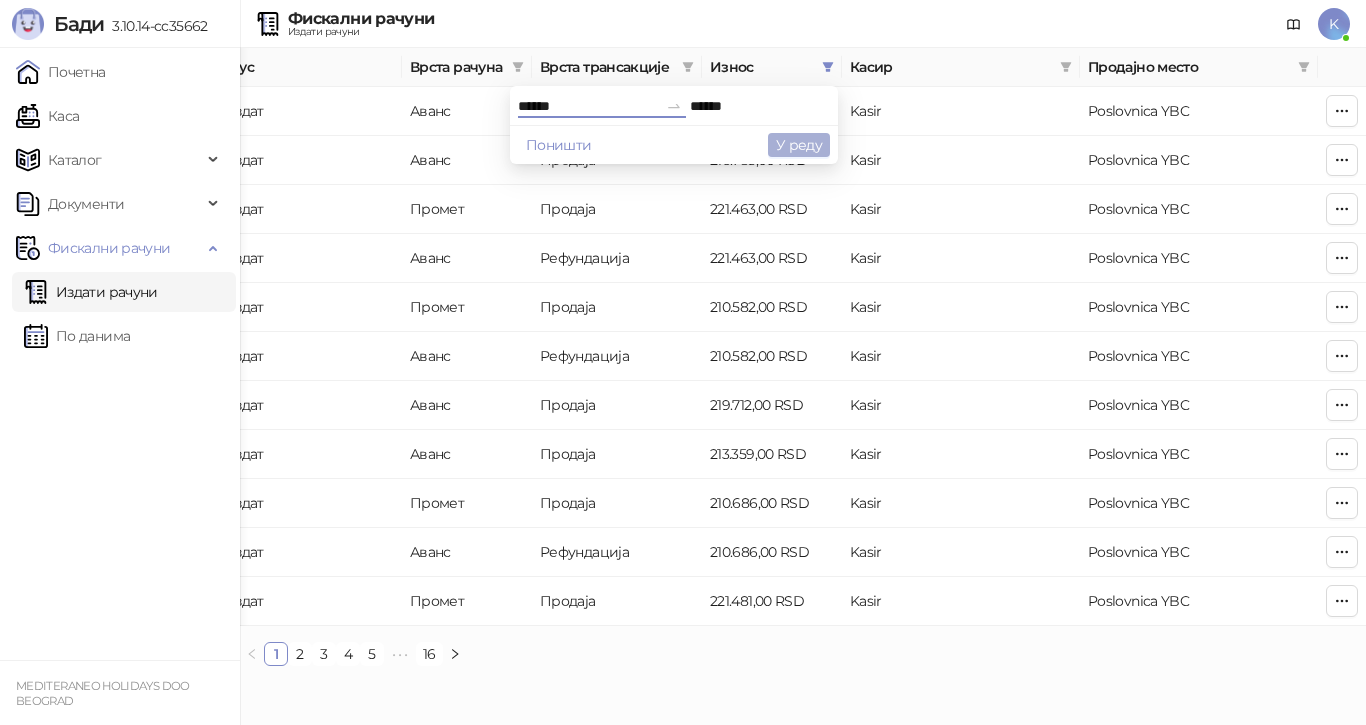 type on "******" 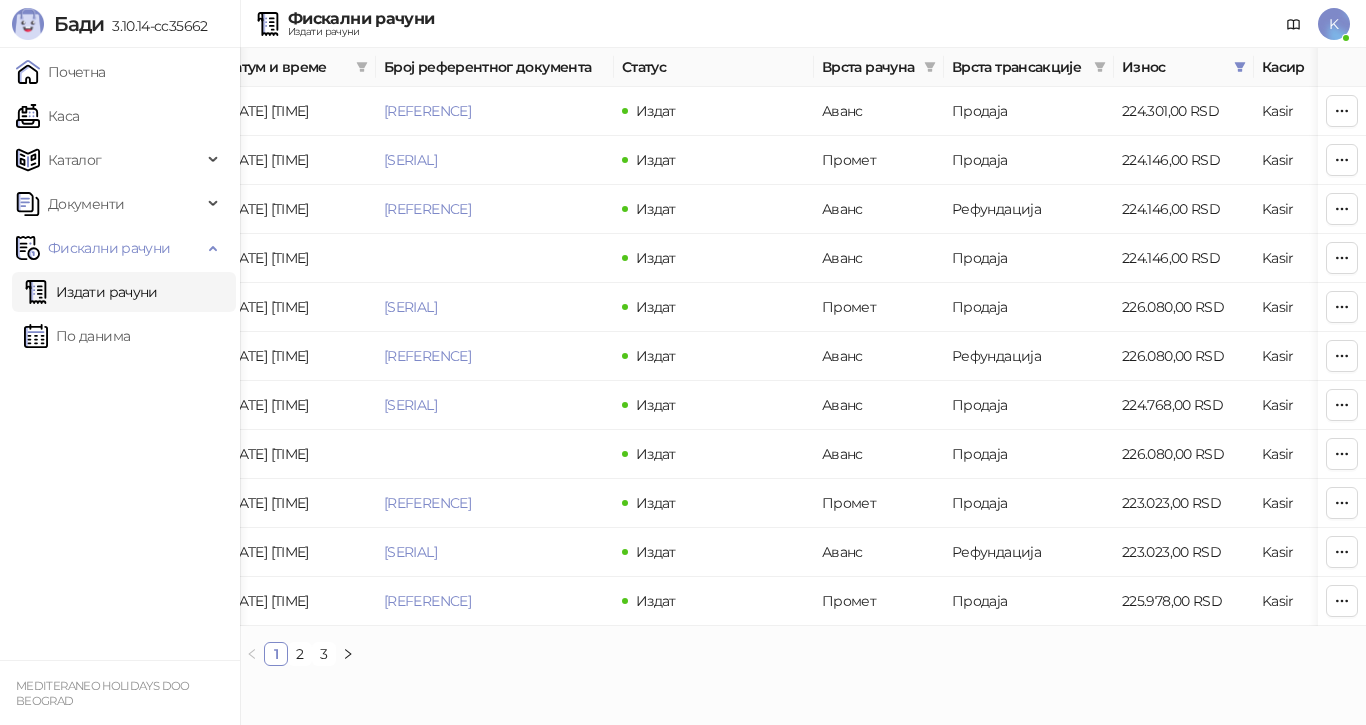 scroll, scrollTop: 0, scrollLeft: 198, axis: horizontal 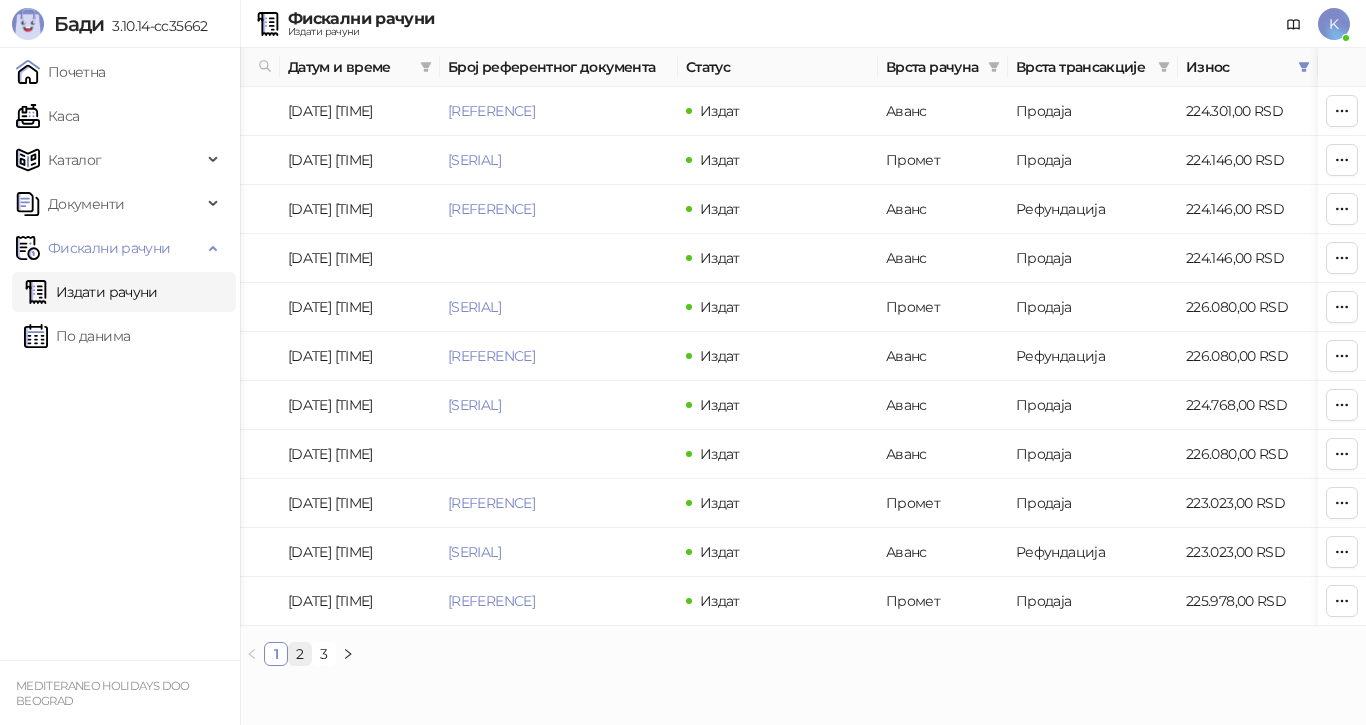 click on "2" at bounding box center [300, 654] 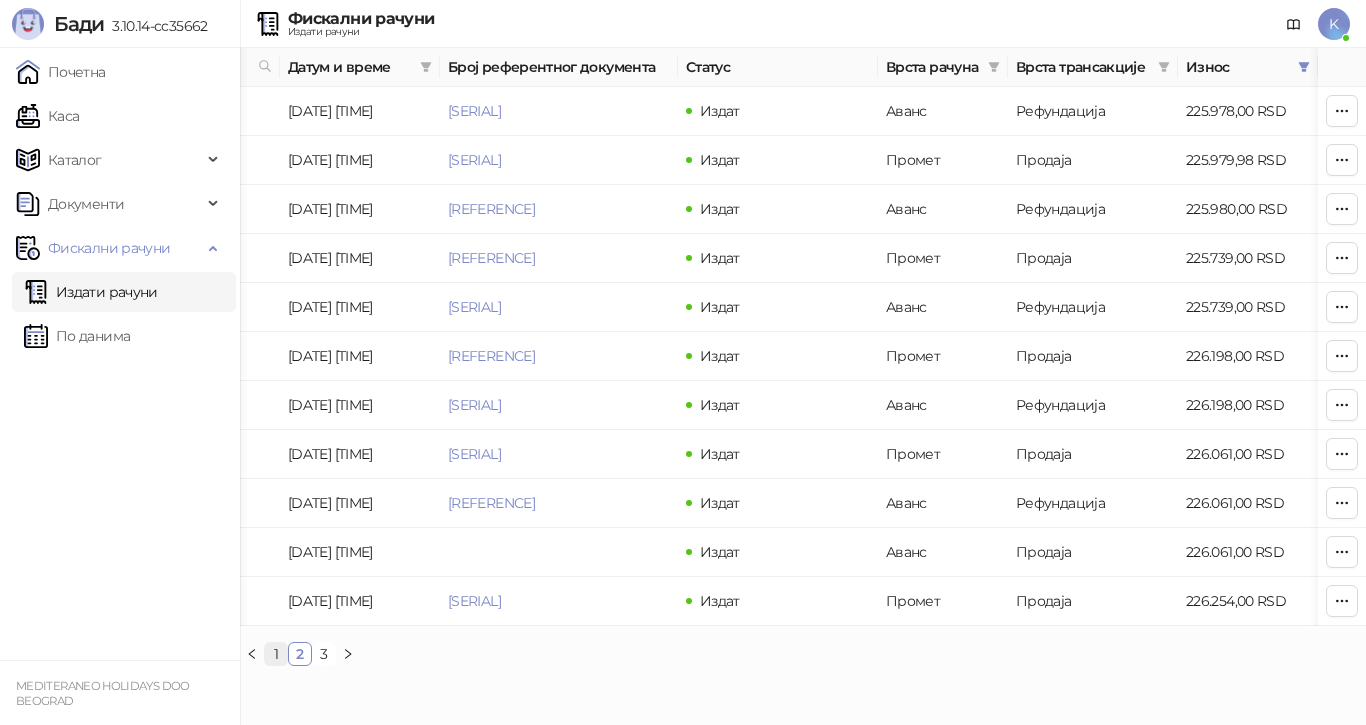 click on "1" at bounding box center (276, 654) 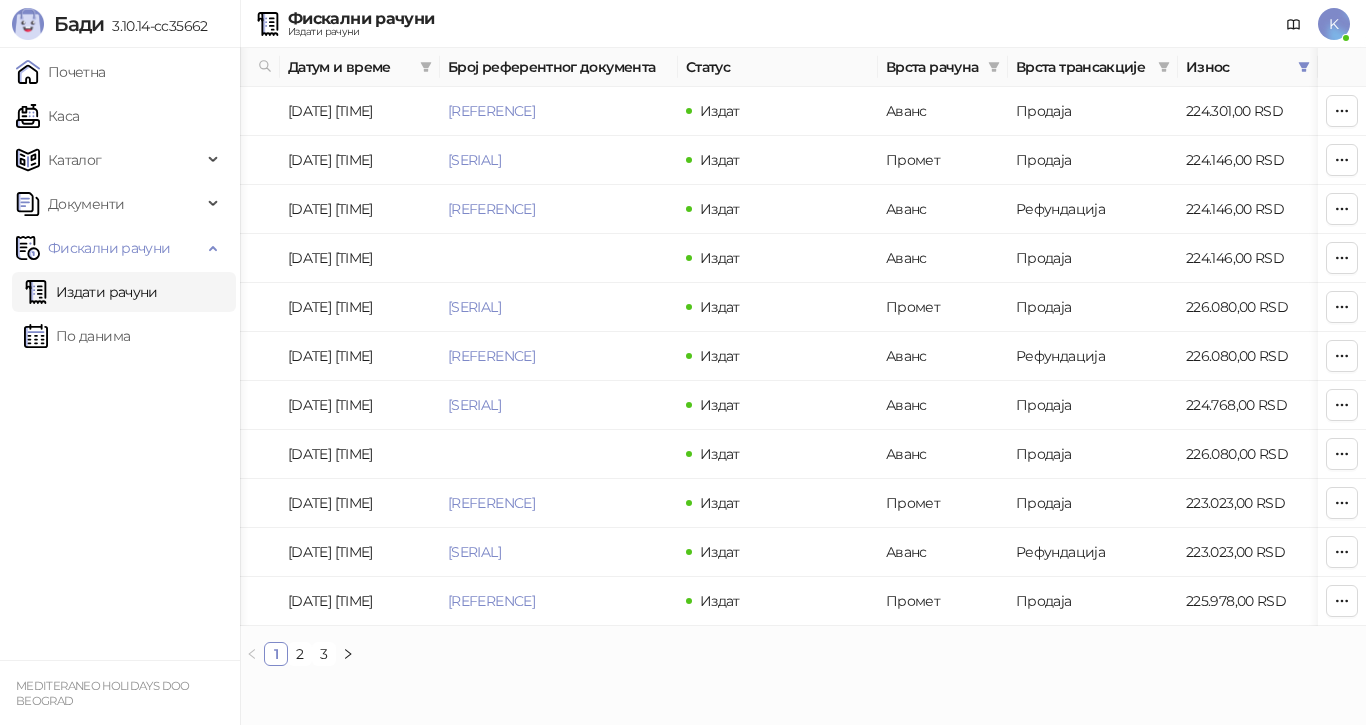 scroll, scrollTop: 0, scrollLeft: 0, axis: both 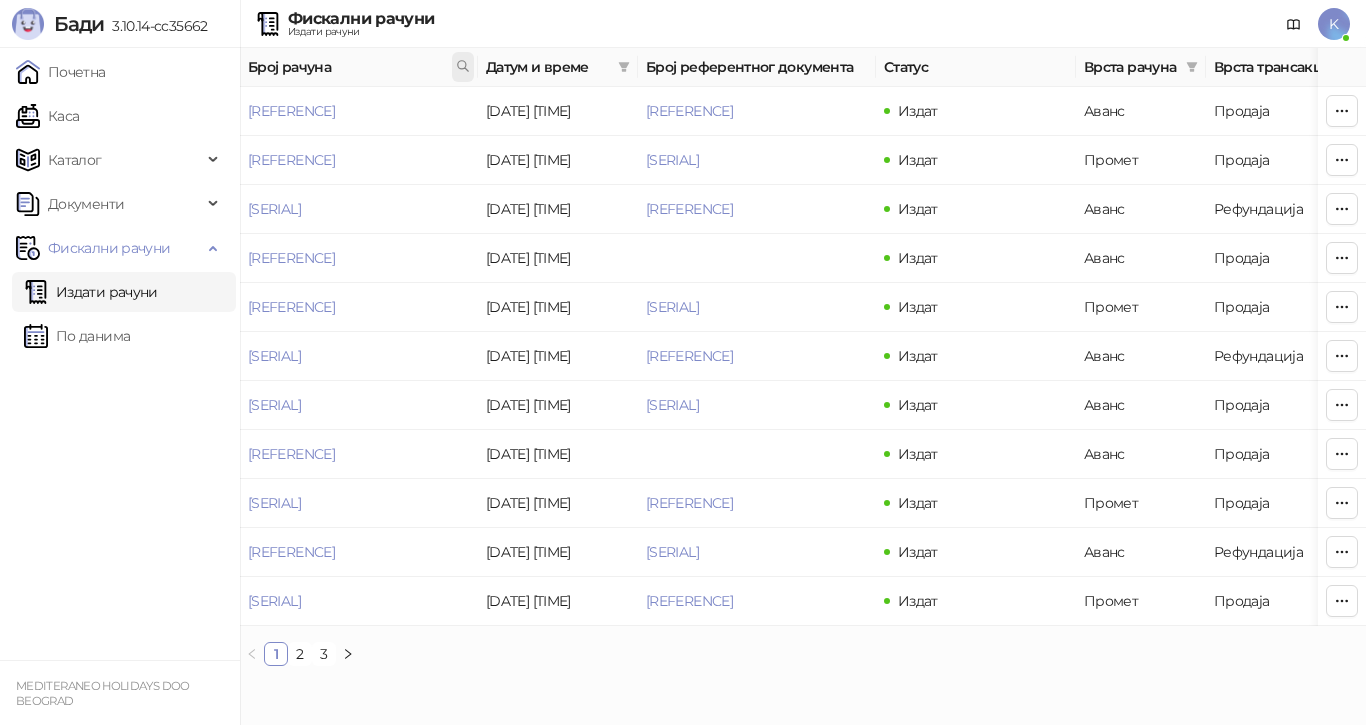 click 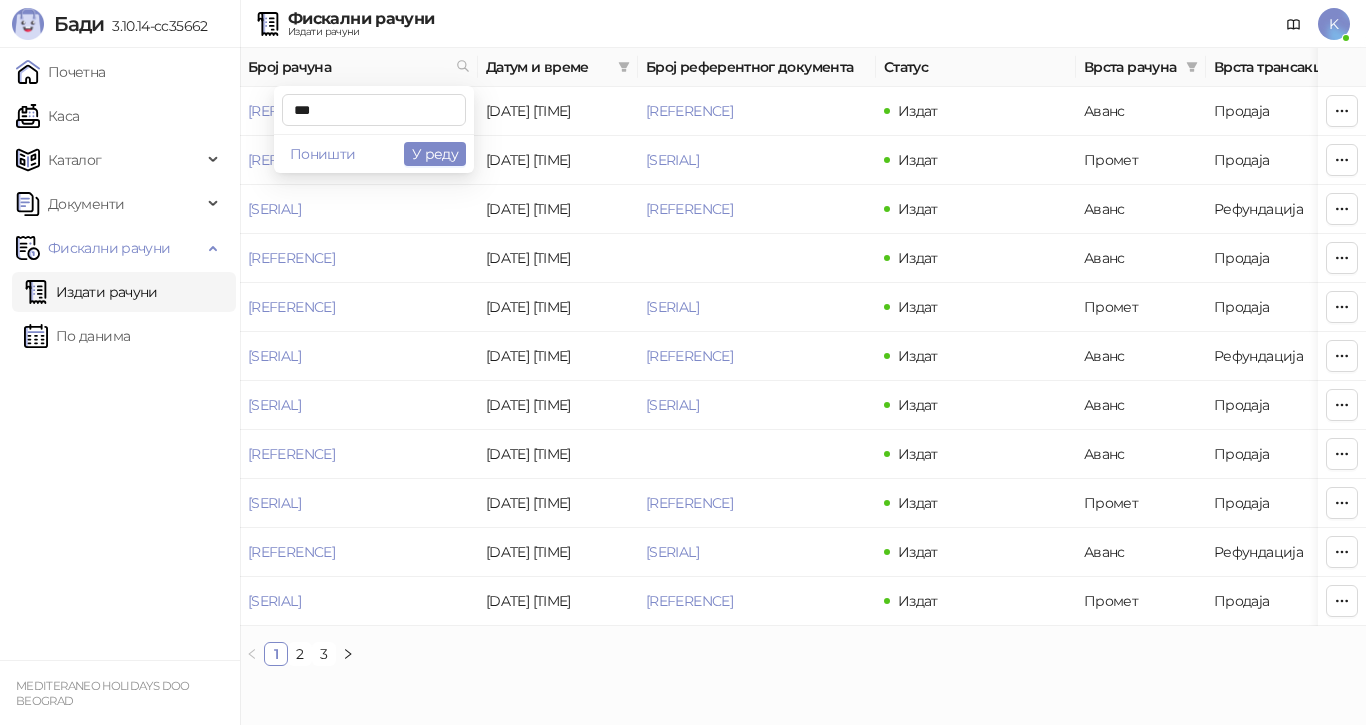 type on "***" 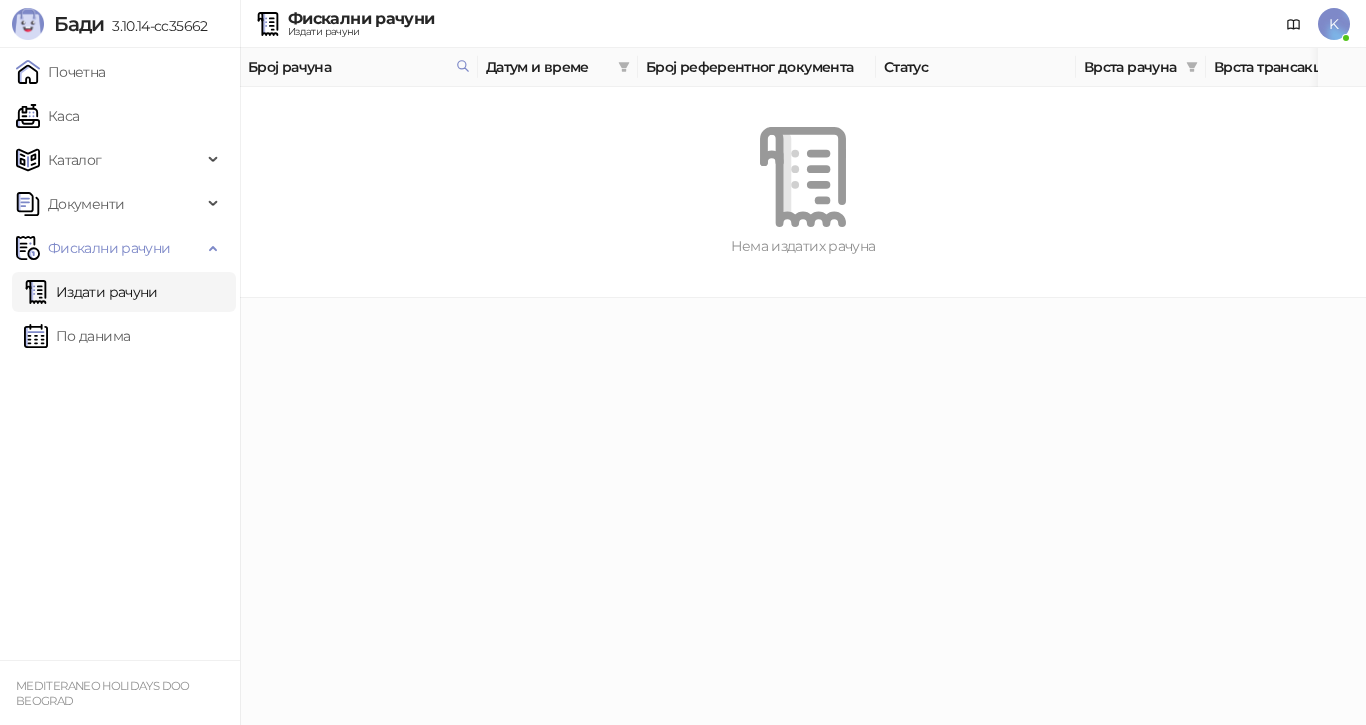 click on "Издати рачуни" at bounding box center [91, 292] 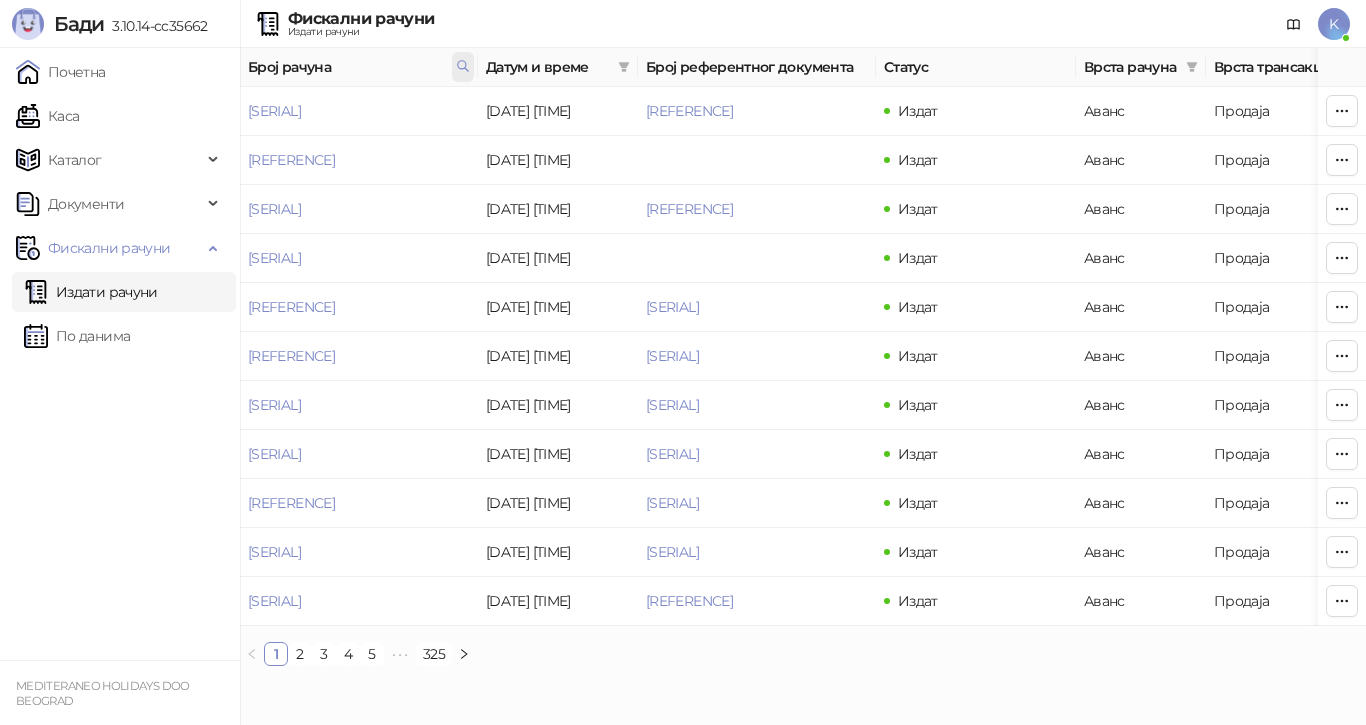 click 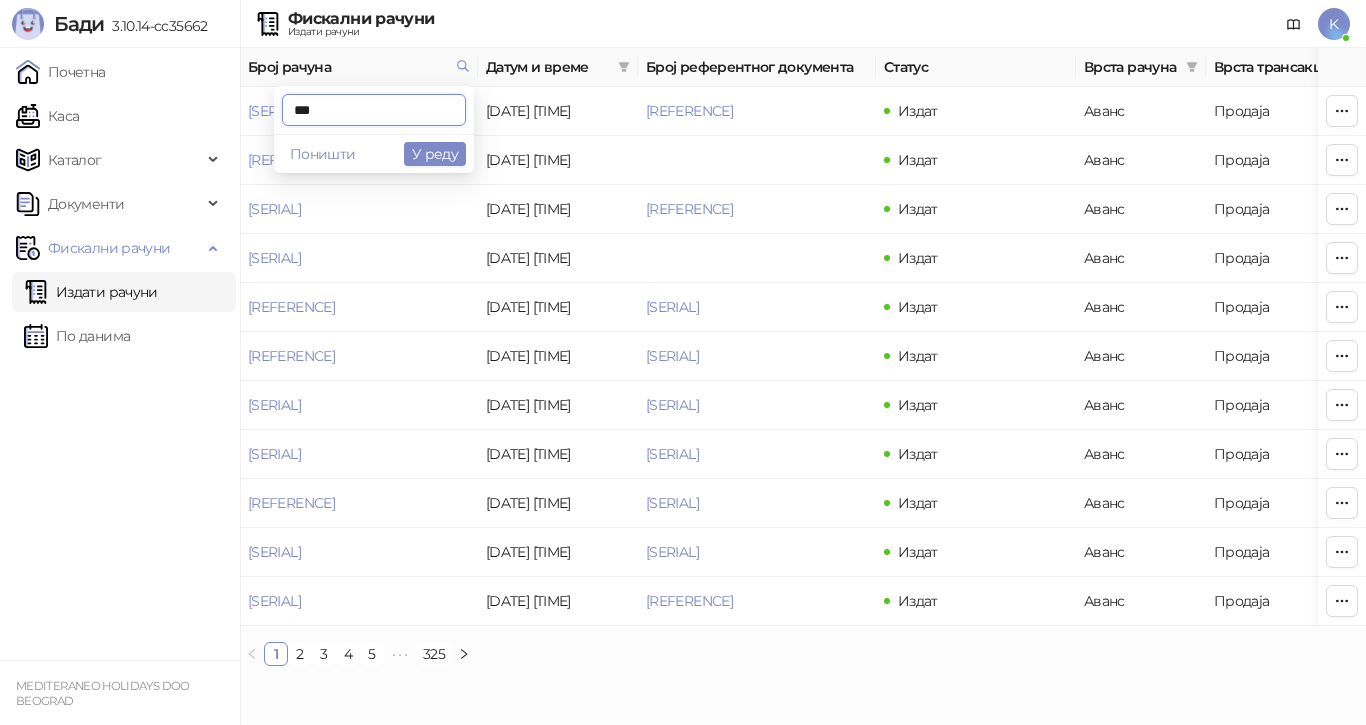 drag, startPoint x: 348, startPoint y: 112, endPoint x: 241, endPoint y: 93, distance: 108.67382 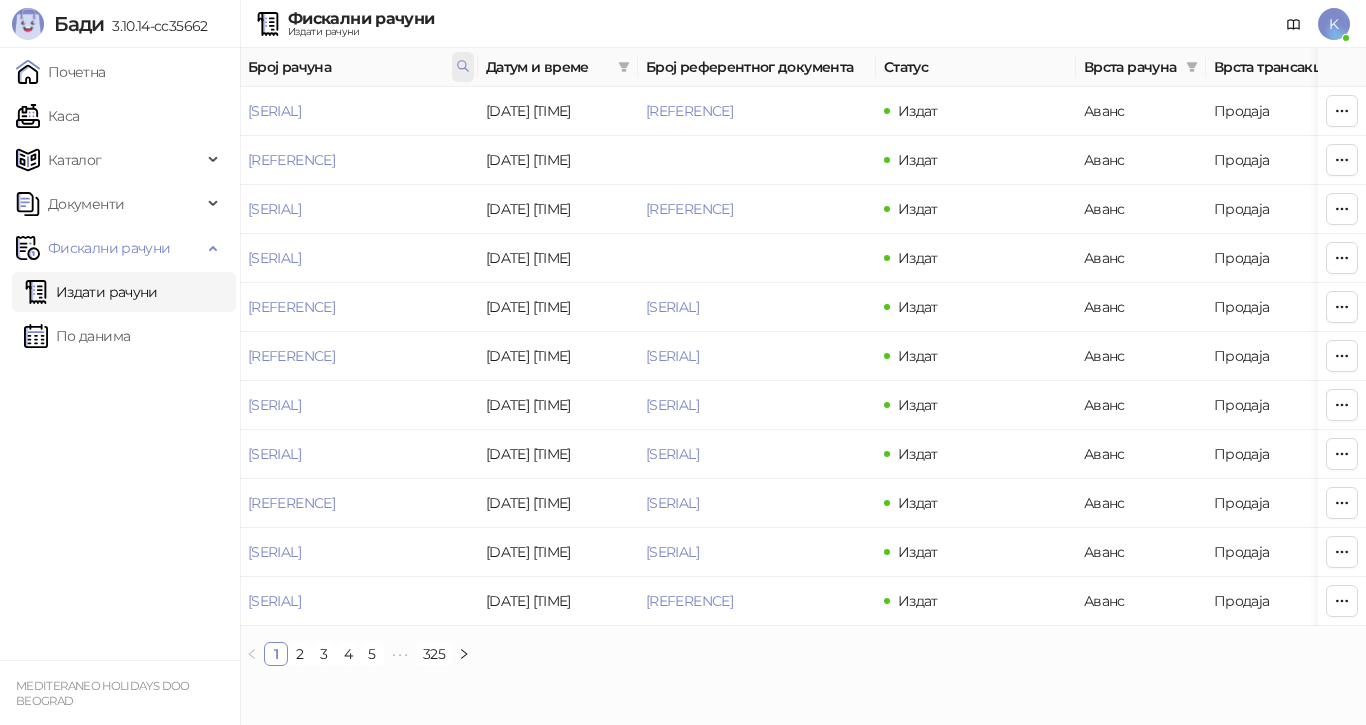 click 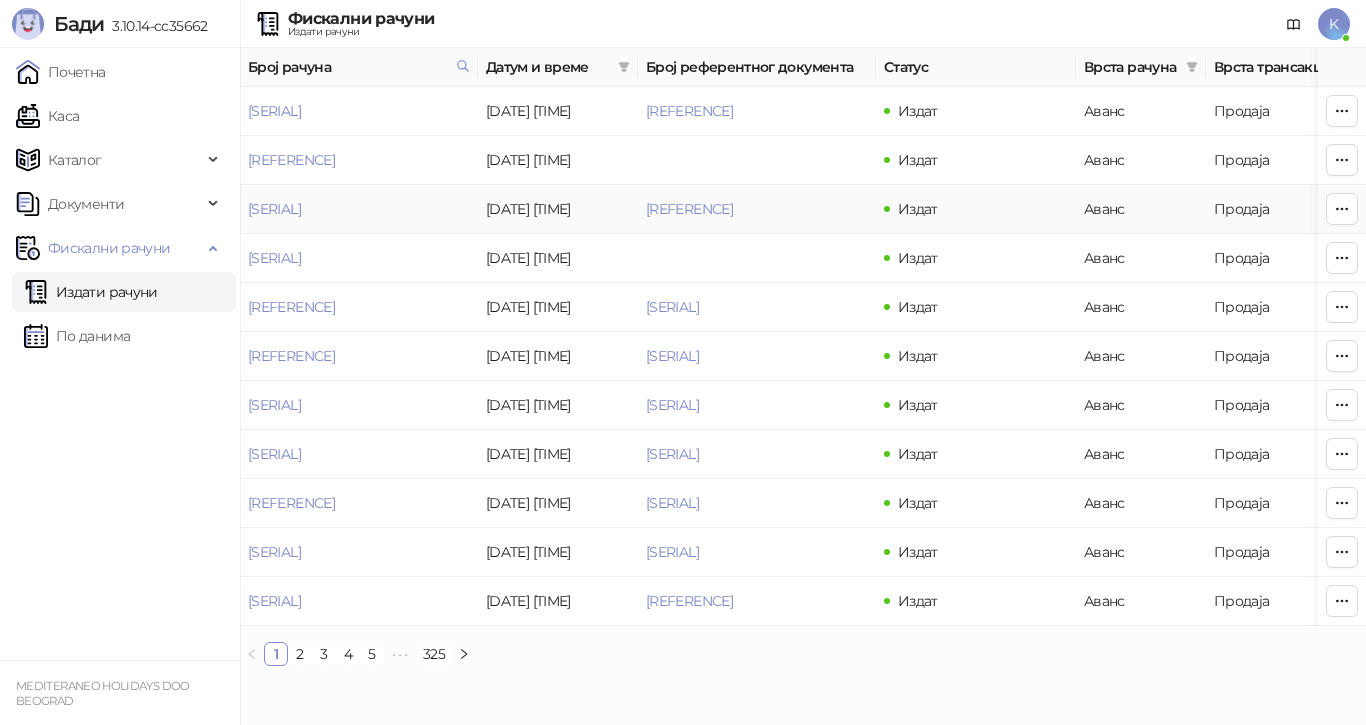 drag, startPoint x: 246, startPoint y: 208, endPoint x: 444, endPoint y: 214, distance: 198.09088 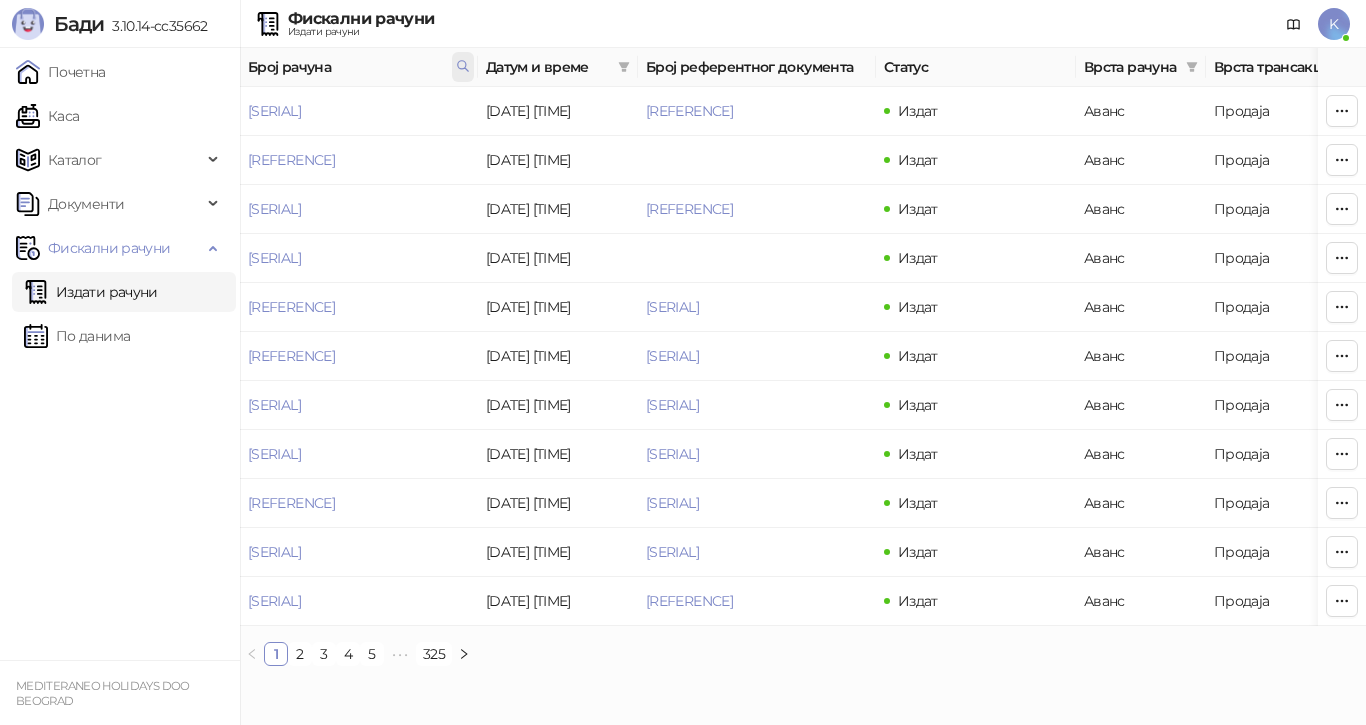 click 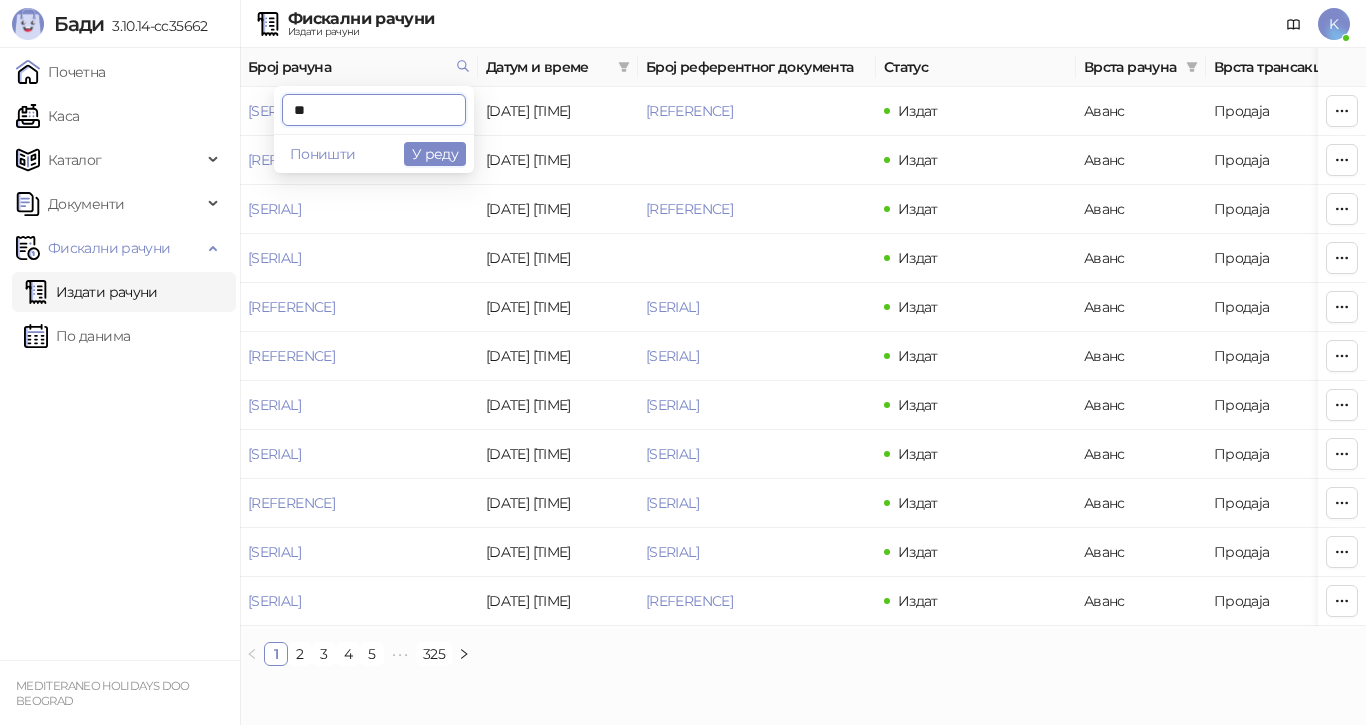 type on "*" 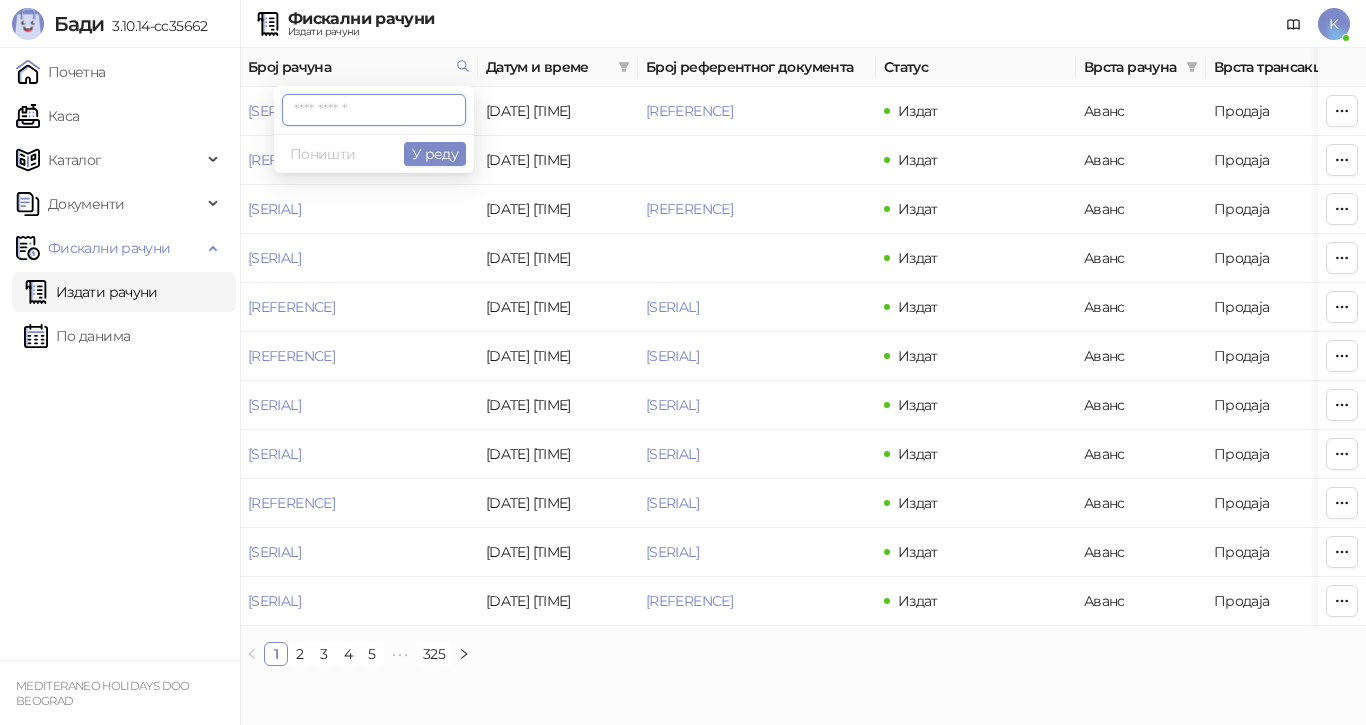 paste on "**********" 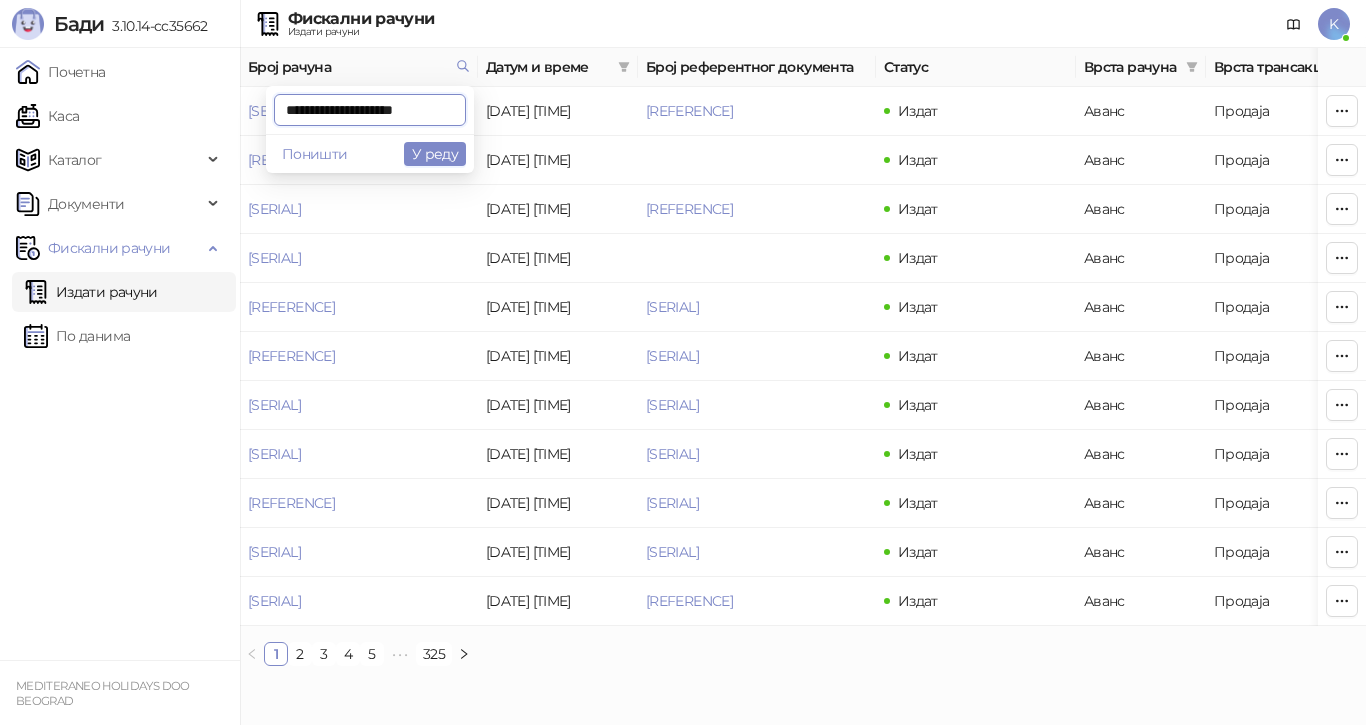 scroll, scrollTop: 0, scrollLeft: 3, axis: horizontal 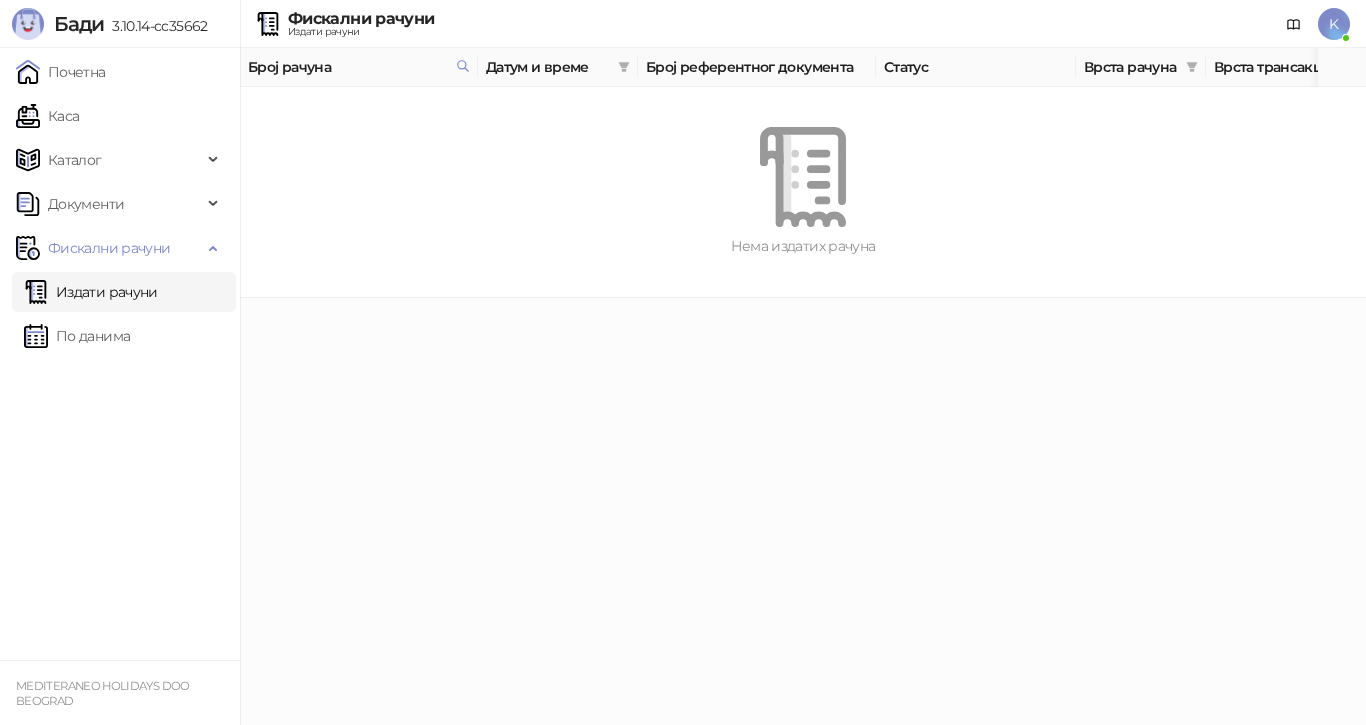 click on "Издати рачуни" at bounding box center [91, 292] 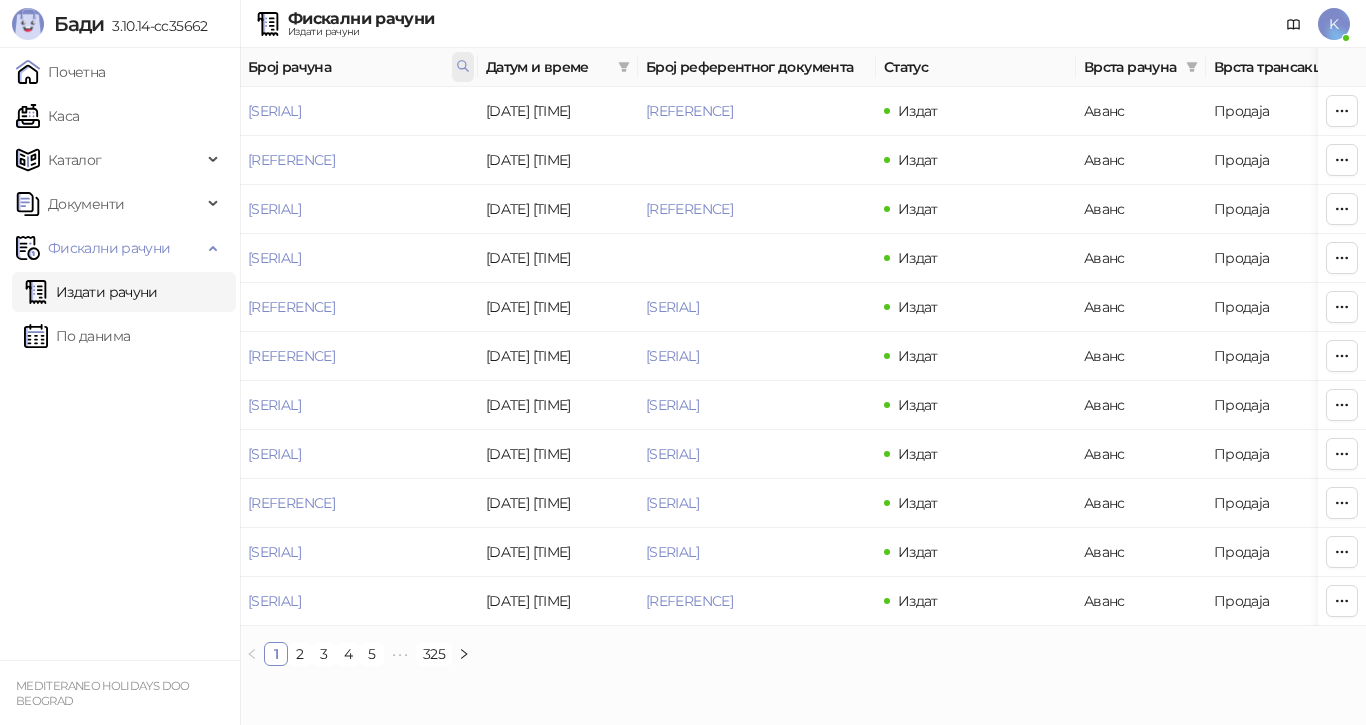 click 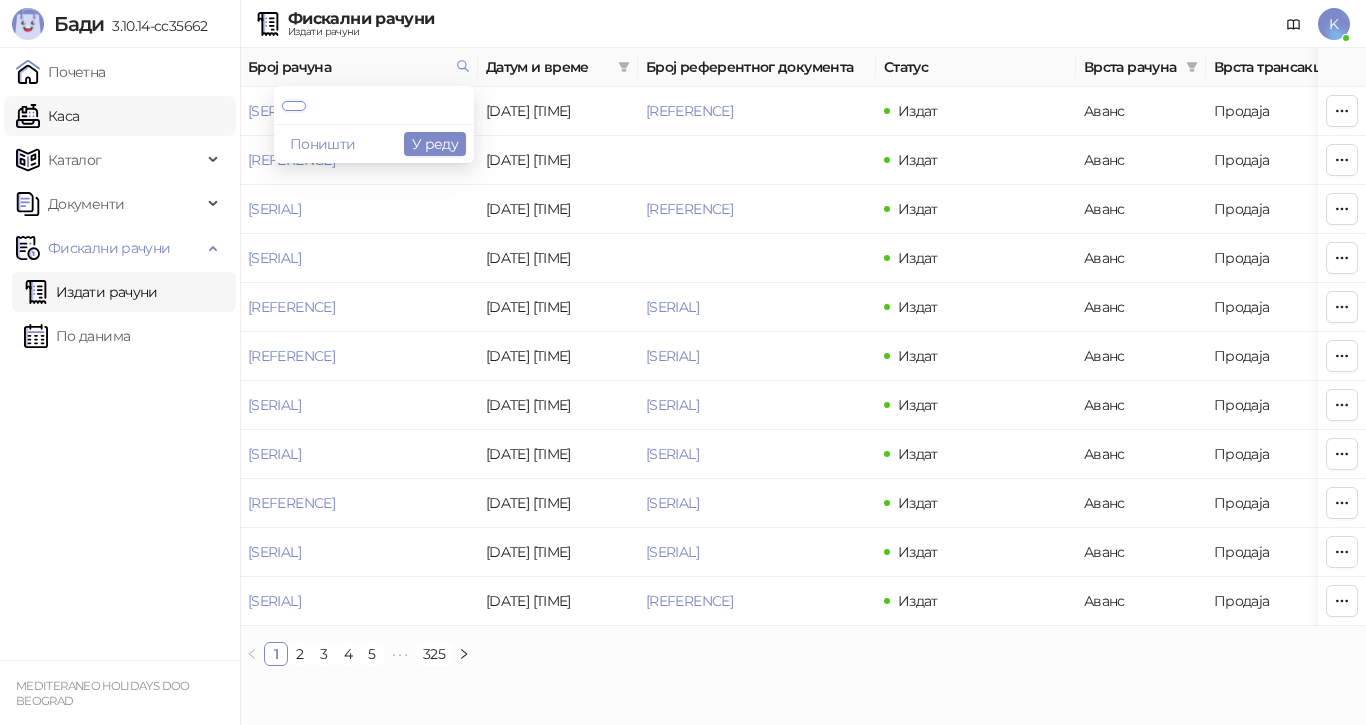 scroll, scrollTop: 0, scrollLeft: 0, axis: both 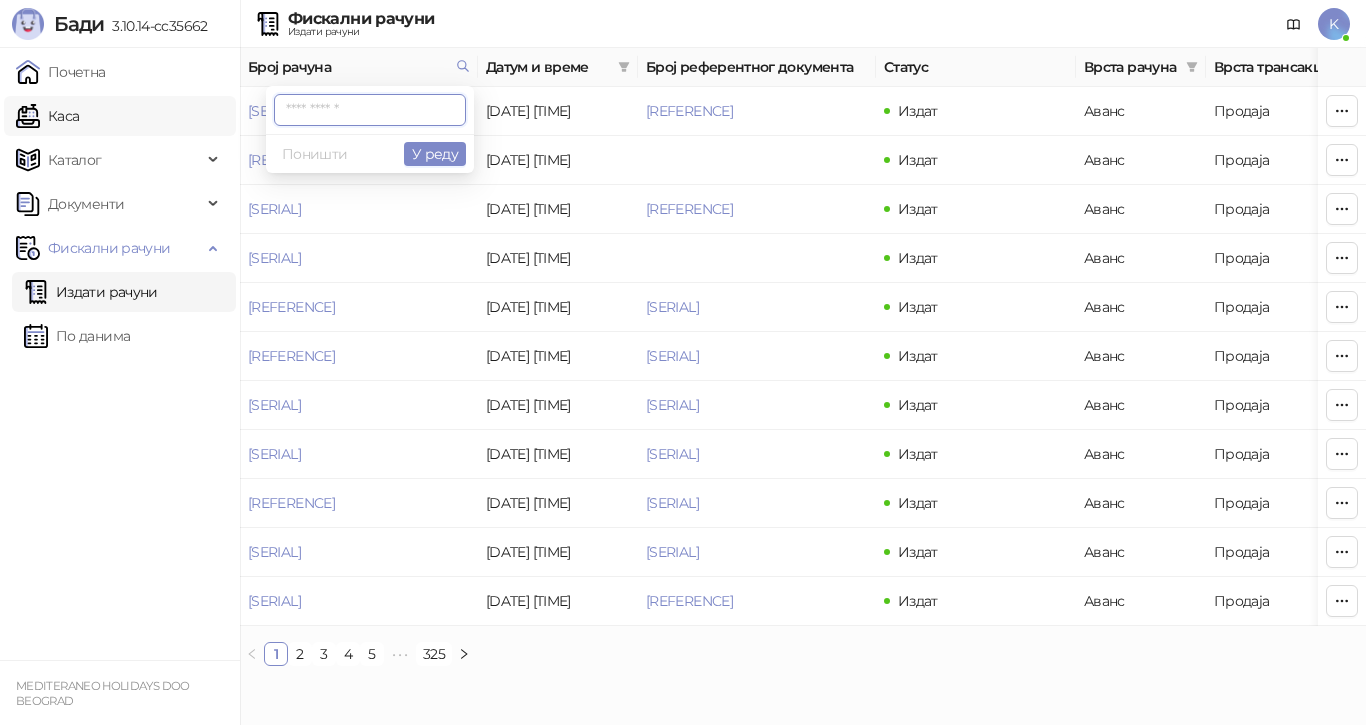 paste on "**********" 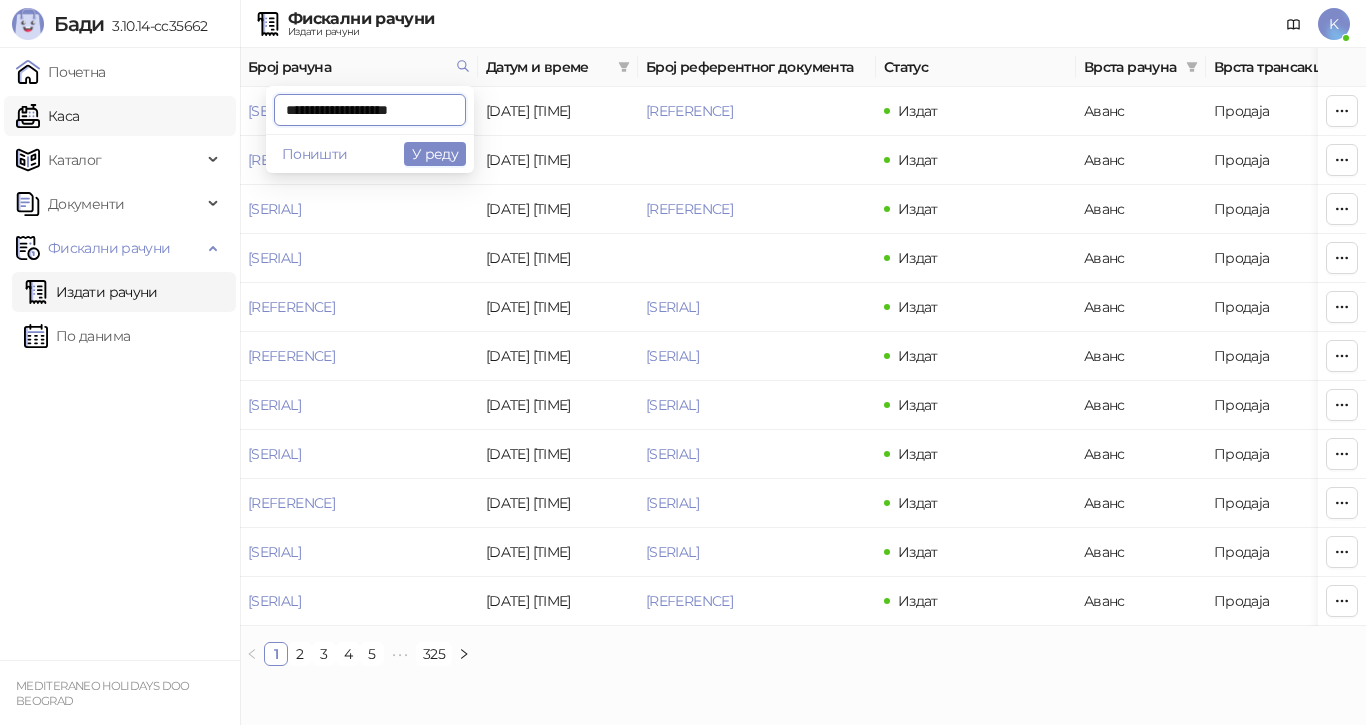 scroll, scrollTop: 0, scrollLeft: 0, axis: both 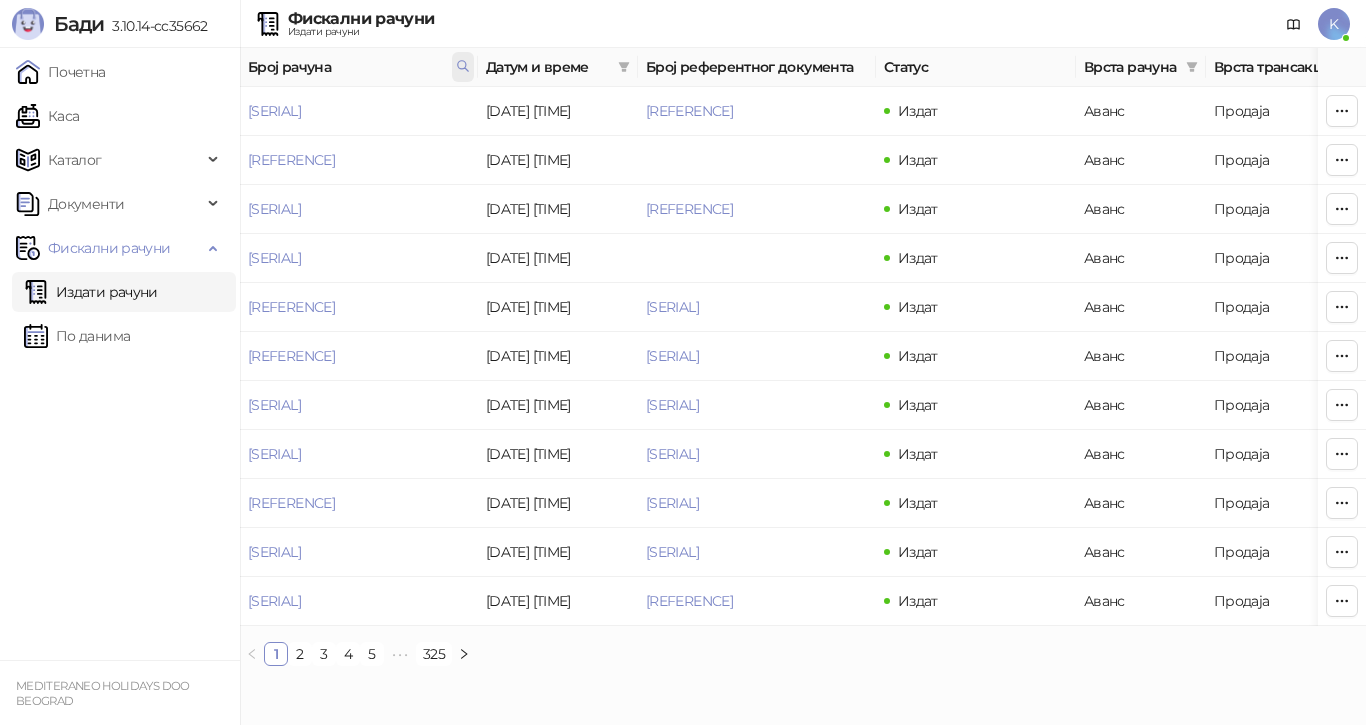 click 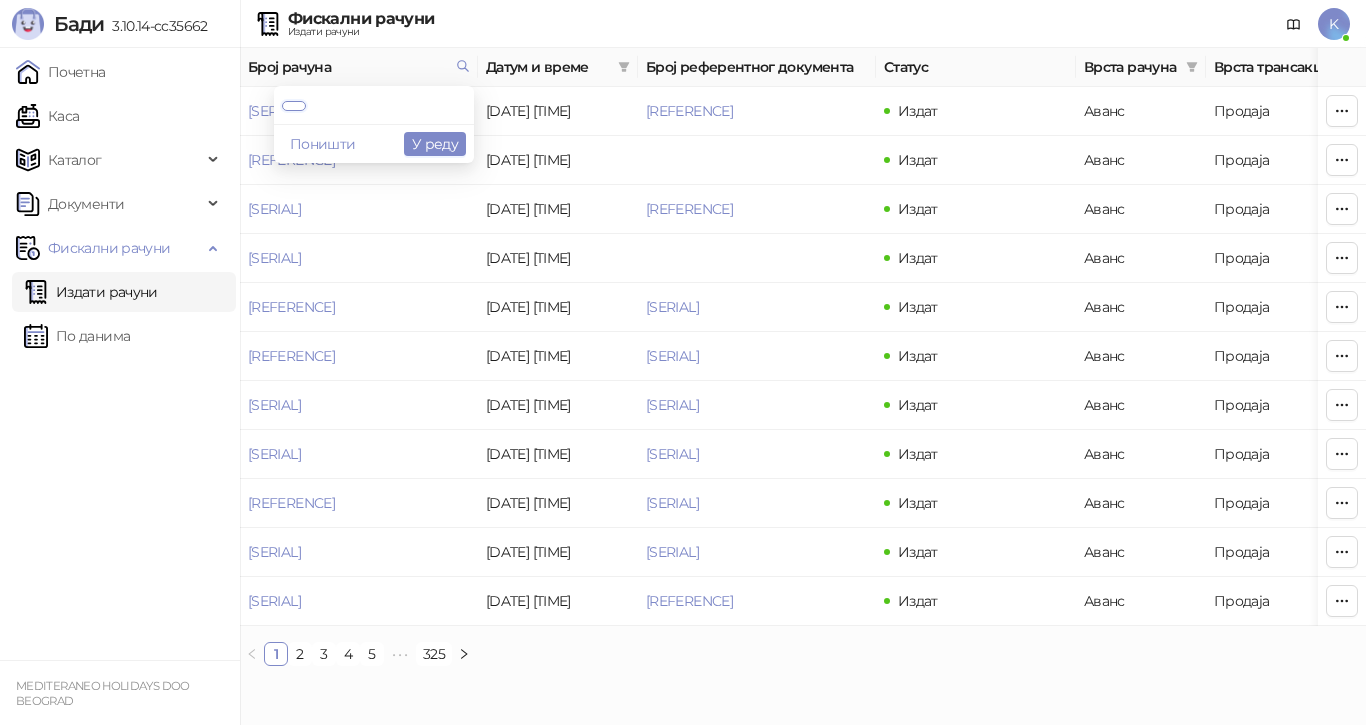 scroll, scrollTop: 0, scrollLeft: 3, axis: horizontal 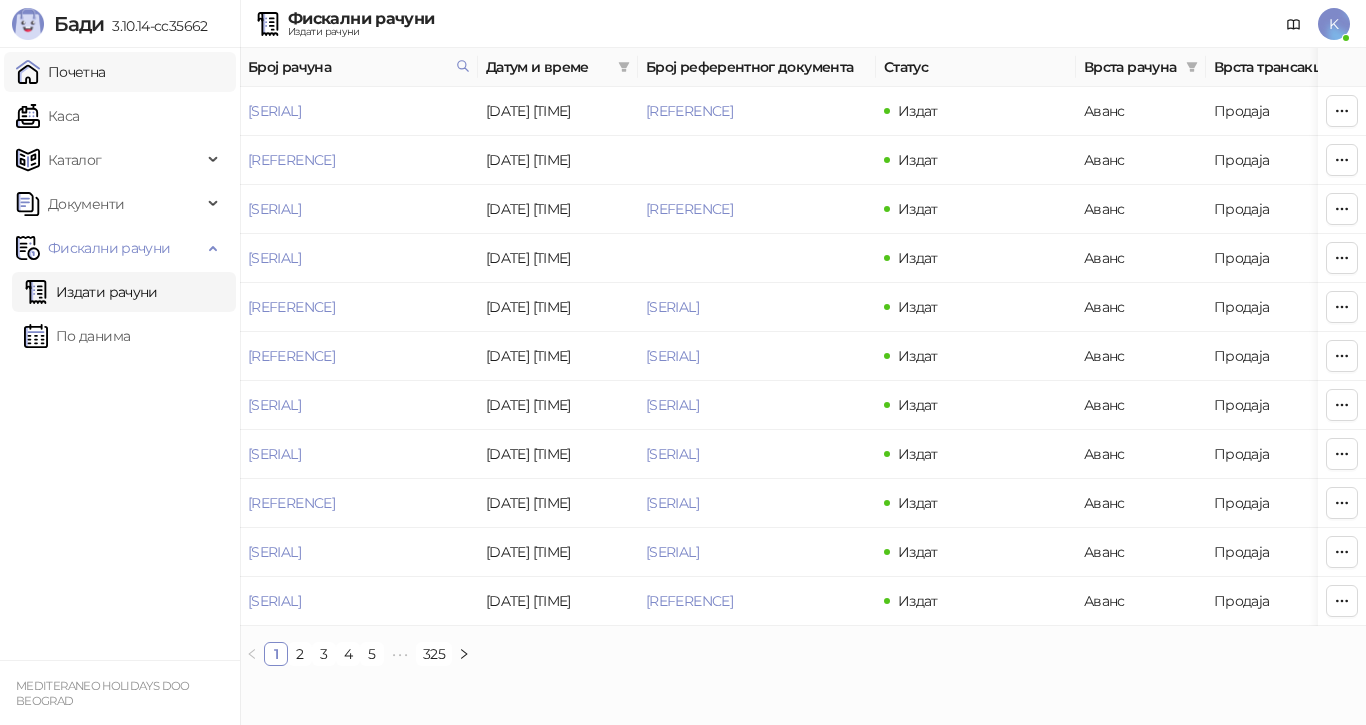 click on "Почетна" at bounding box center (61, 72) 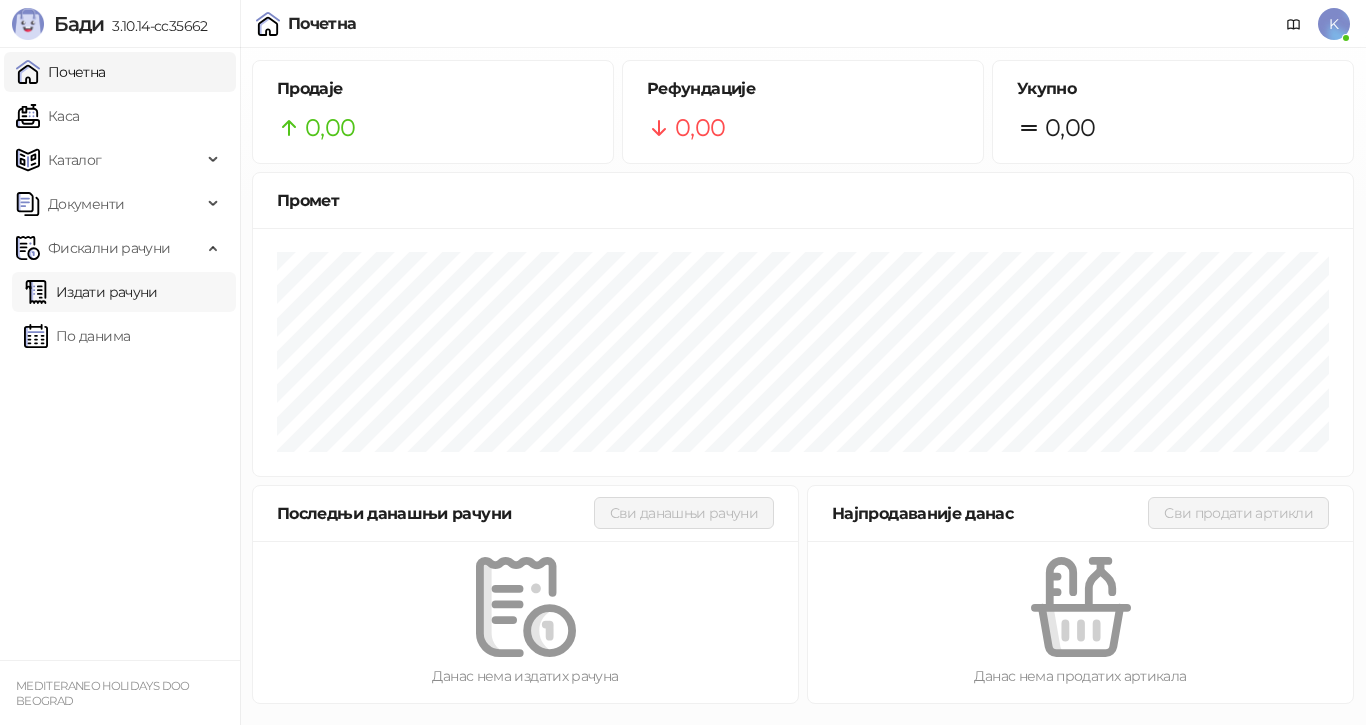 click on "Издати рачуни" at bounding box center (91, 292) 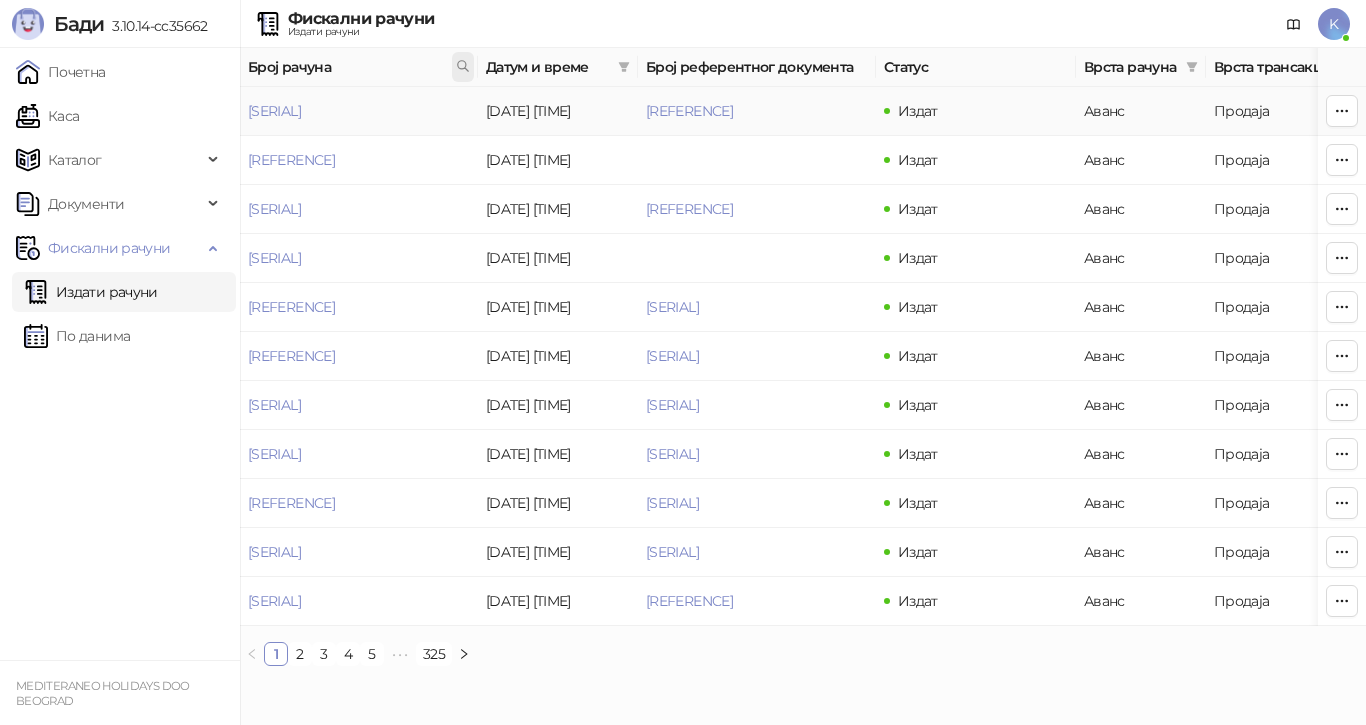 click 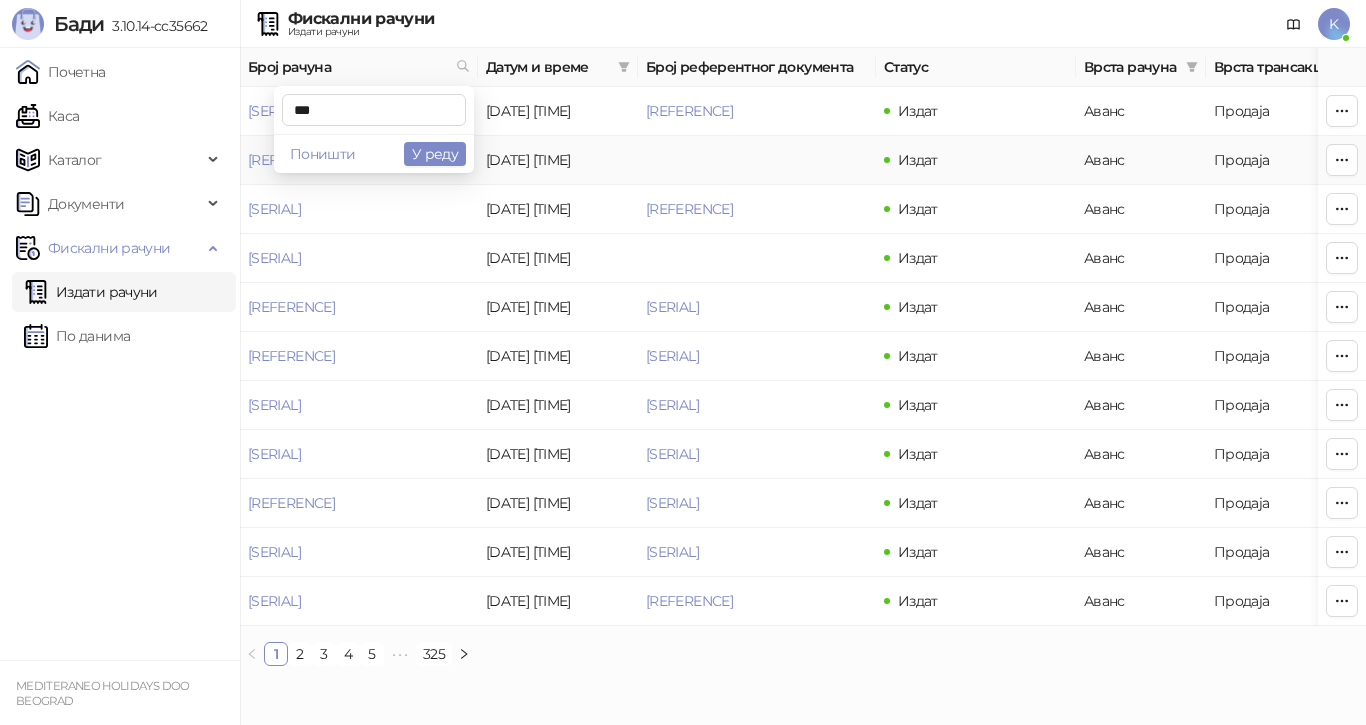 type on "***" 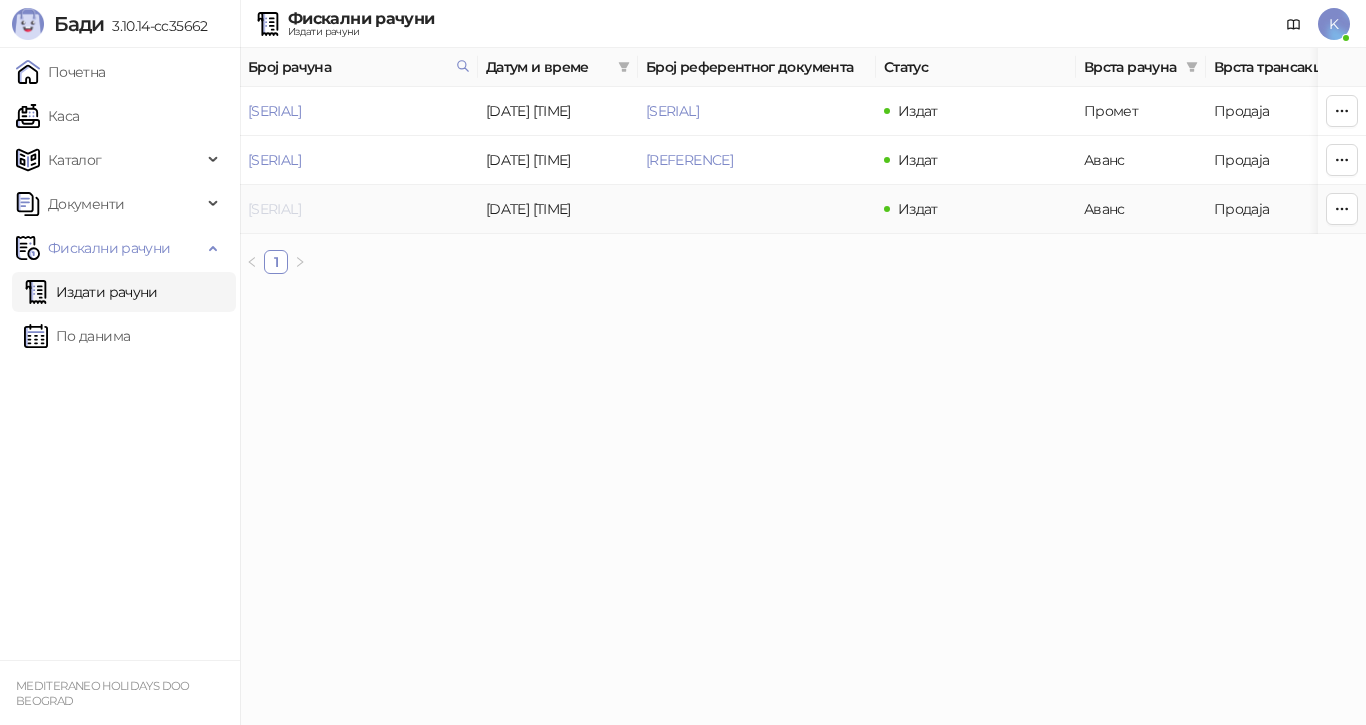 click on "[SERIAL]" at bounding box center [274, 209] 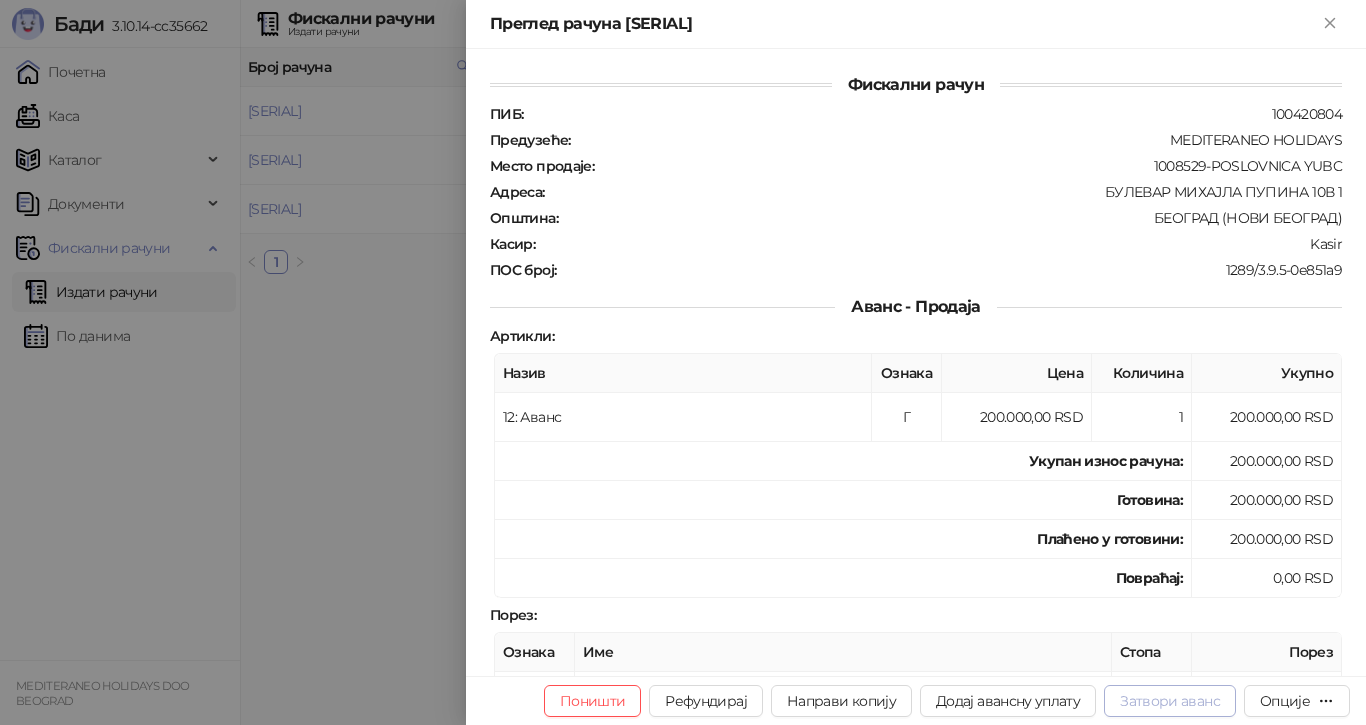 click on "Затвори аванс" at bounding box center [1170, 701] 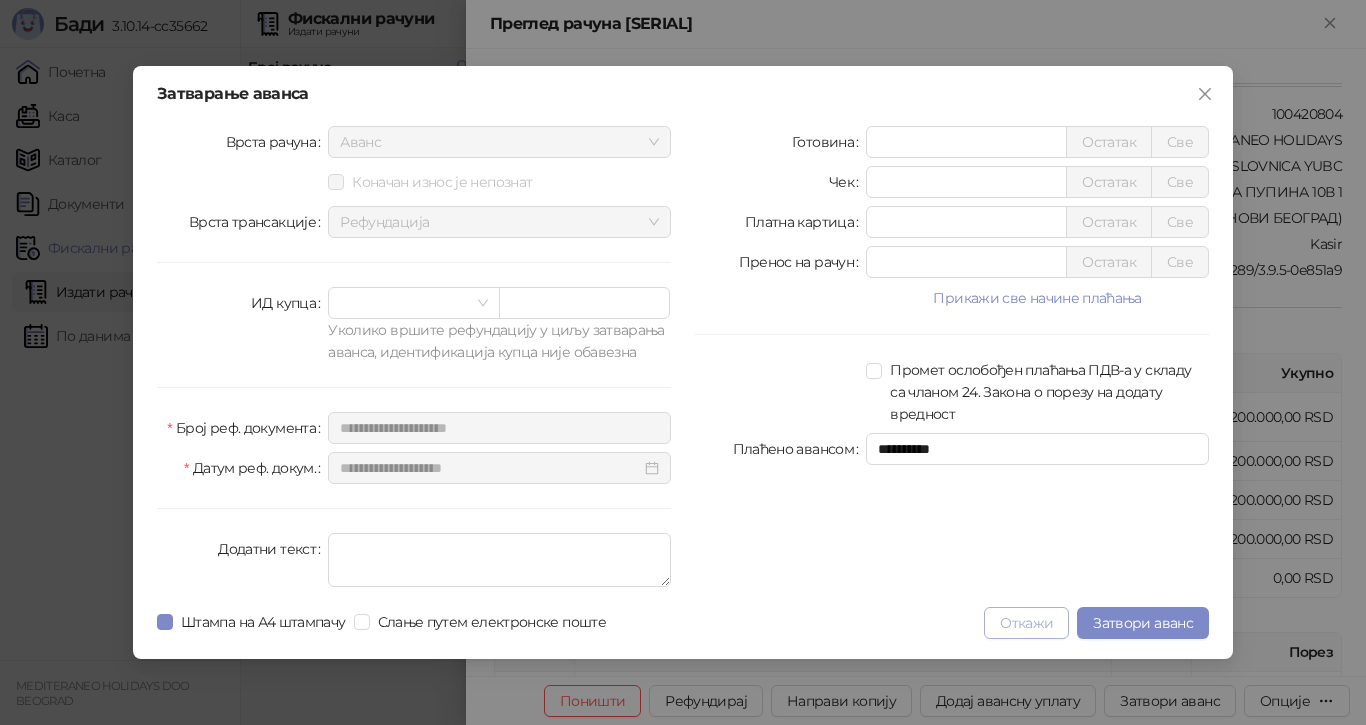 click on "Откажи" at bounding box center (1026, 623) 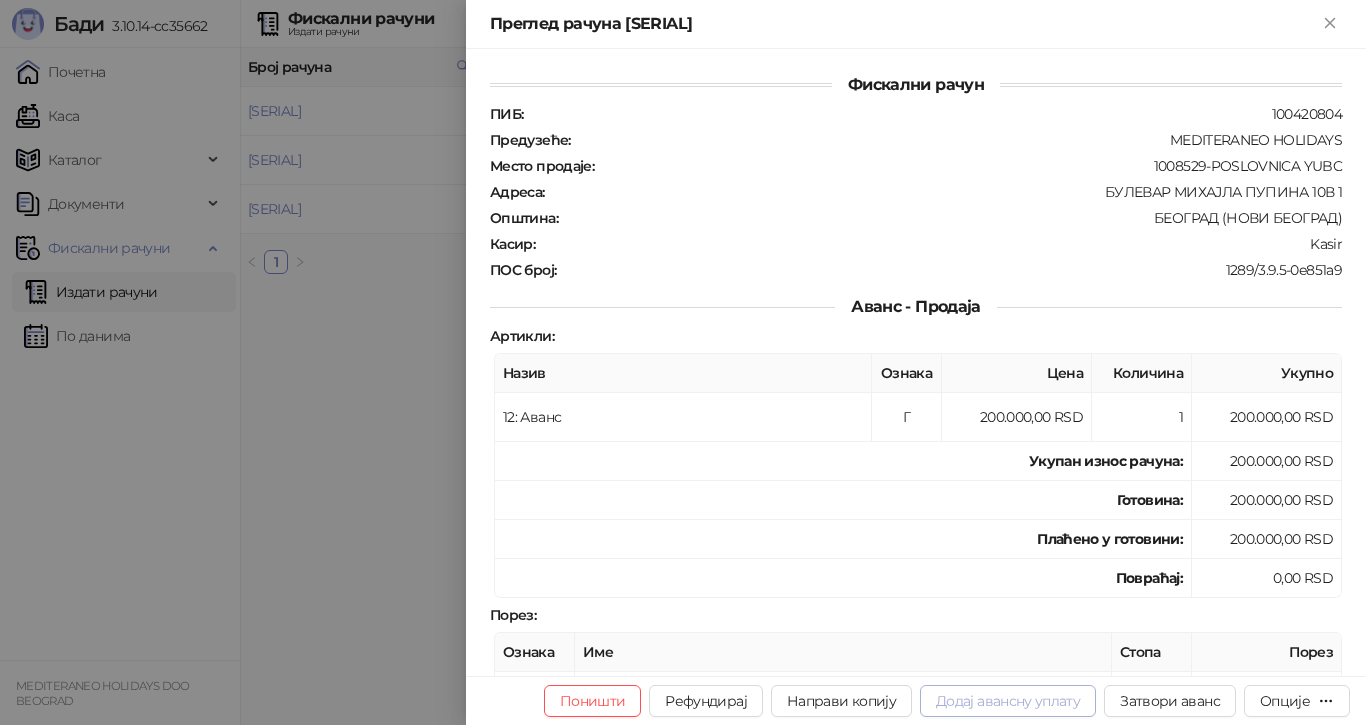click on "Додај авансну уплату" at bounding box center [1008, 701] 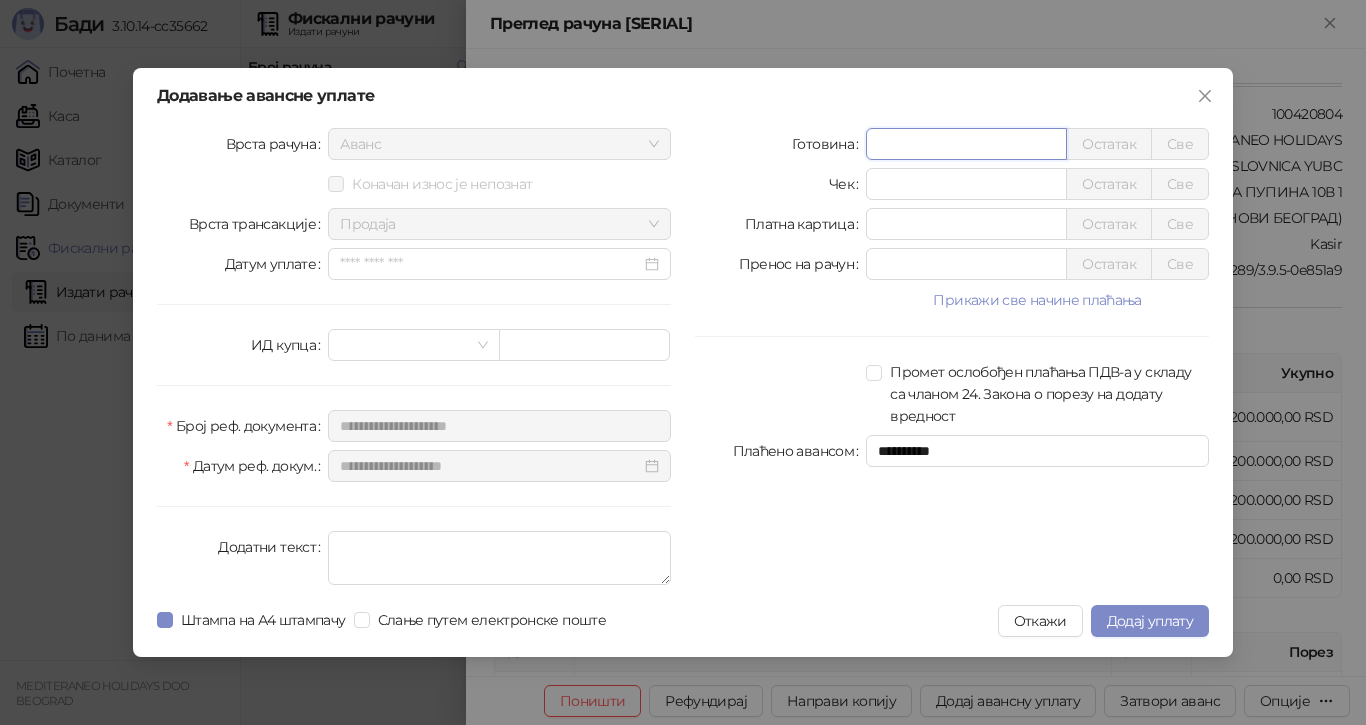 click on "*" at bounding box center (966, 144) 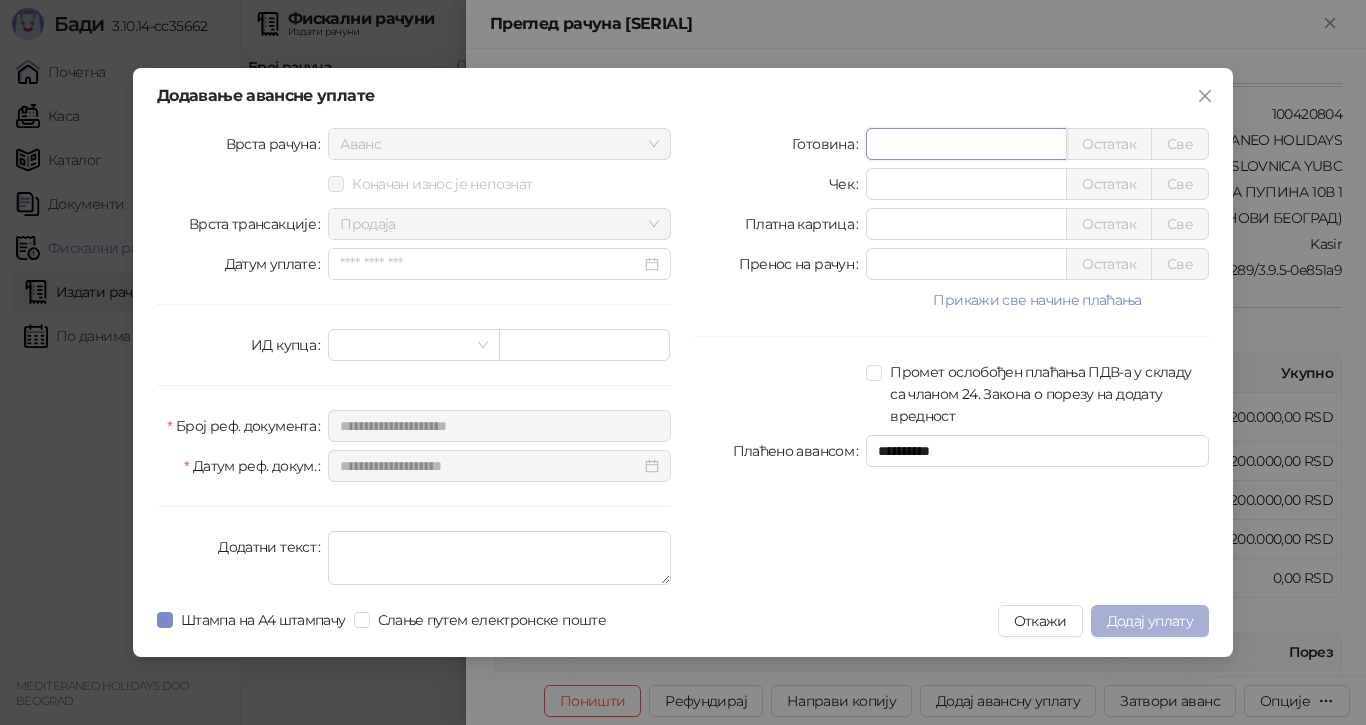 type on "******" 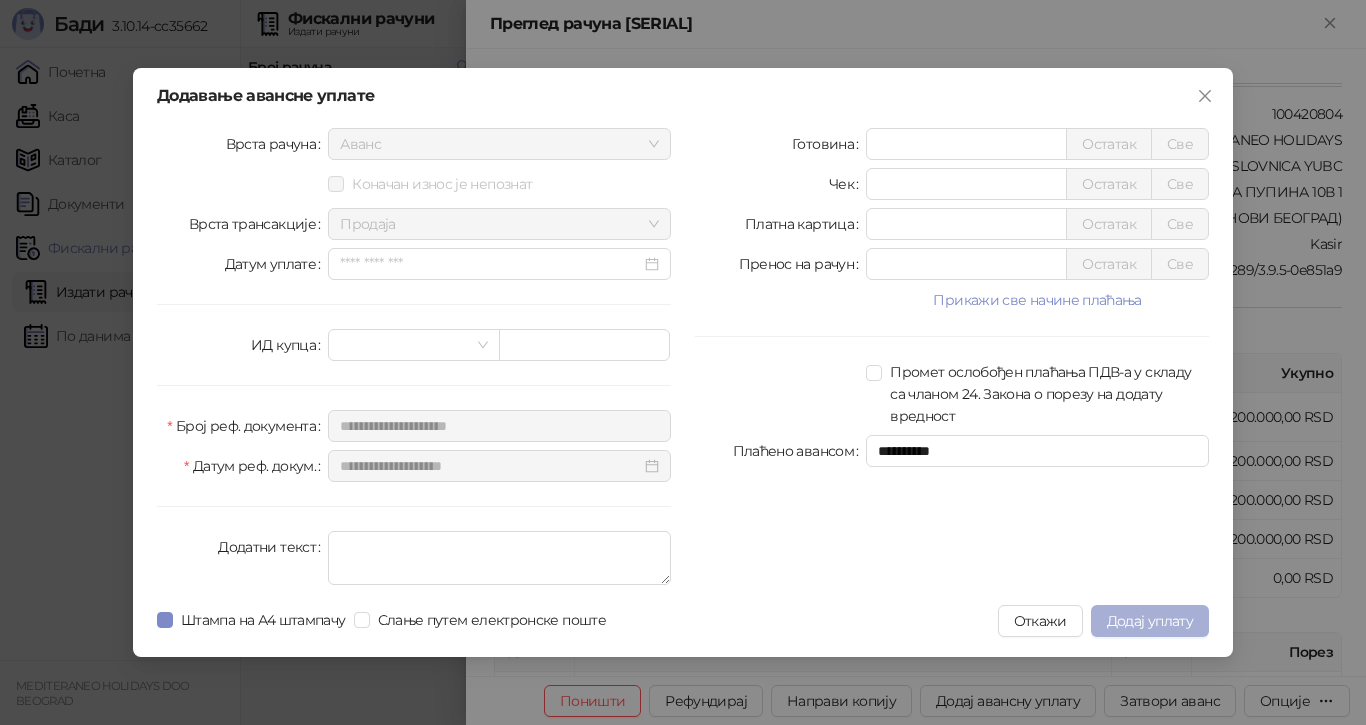click on "Додај уплату" at bounding box center (1150, 621) 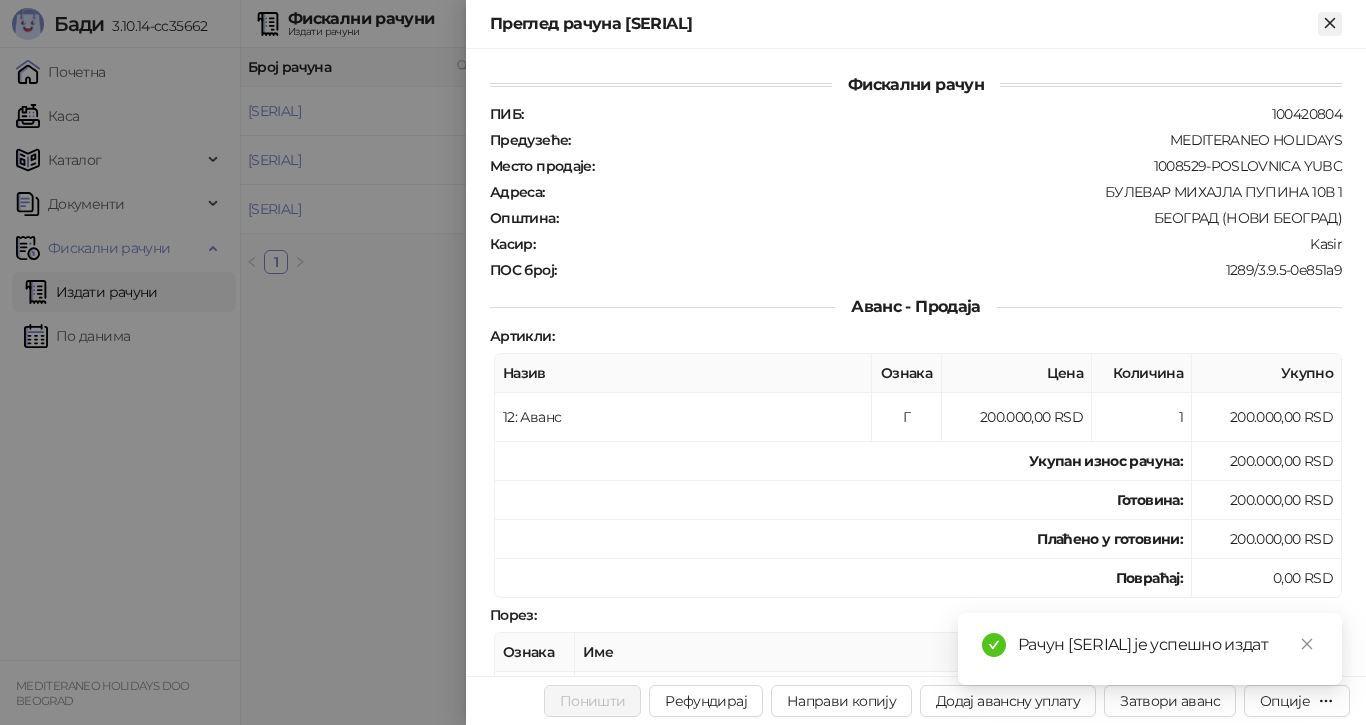 click 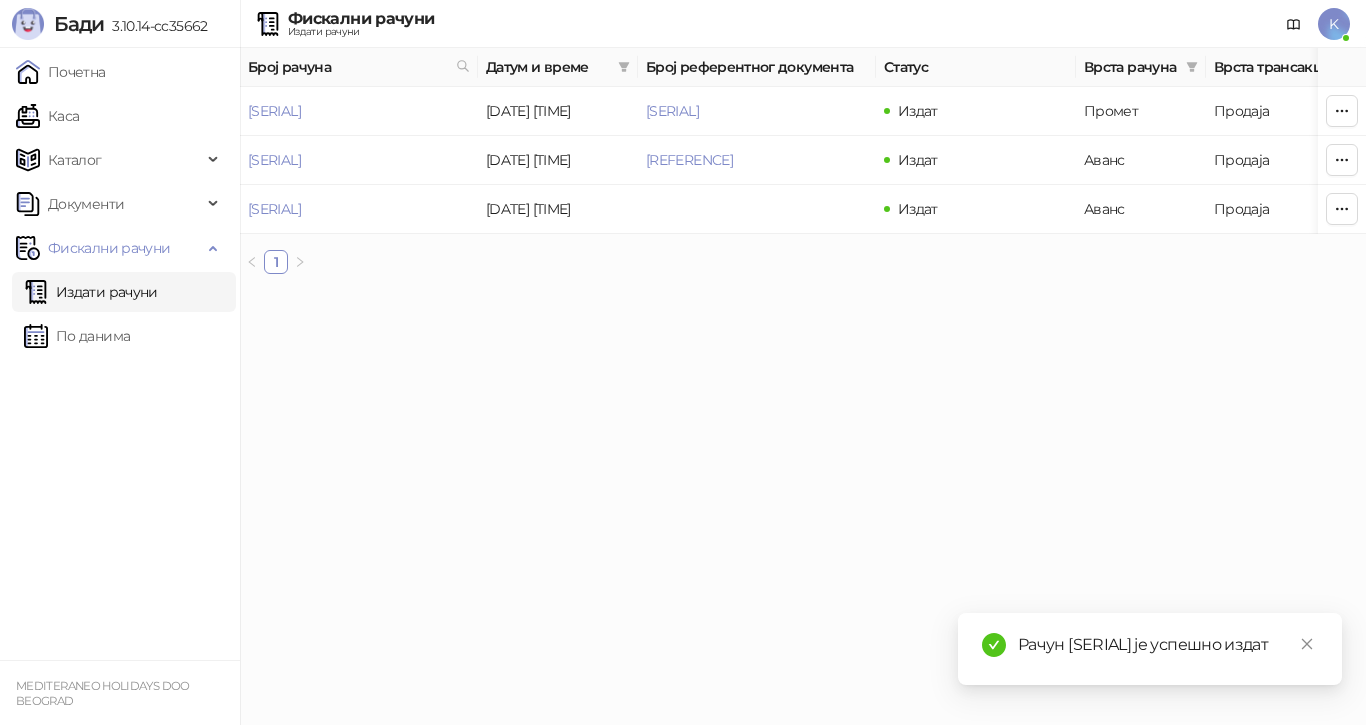 click on "Издати рачуни" at bounding box center [91, 292] 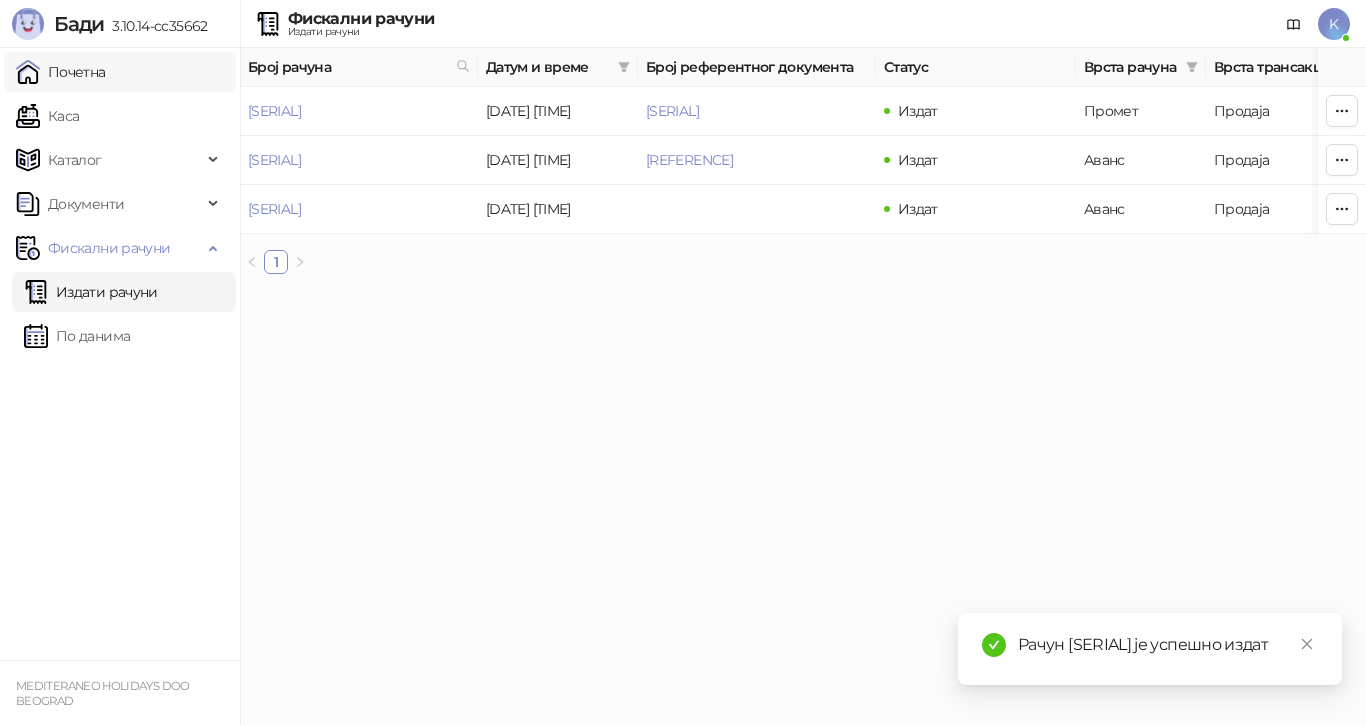 click on "Почетна" at bounding box center [61, 72] 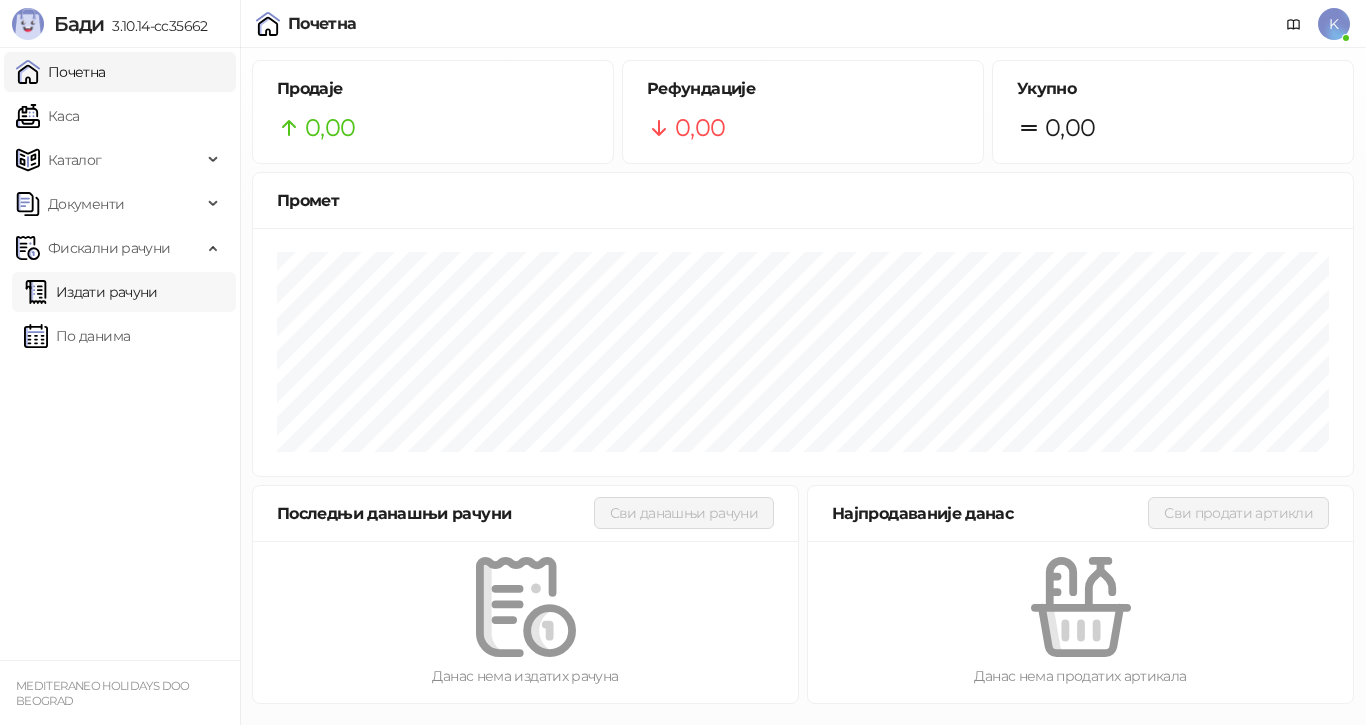 click on "Издати рачуни" at bounding box center (91, 292) 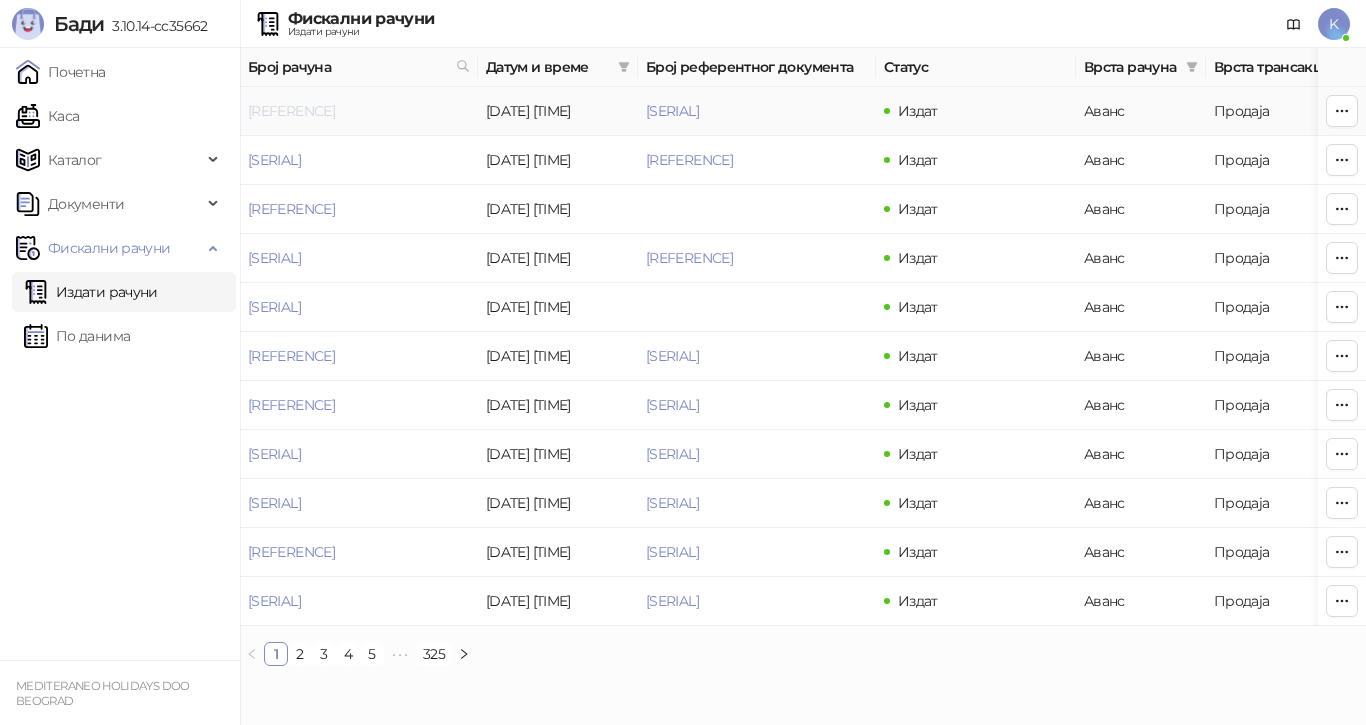 click on "[REFERENCE]" at bounding box center [291, 111] 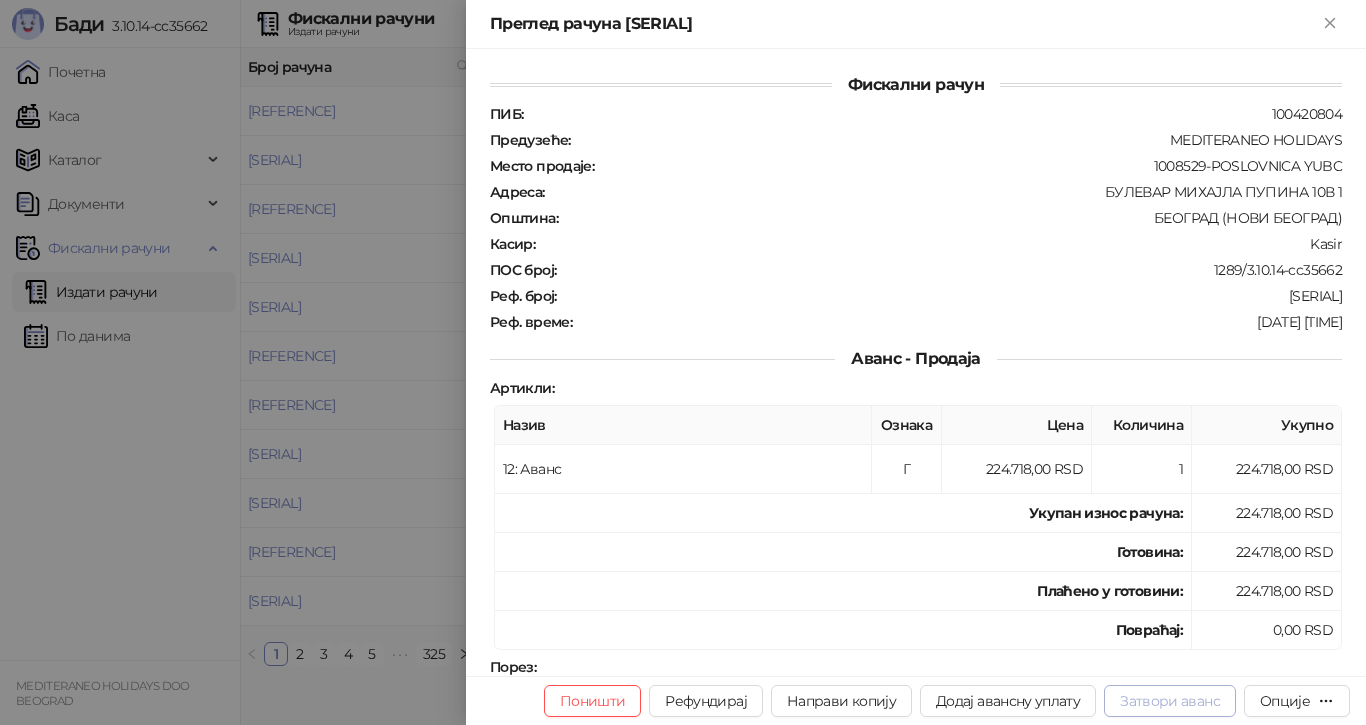 click on "Затвори аванс" at bounding box center (1170, 701) 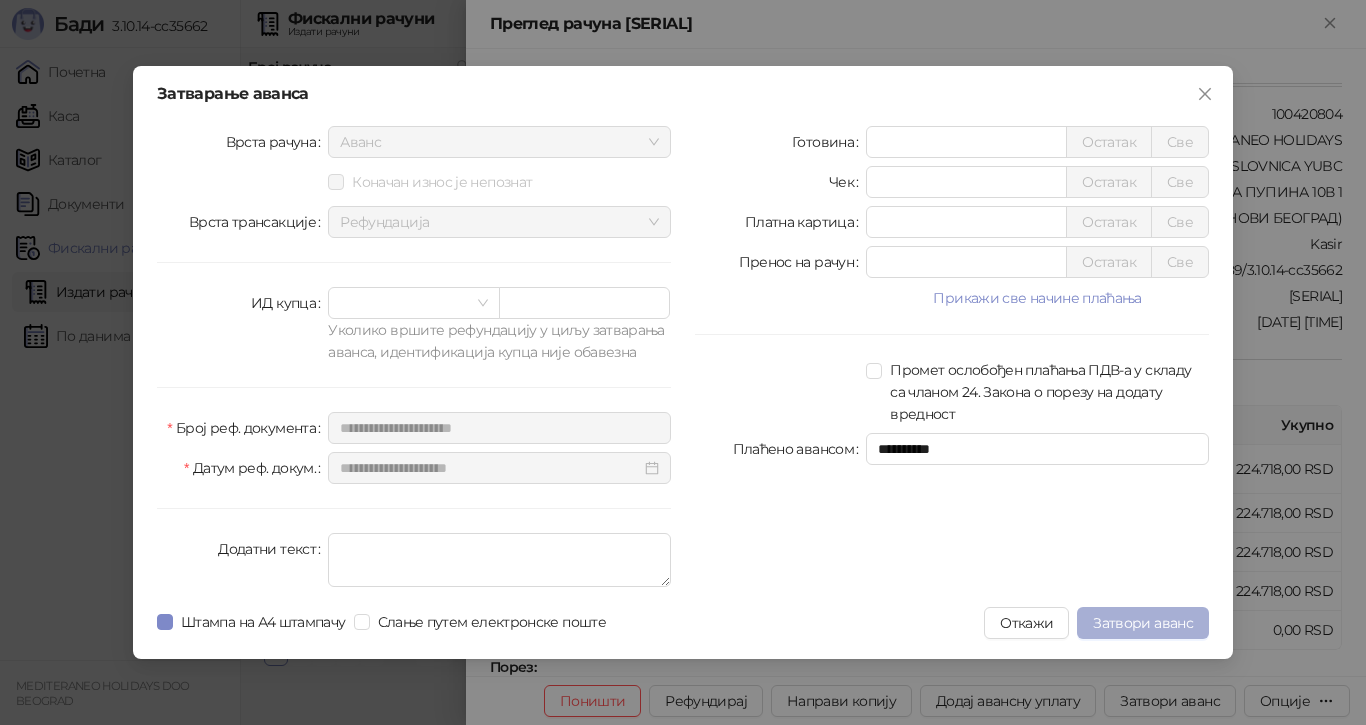click on "Затвори аванс" at bounding box center [1143, 623] 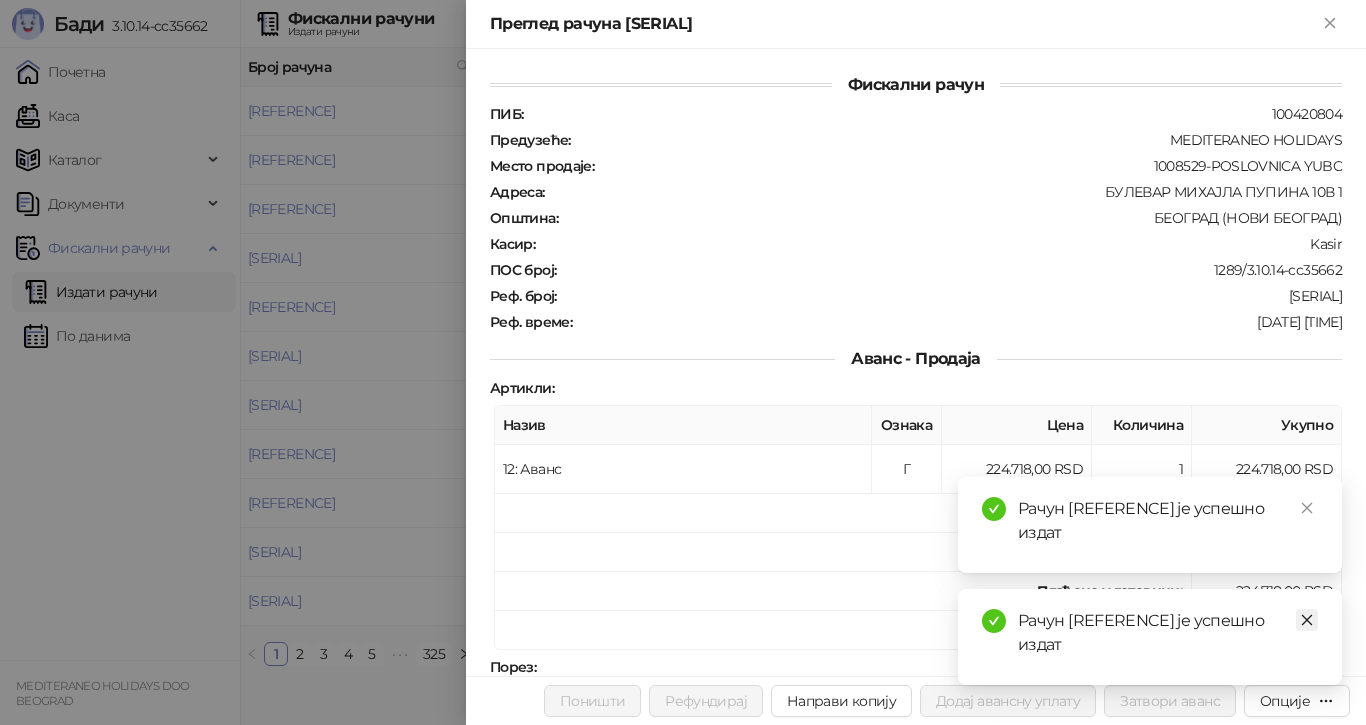 click 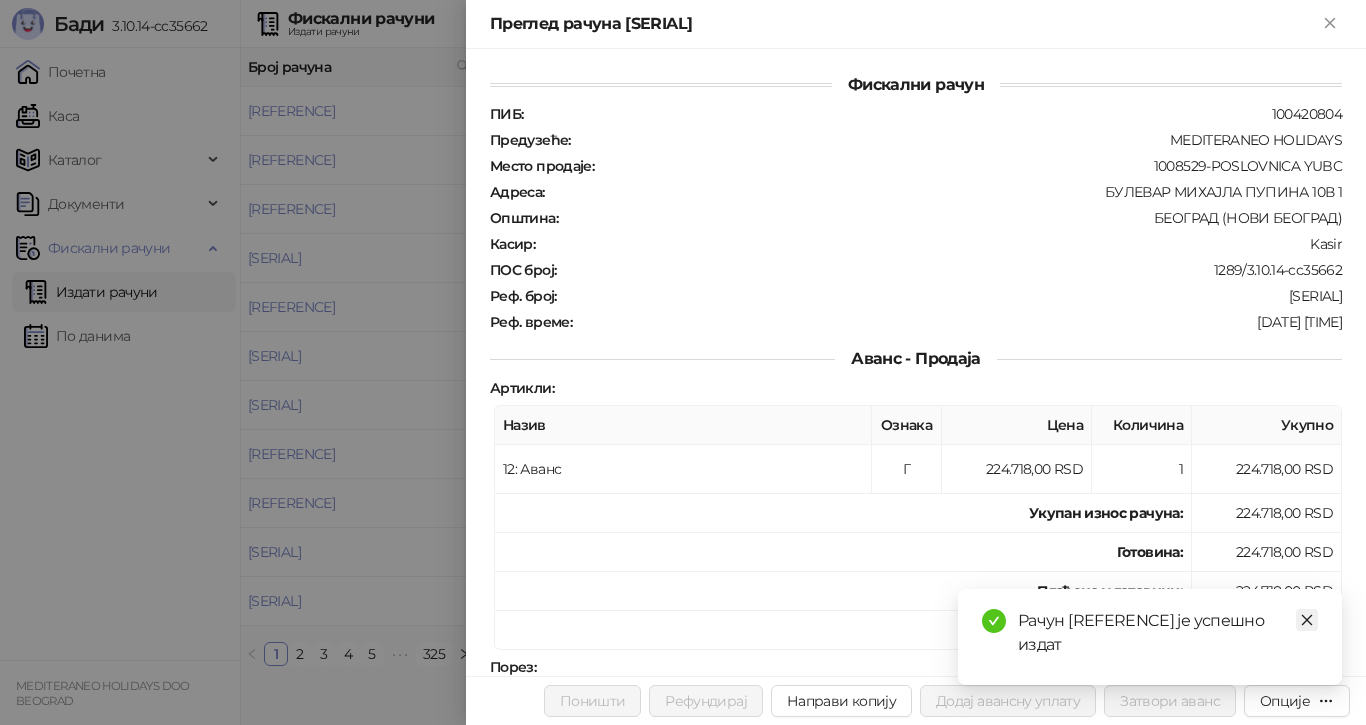 click 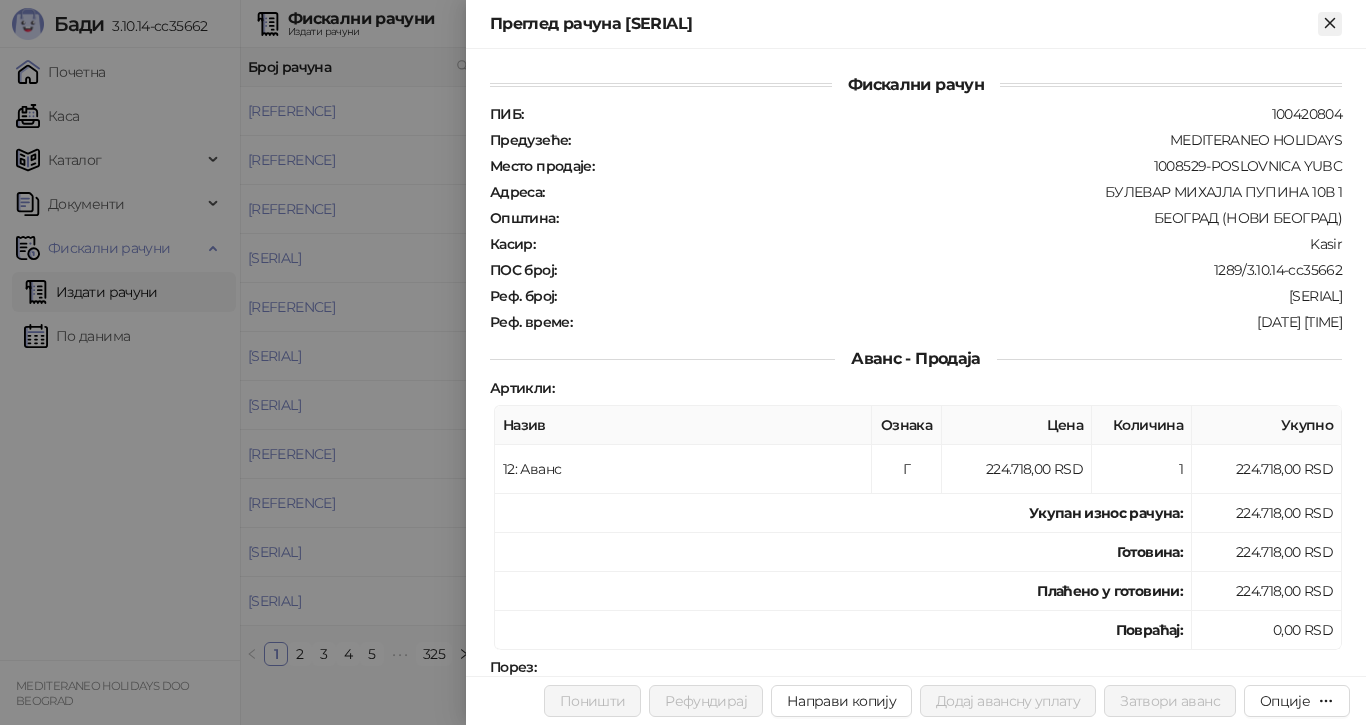 drag, startPoint x: 1329, startPoint y: 32, endPoint x: 1330, endPoint y: 22, distance: 10.049875 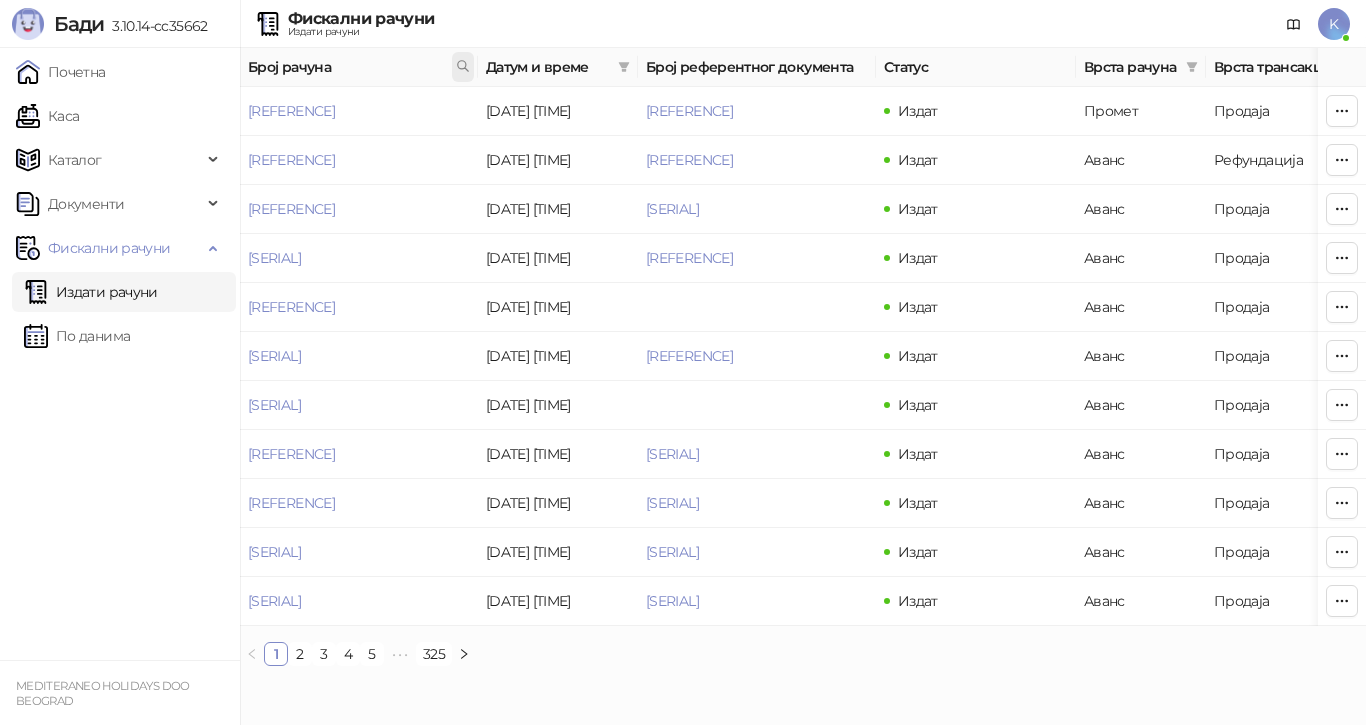 click 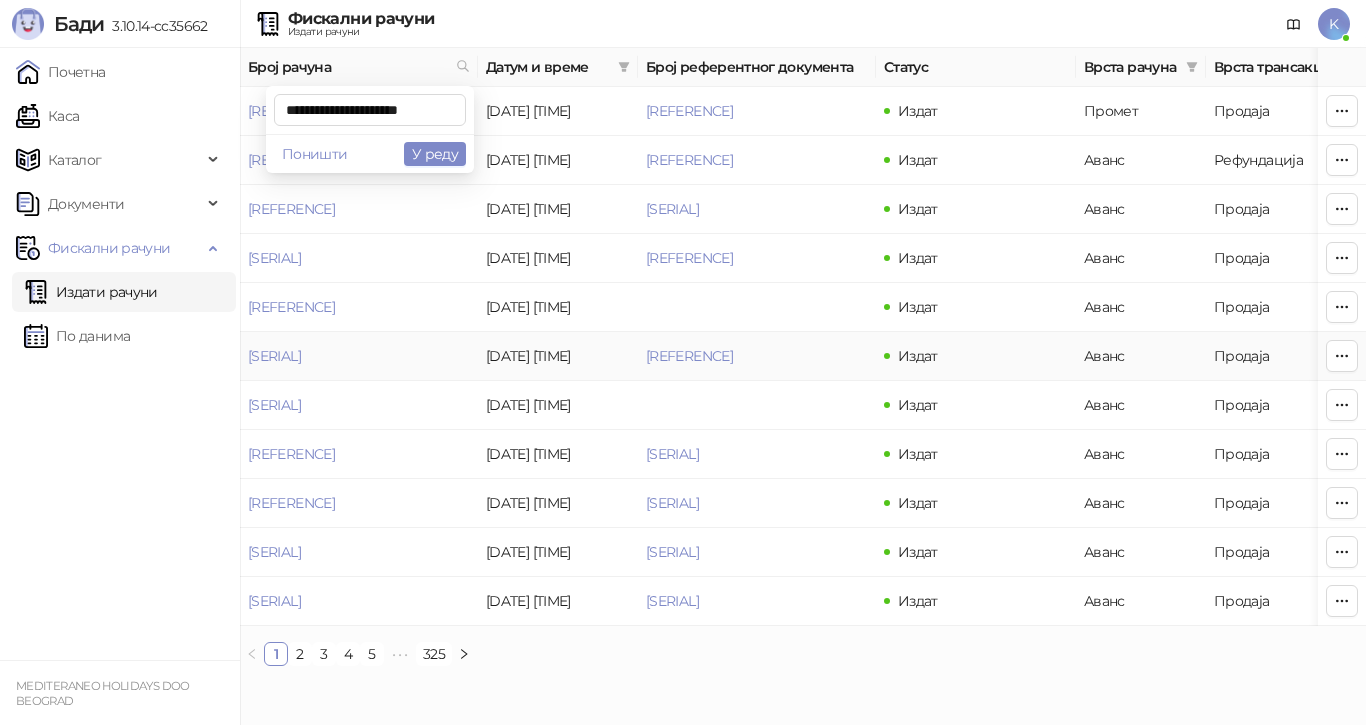 scroll, scrollTop: 0, scrollLeft: 5, axis: horizontal 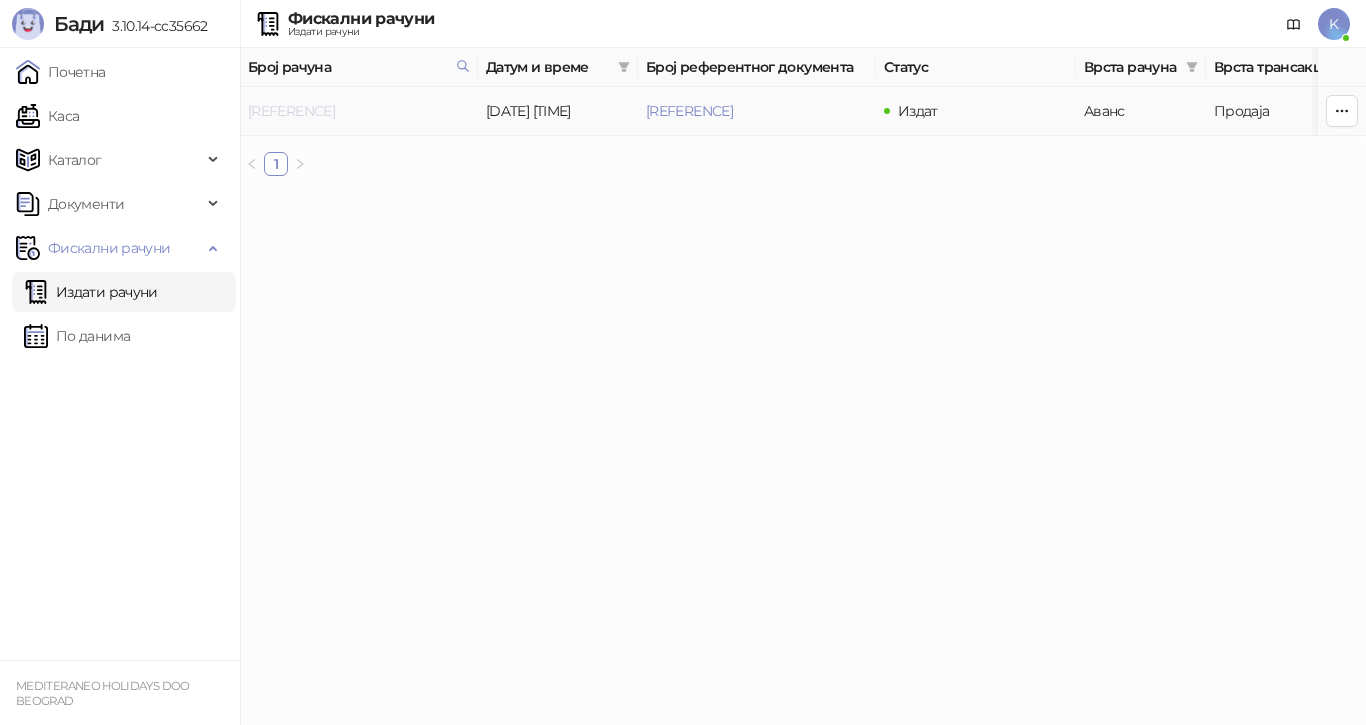 click on "[REFERENCE]" at bounding box center (291, 111) 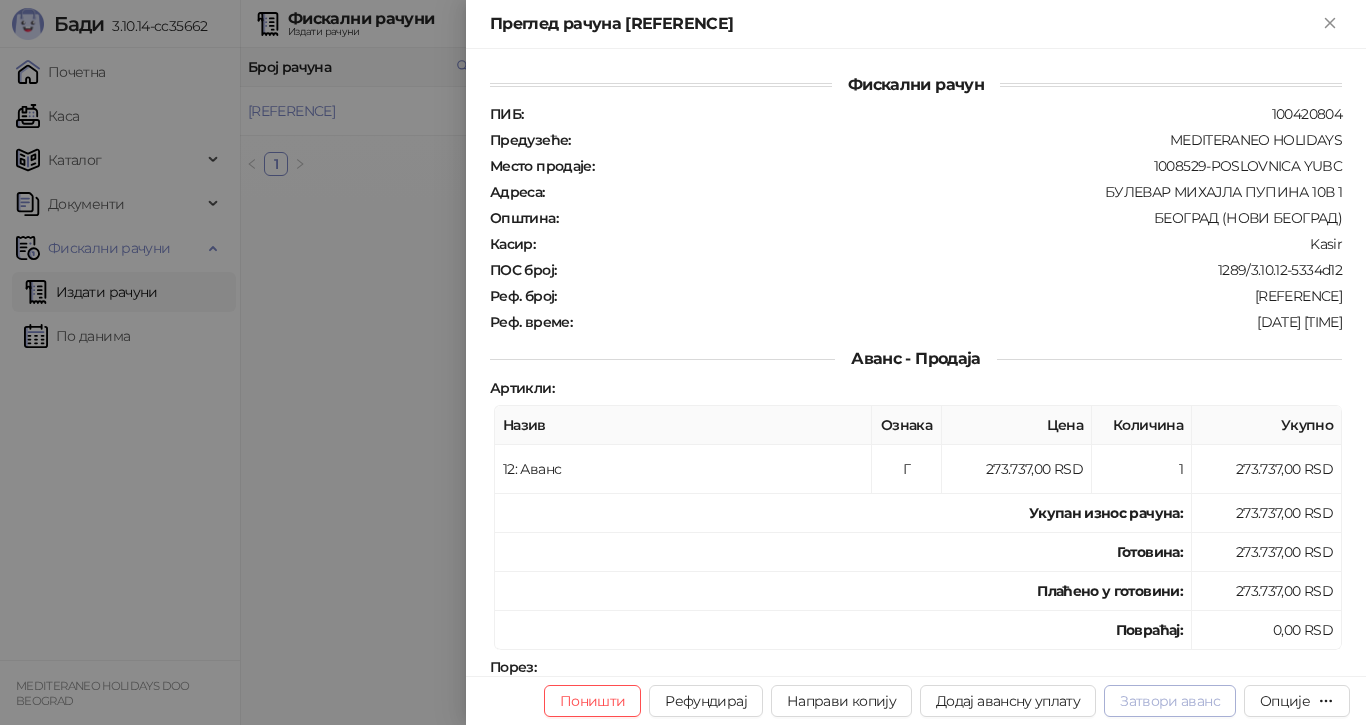 click on "Затвори аванс" at bounding box center (1170, 701) 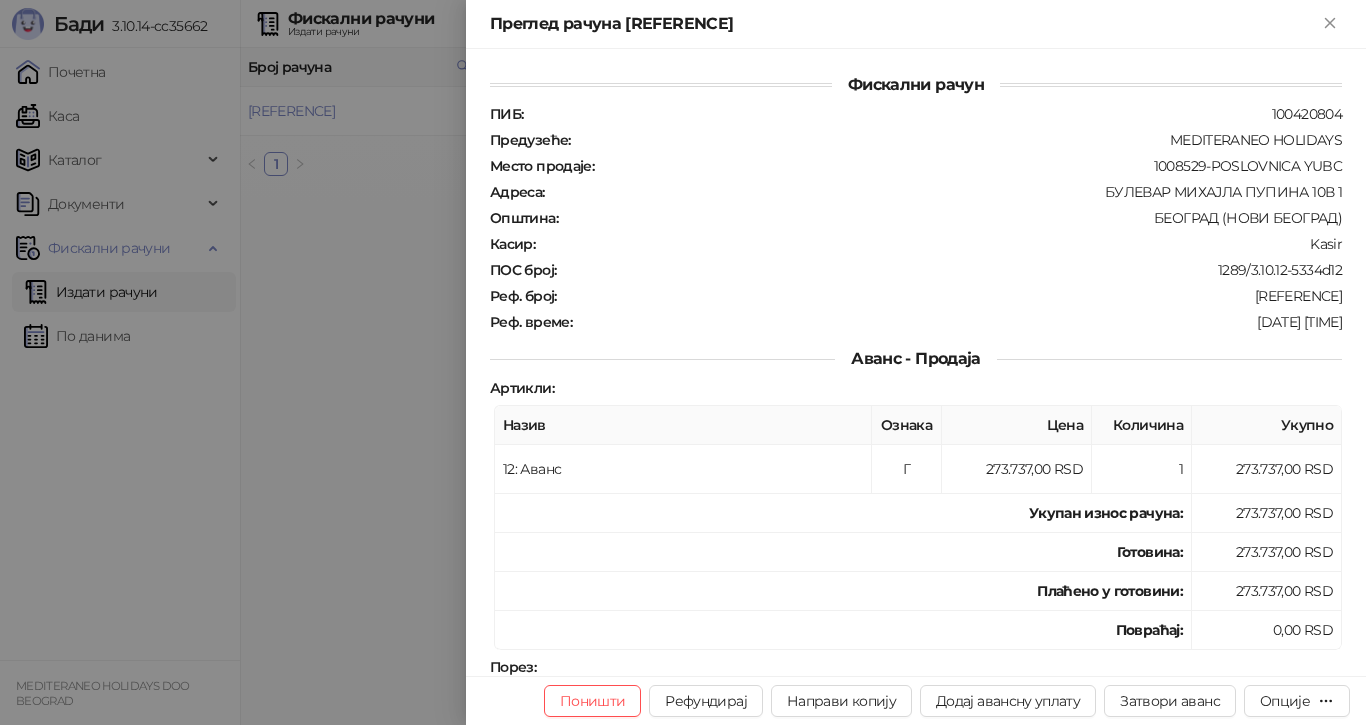 type on "**********" 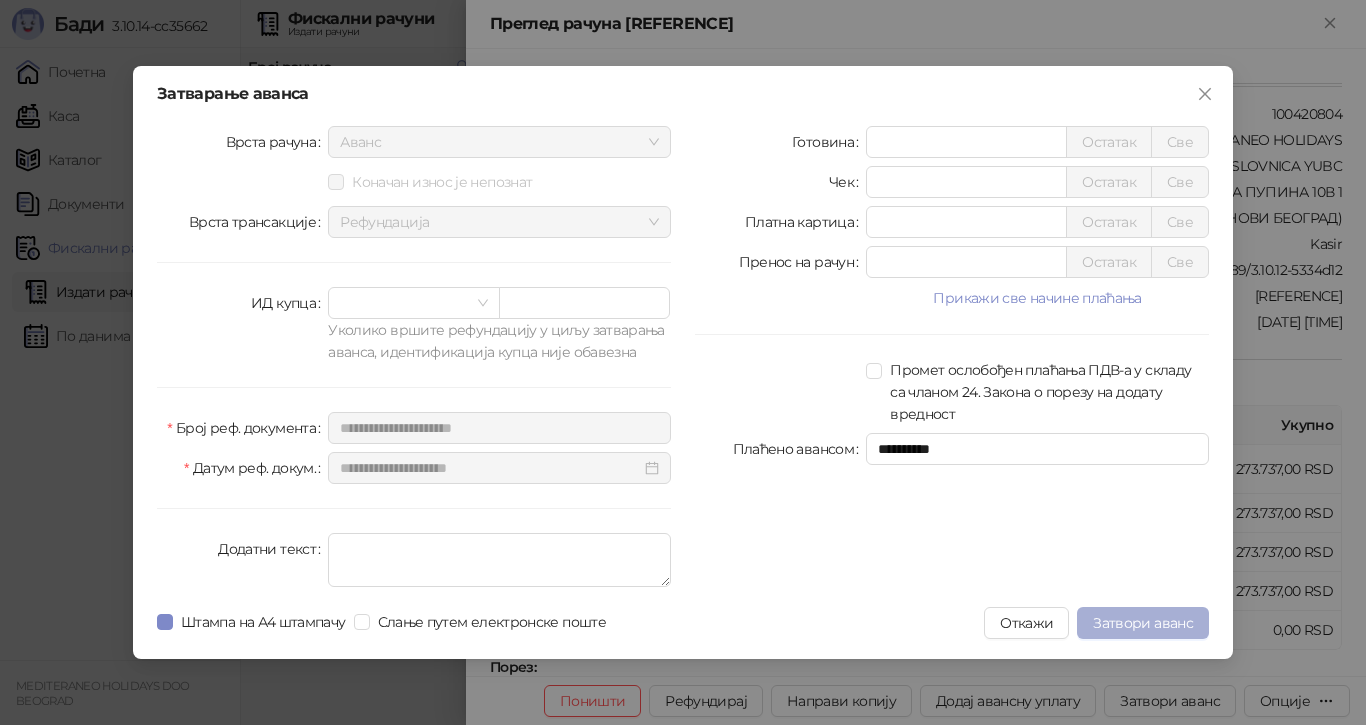 click on "Затвори аванс" at bounding box center (1143, 623) 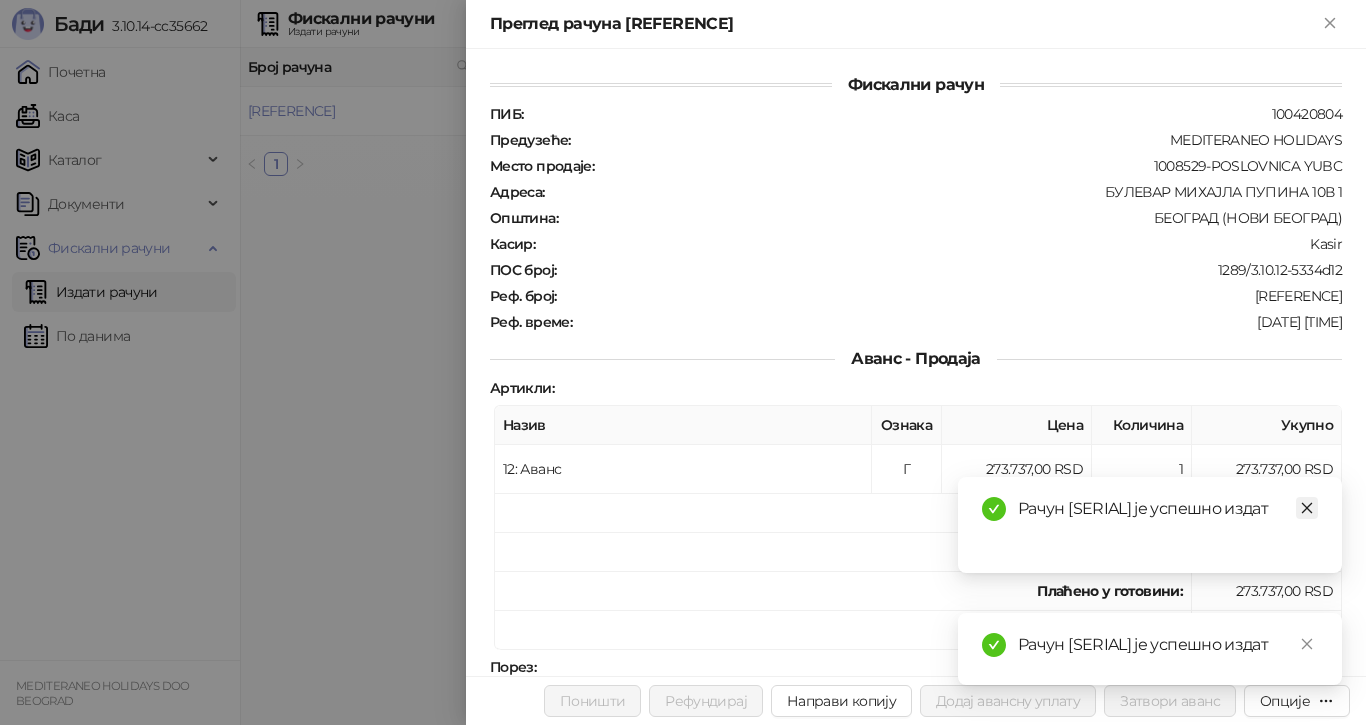 click 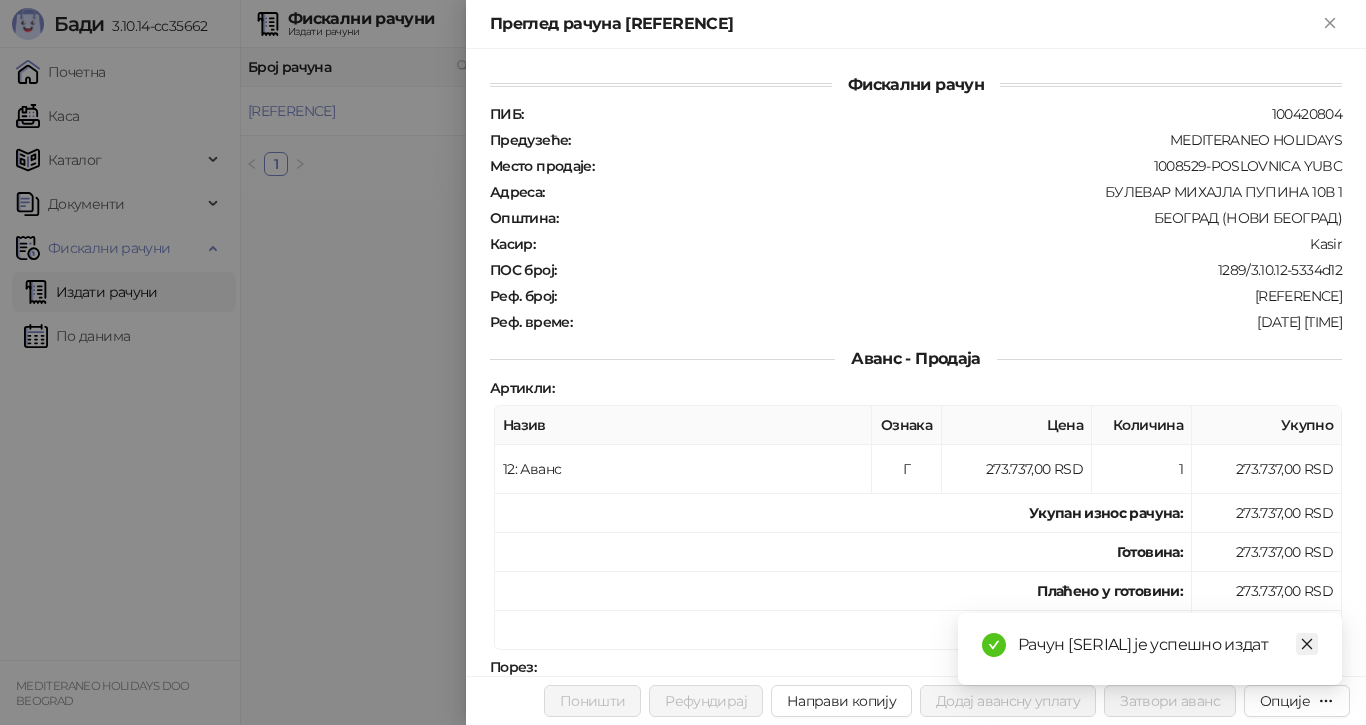 click 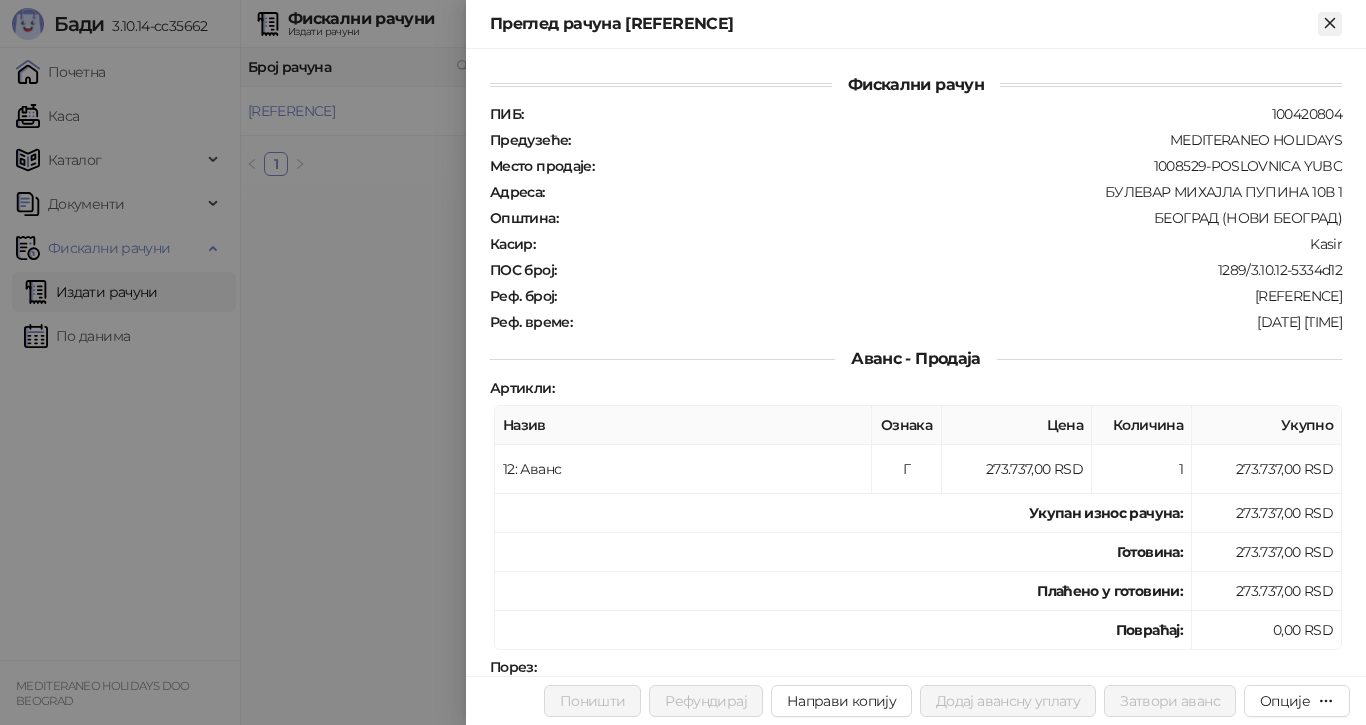 click 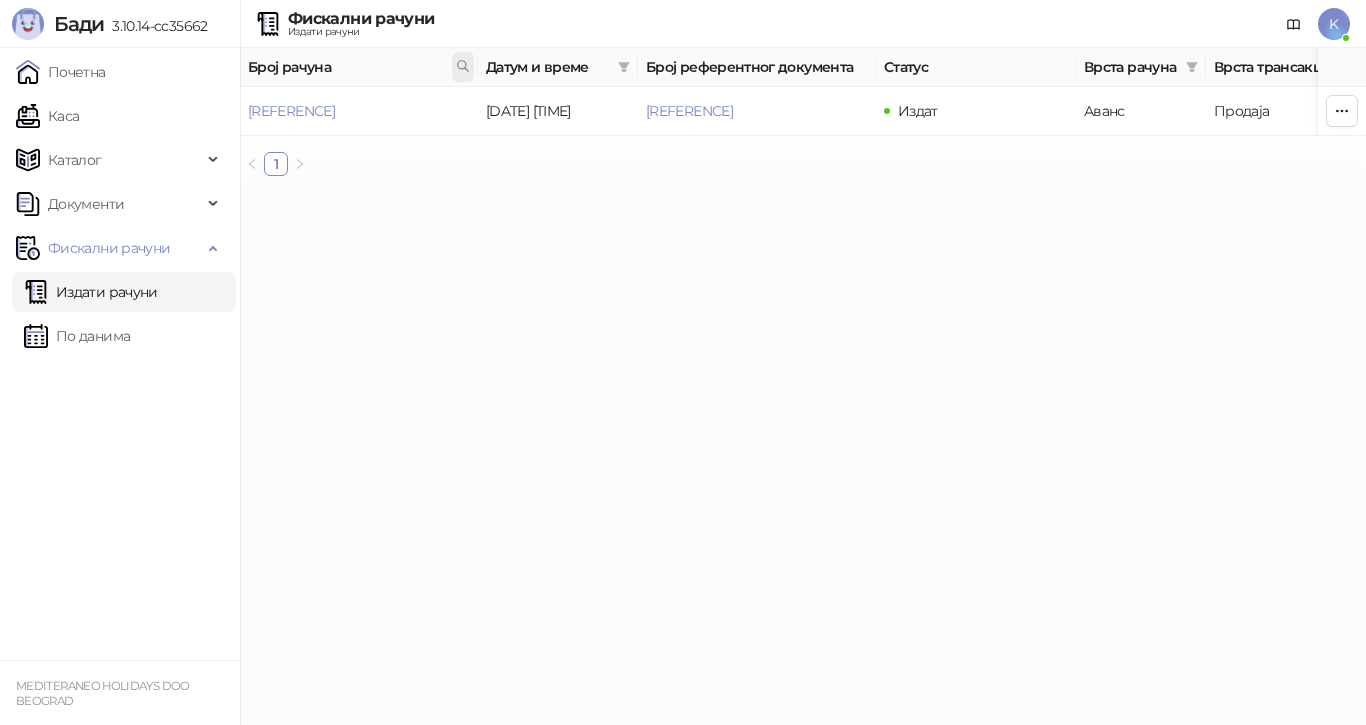 click 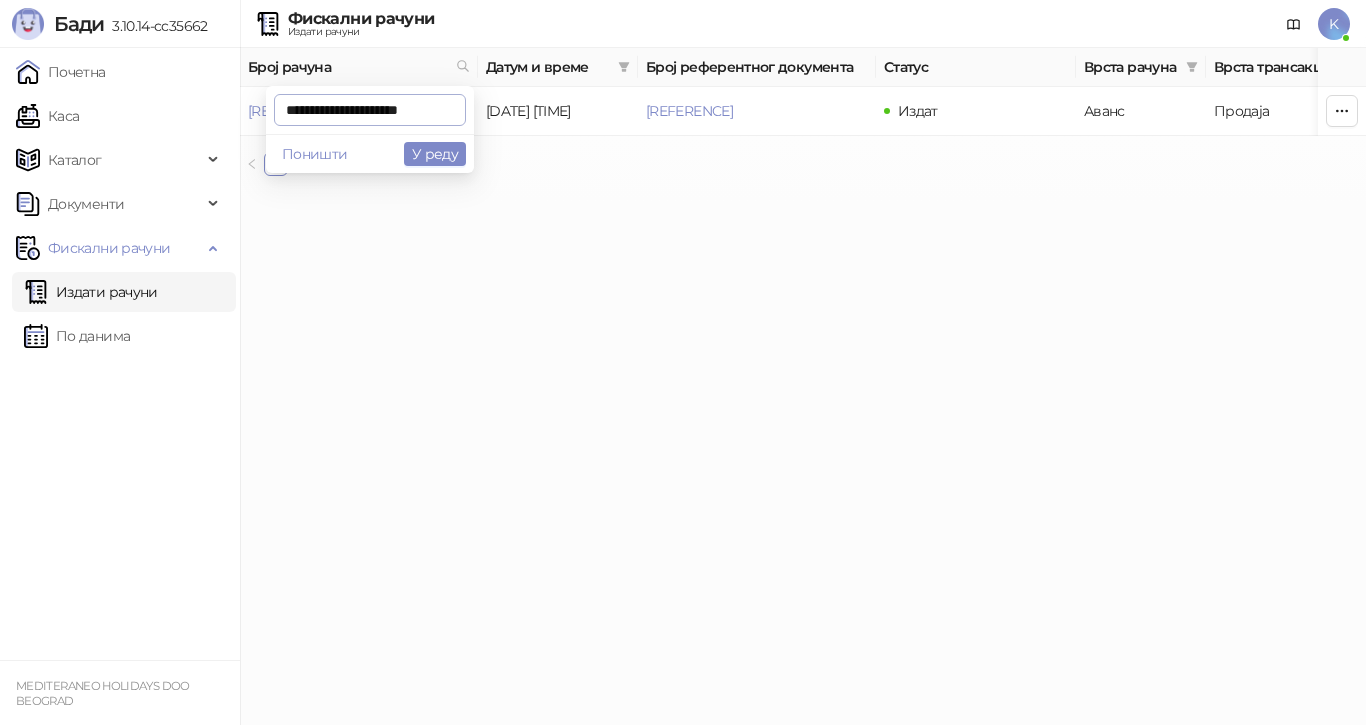 scroll, scrollTop: 0, scrollLeft: 6, axis: horizontal 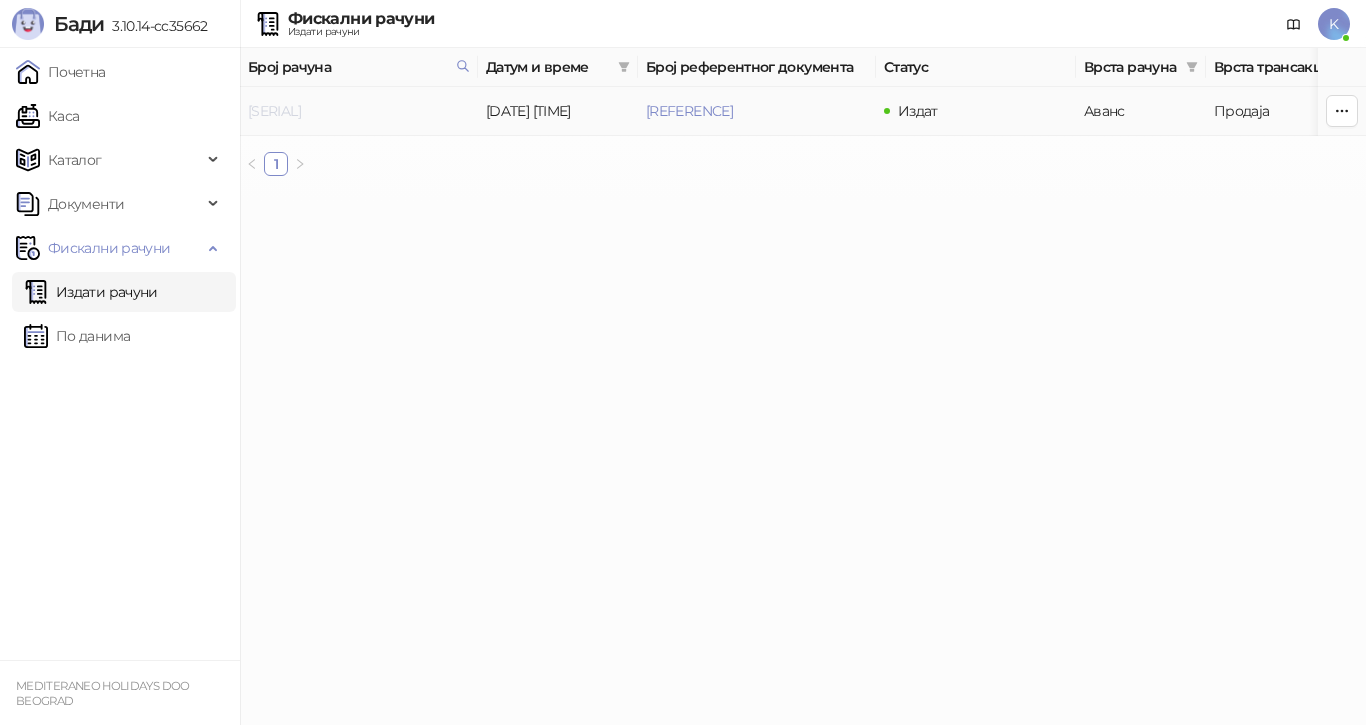 click on "[SERIAL]" at bounding box center [274, 111] 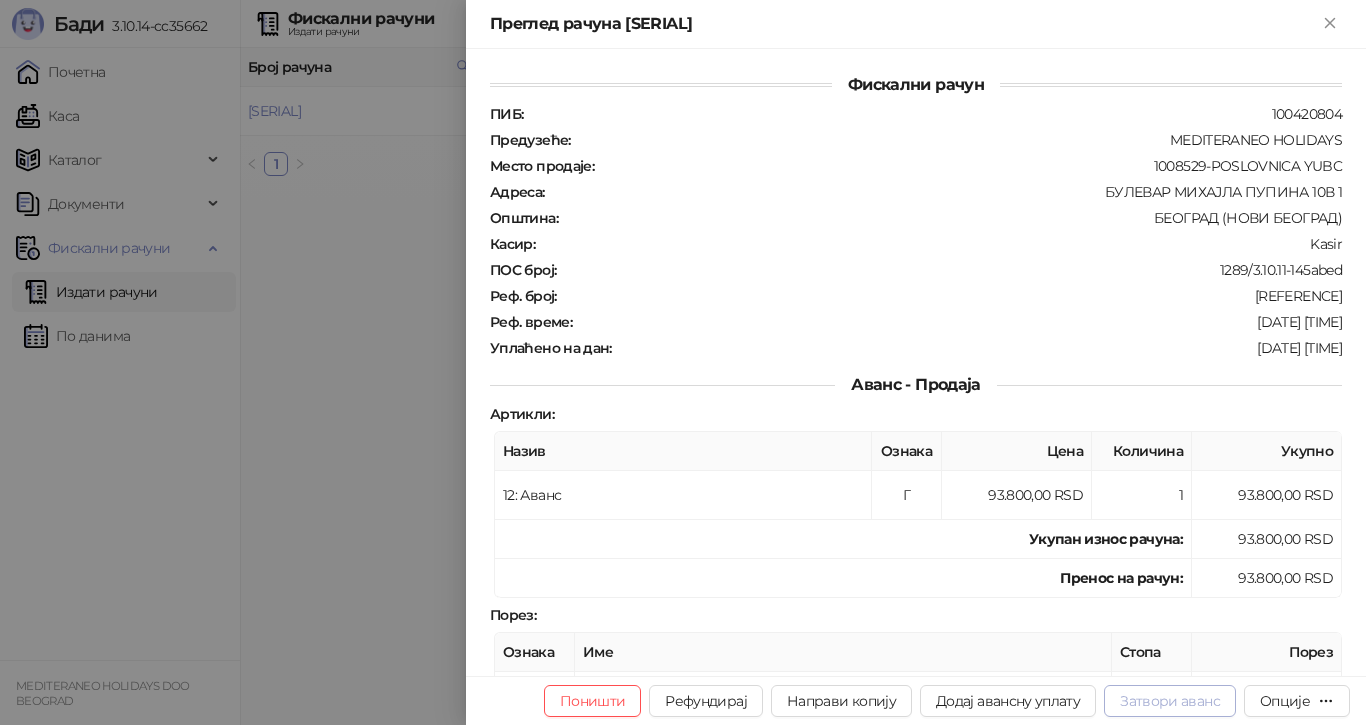 click on "Затвори аванс" at bounding box center (1170, 701) 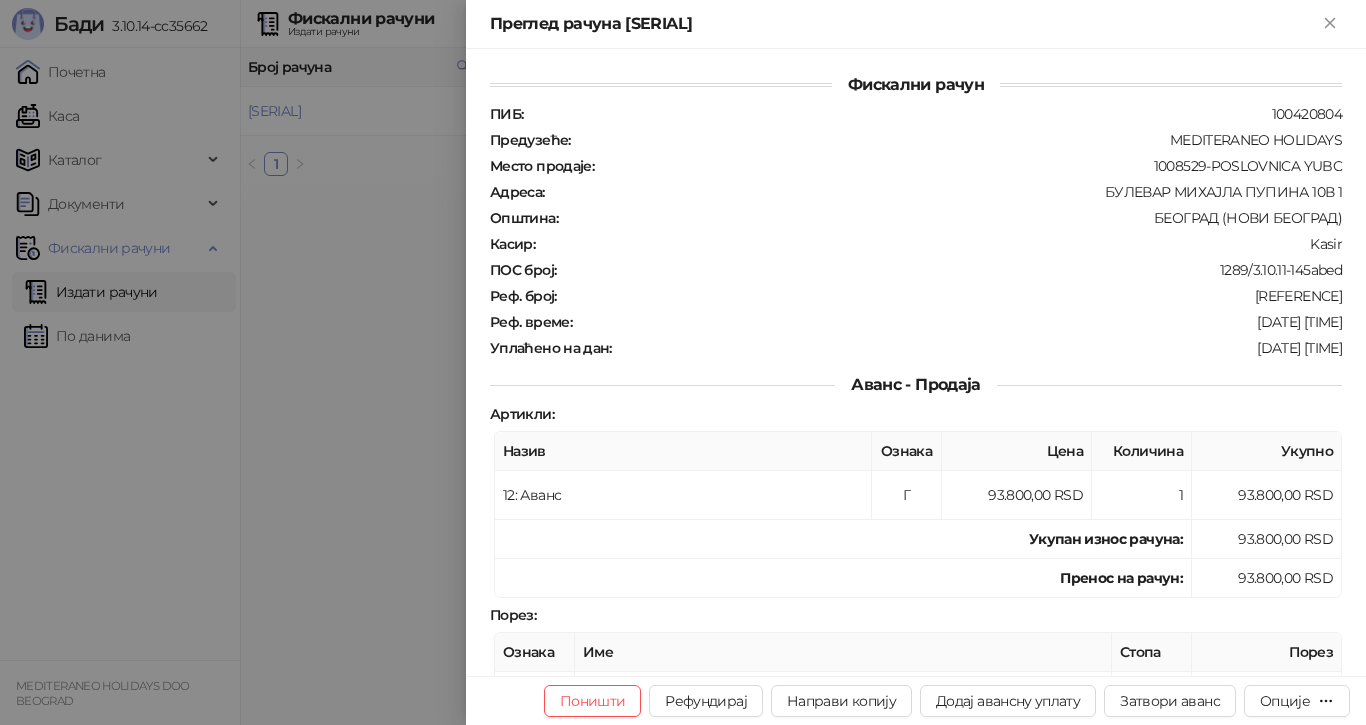 type on "**********" 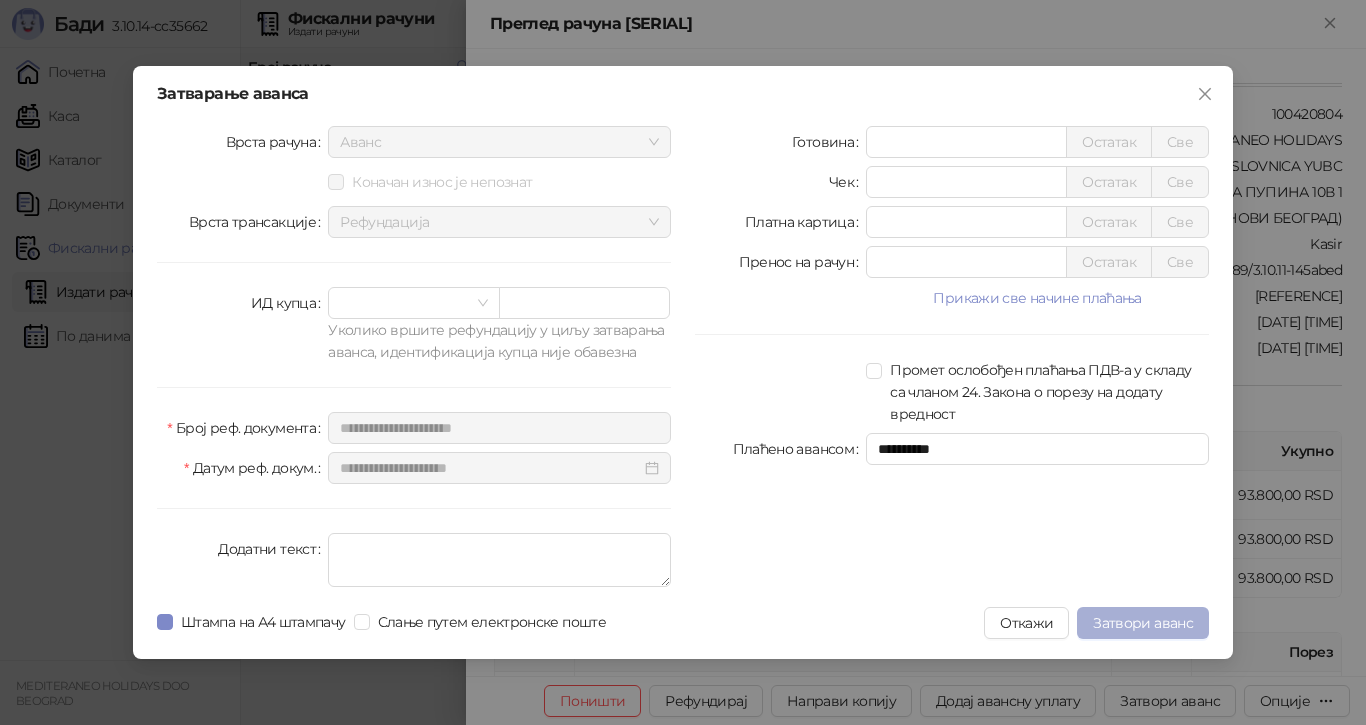 click on "Затвори аванс" at bounding box center [1143, 623] 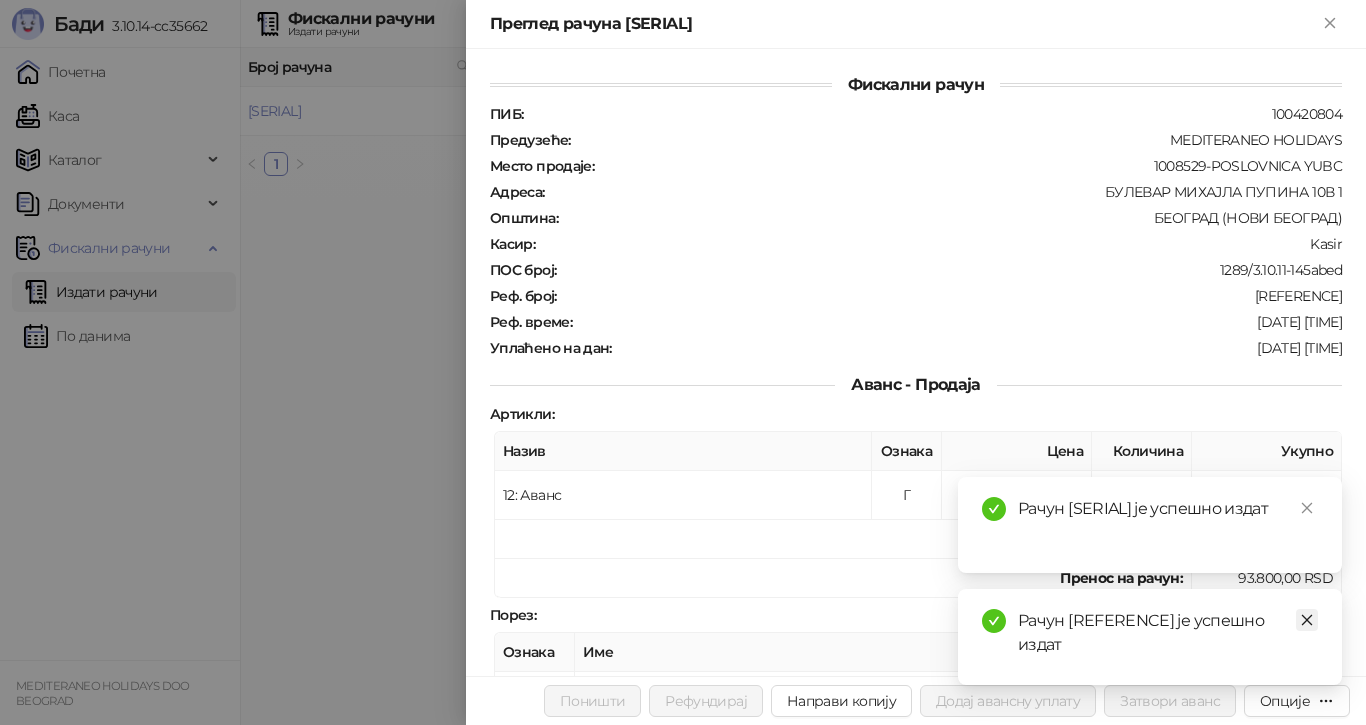 click 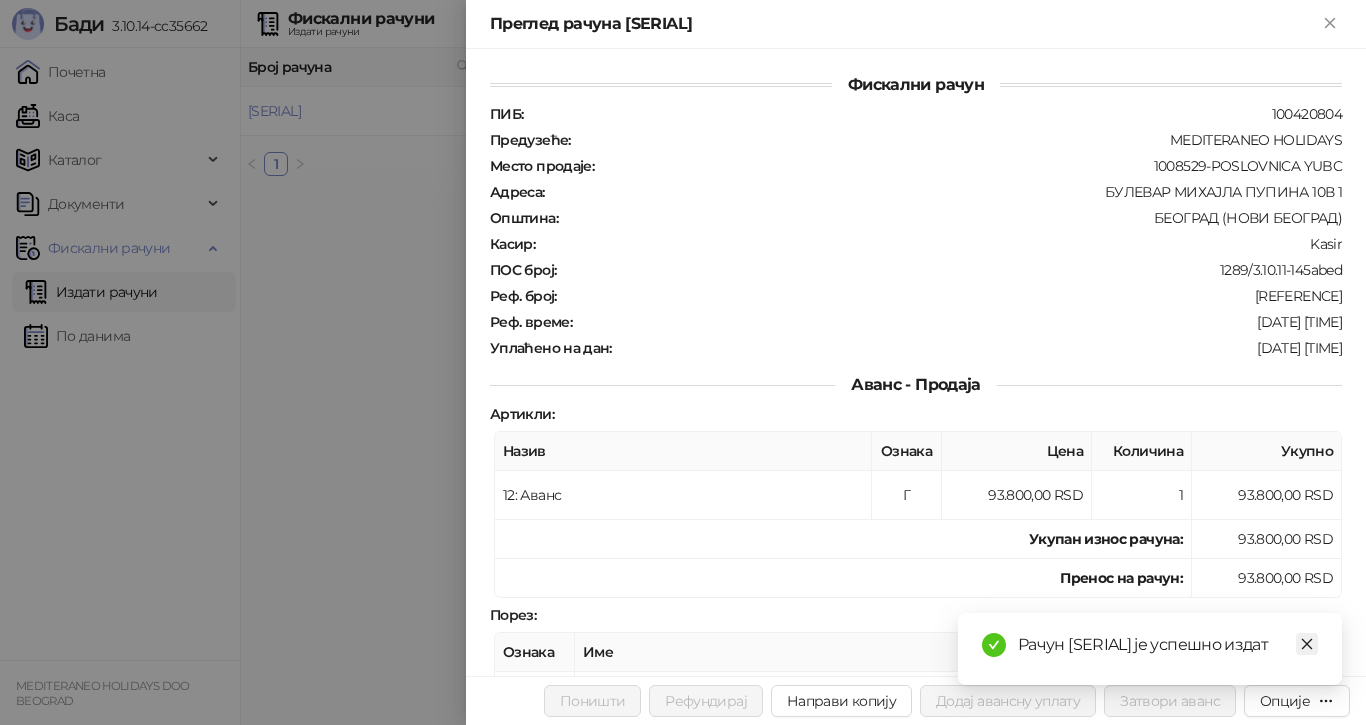 click 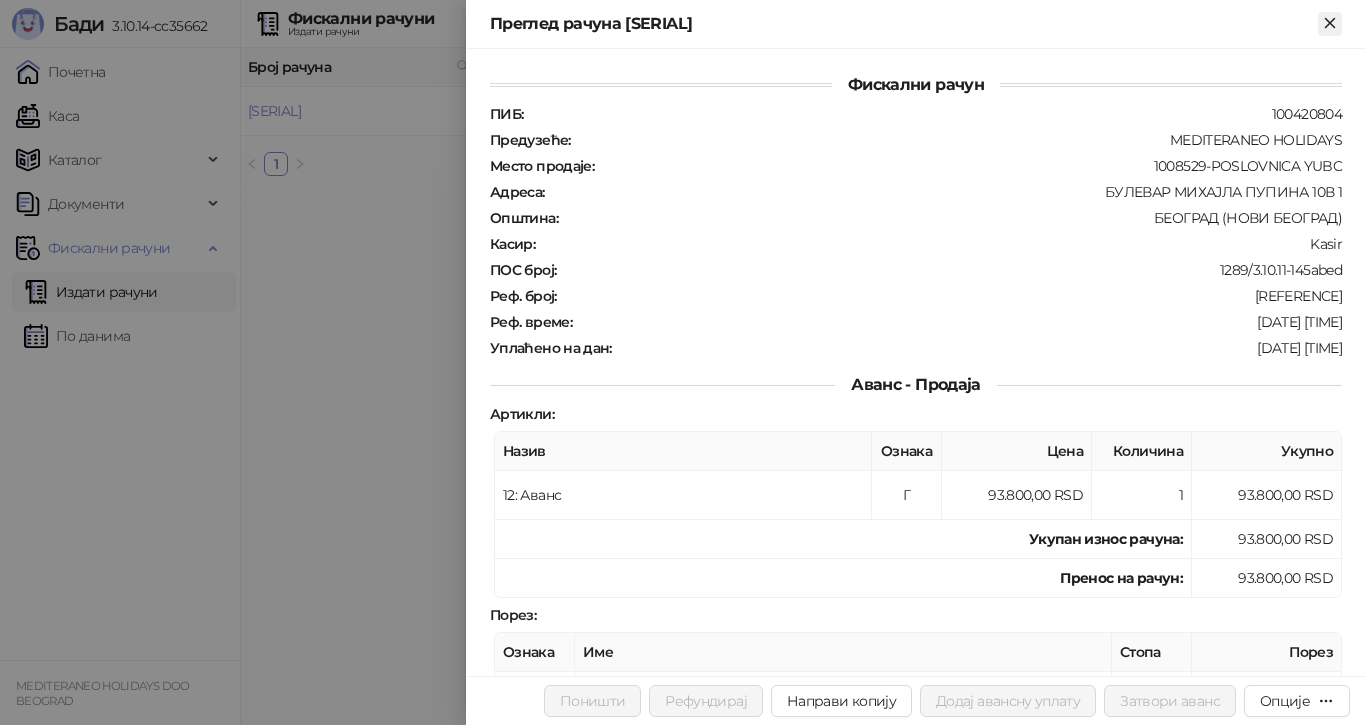click 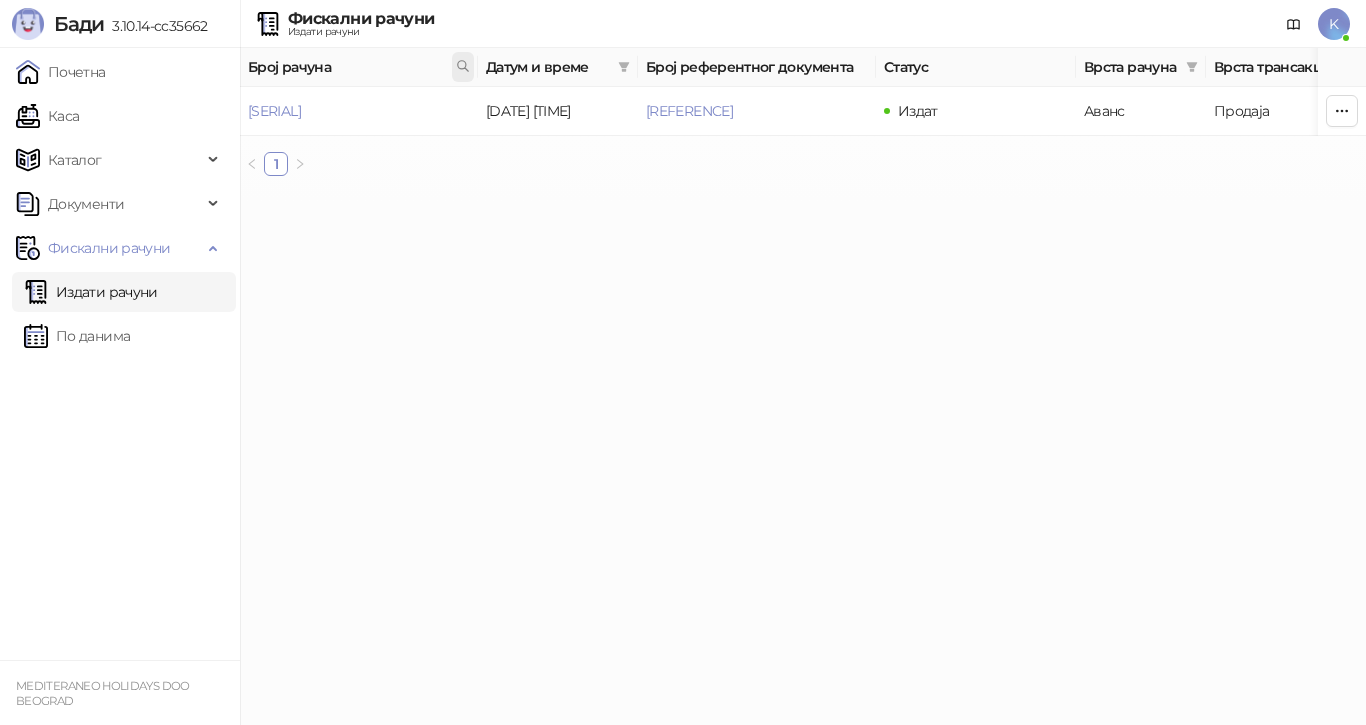 click 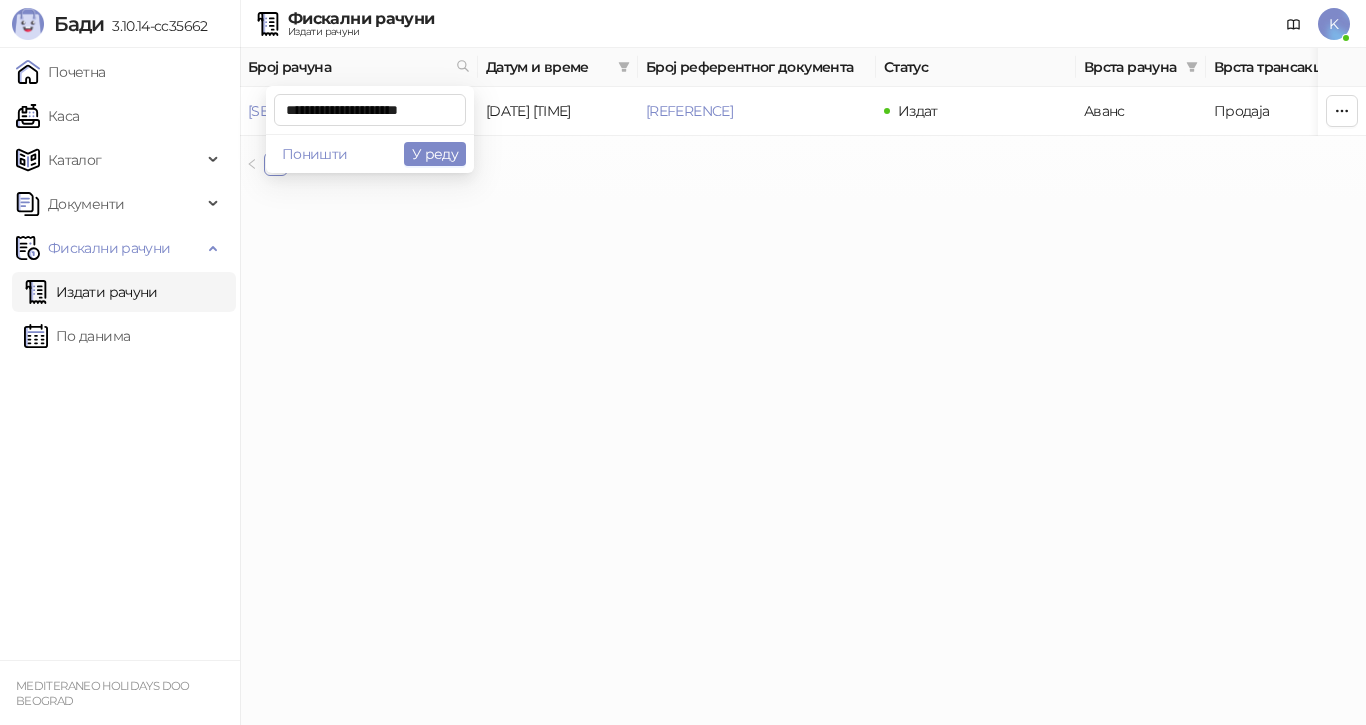 scroll, scrollTop: 0, scrollLeft: 7, axis: horizontal 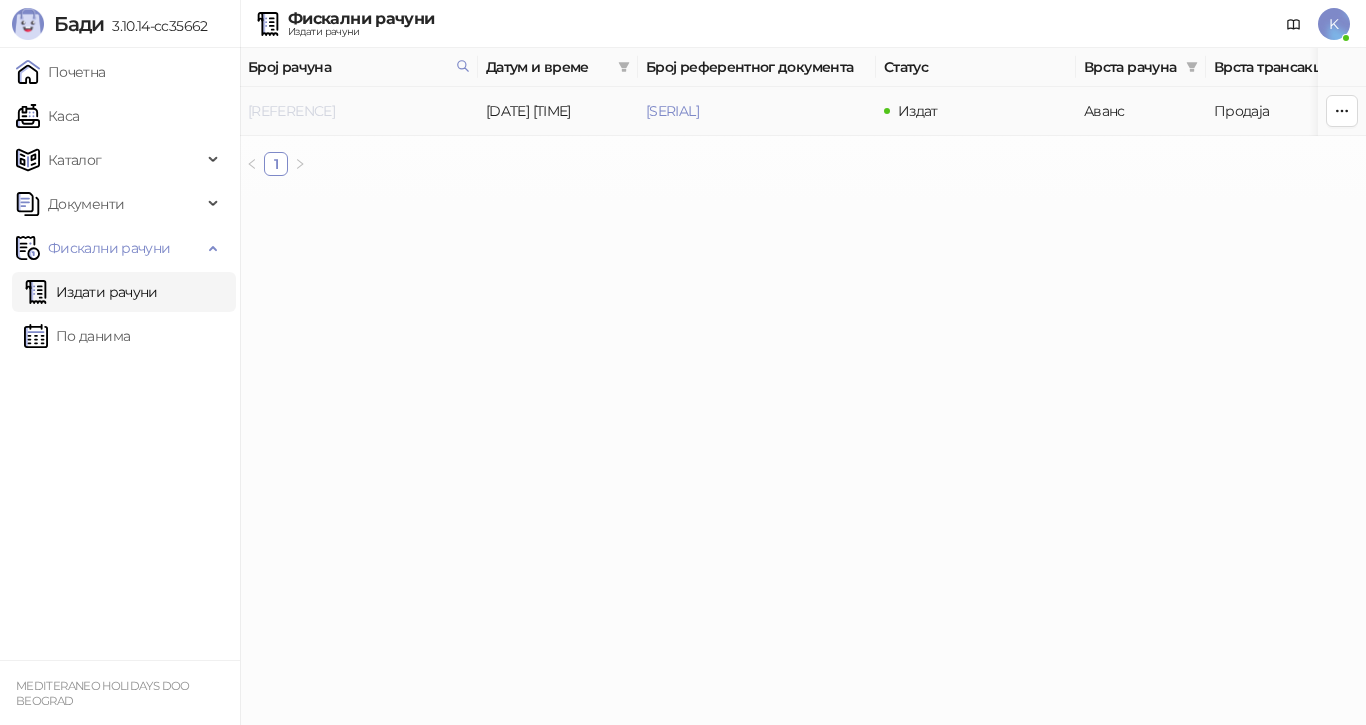 click on "[REFERENCE]" at bounding box center [291, 111] 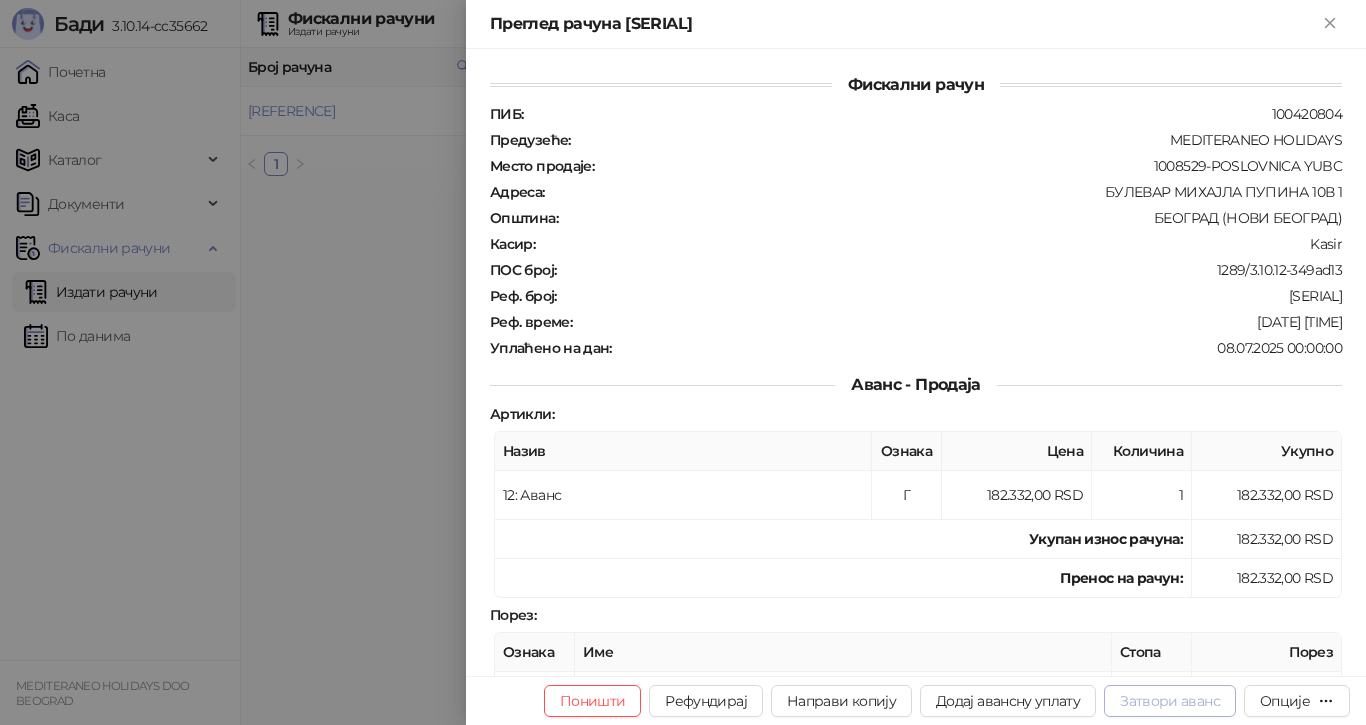 click on "Затвори аванс" at bounding box center [1170, 701] 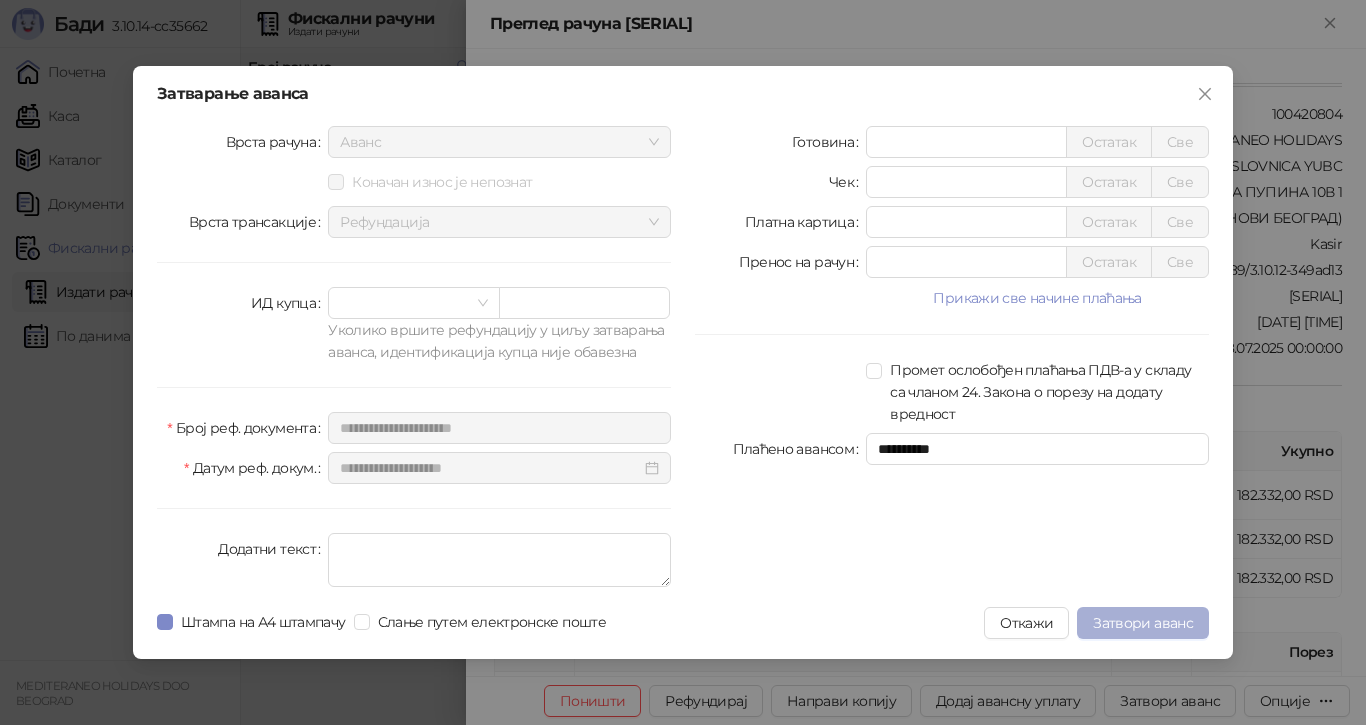 click on "Затвори аванс" at bounding box center (1143, 623) 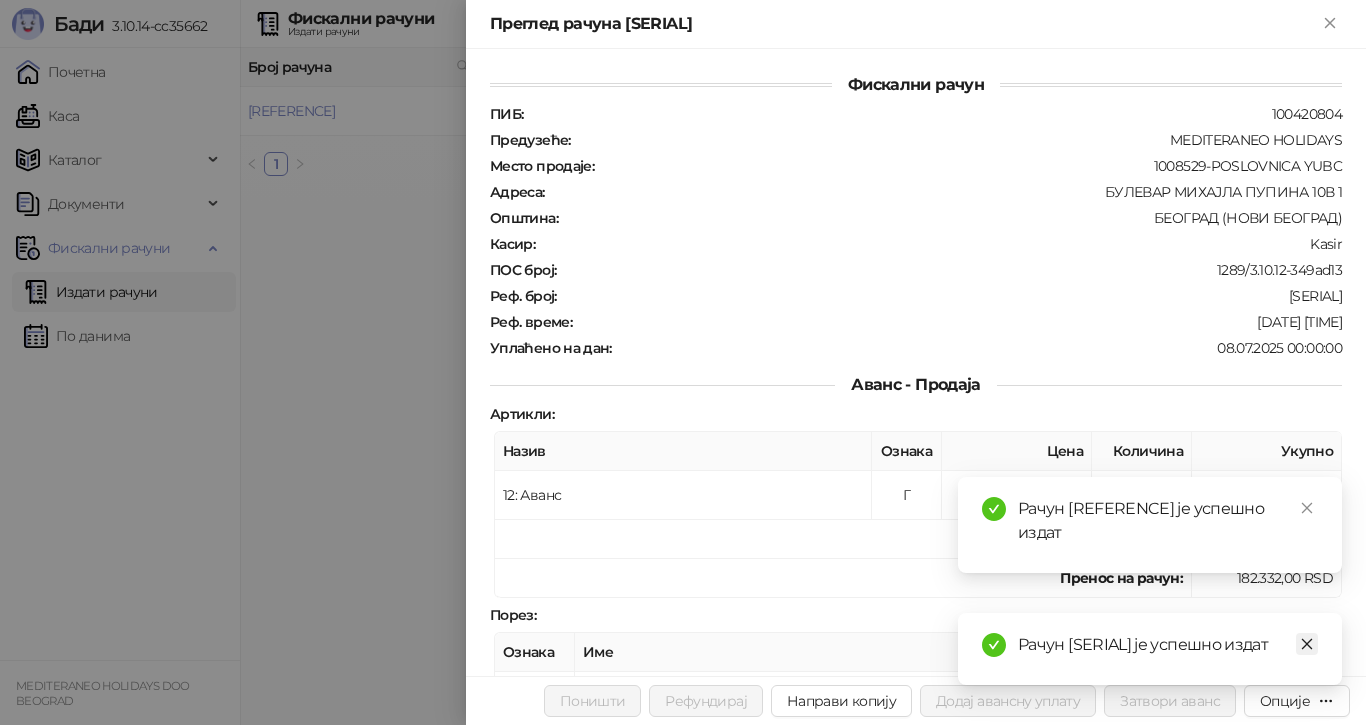 click 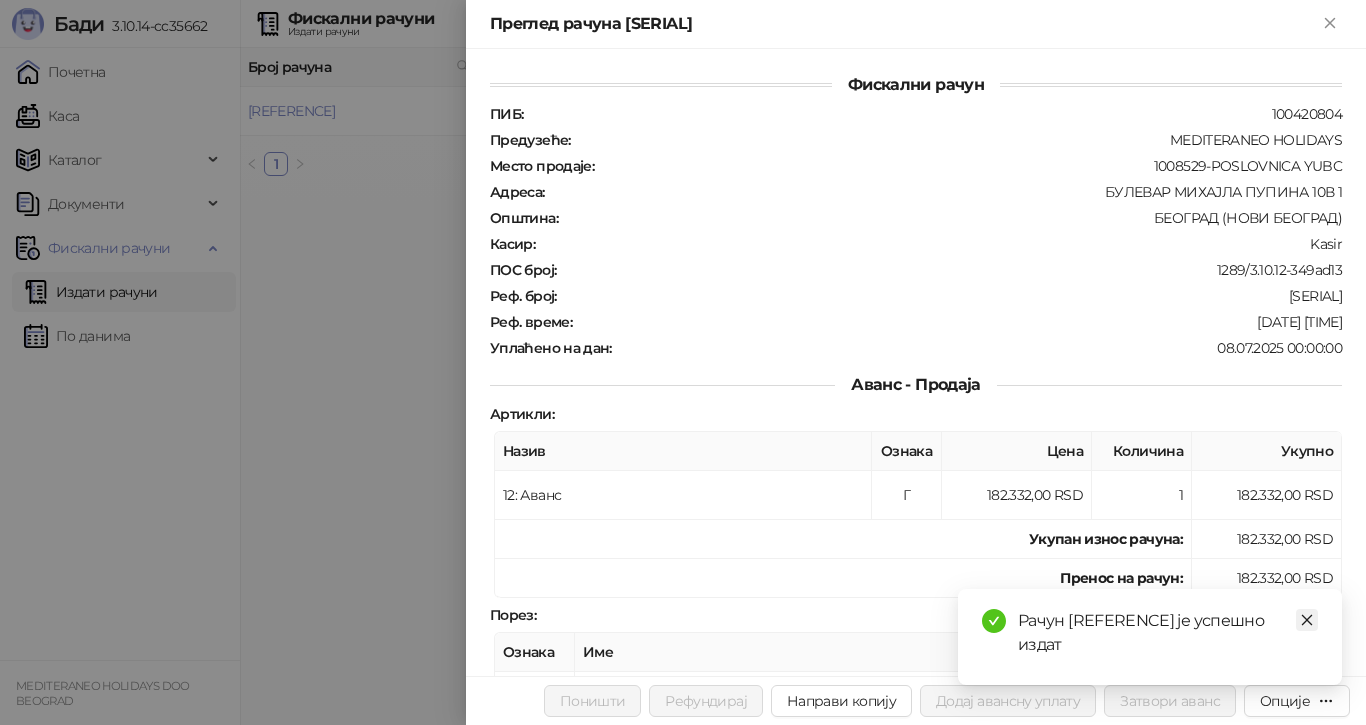 click 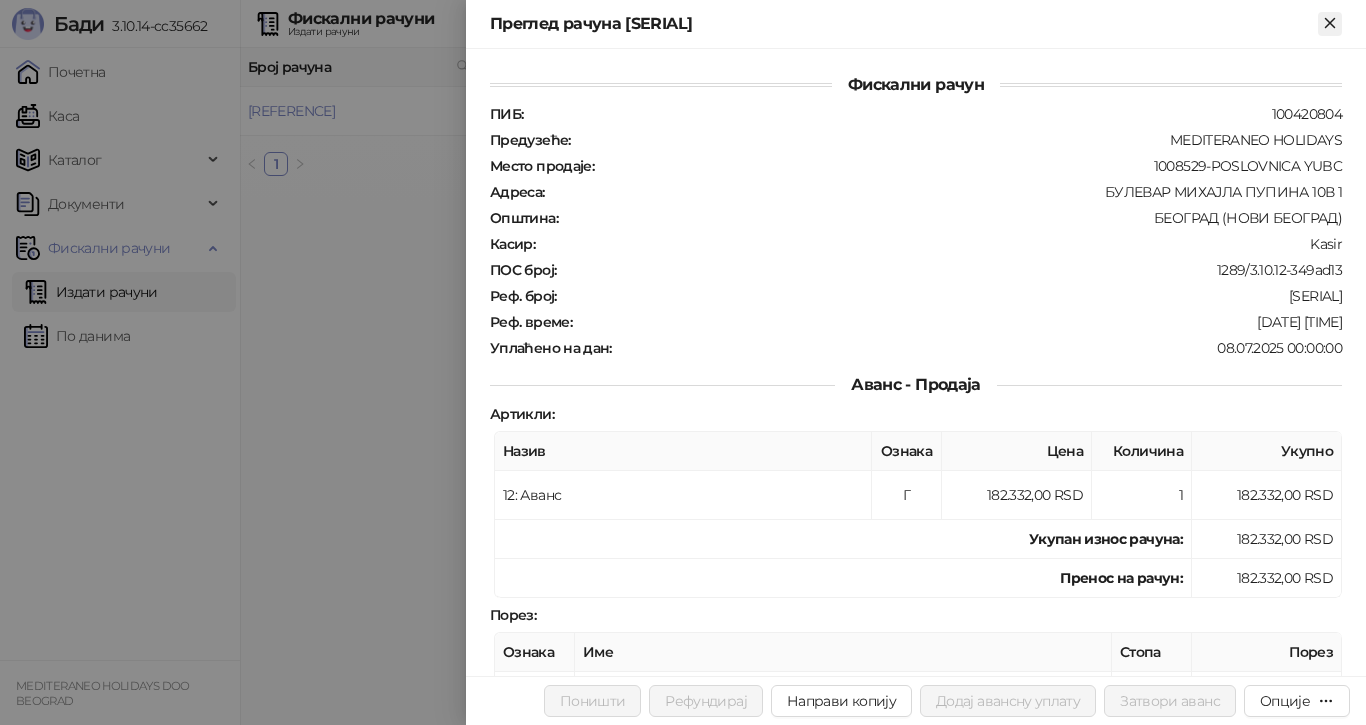 click 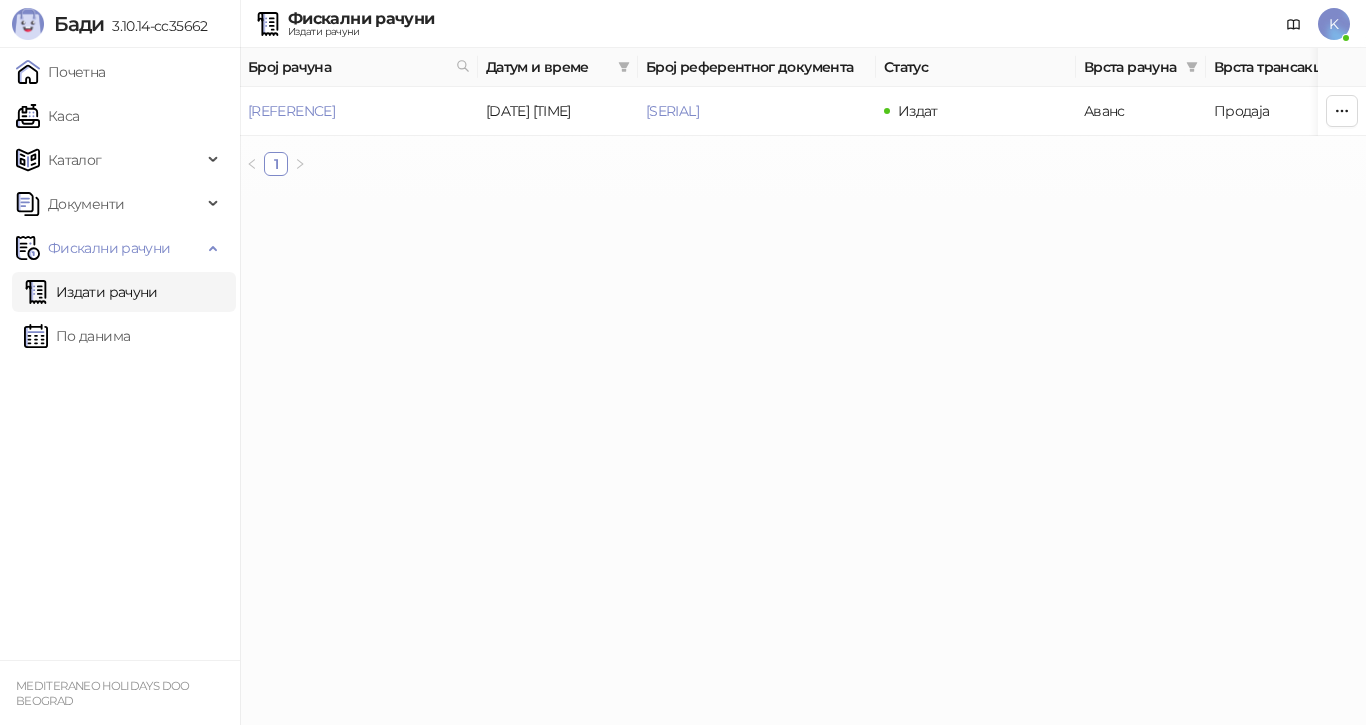 click on "Бади 3.10.14-cc35662 Почетна Каса Каталог Документи Фискални рачуни Издати рачуни По данима MEDITERANEO HOLIDAYS DOO BEOGRAD Фискални рачуни Издати рачуни K  Број рачуна Датум и време Број референтног документа Статус Врста рачуна Врста трансакције Износ Касир Продајно место                     [SERIAL] [DATE] [TIME] [SERIAL] Издат Аванс Продаја 182.332,00 RSD Kasir   Poslovnica YBC 1 ФИСКАЛНИ РАЧУН ПИБ:  100420804 Предузеће:  MEDITERANEO HOLIDAYS Место продаје:  1008529-POSLOVNICA YUBC  Адреса:  БУЛЕВАР МИХАЈЛА ПУПИНА 10В 1   Општина:  [CITY] ([DISTRICT]) Касир:  Kasir   ЕСИР број:  1289/3.10.14-cc35662 Реф. број:  [SERIAL] # Цена" at bounding box center (683, 96) 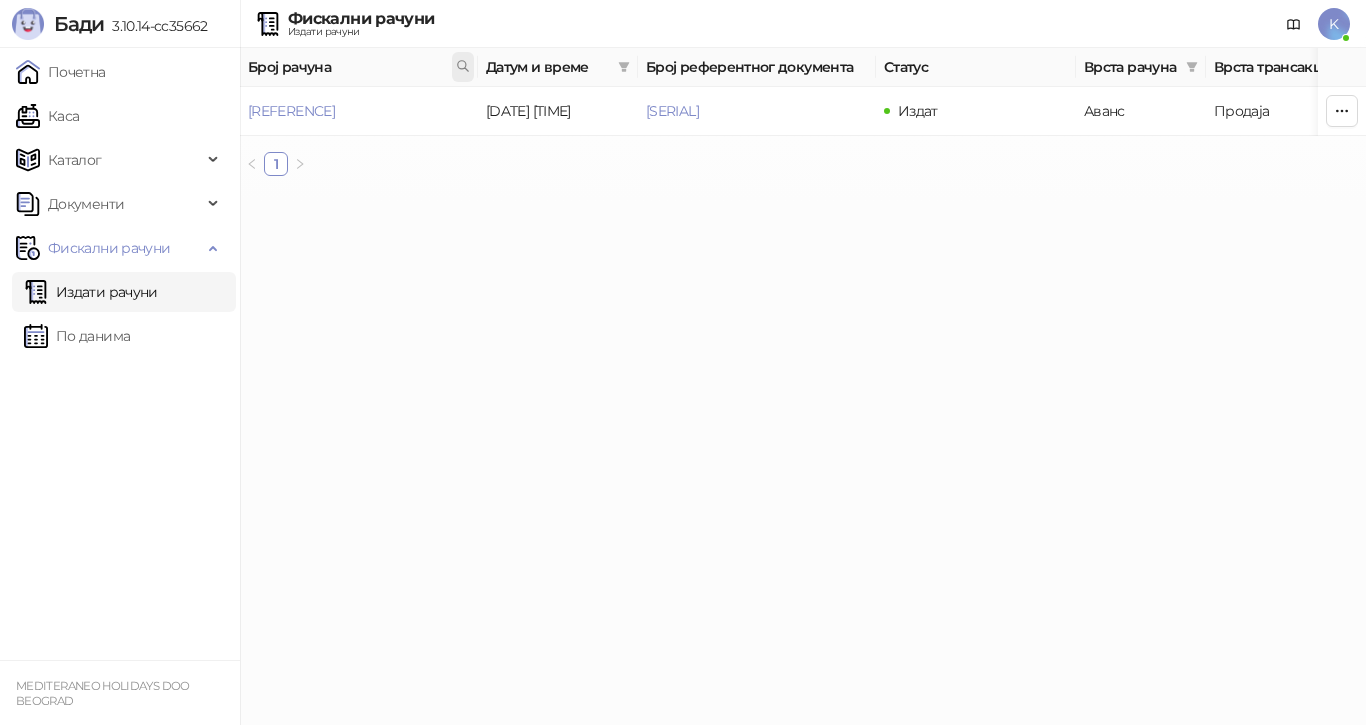 click 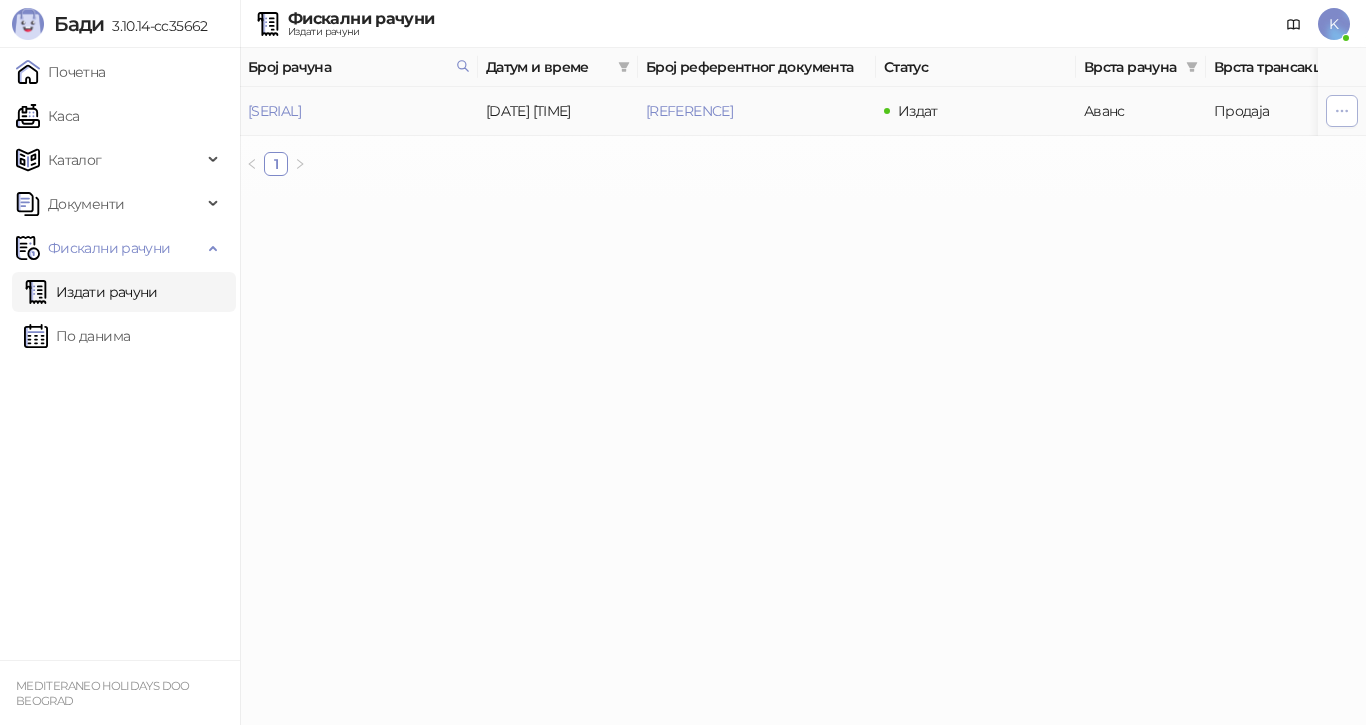 click 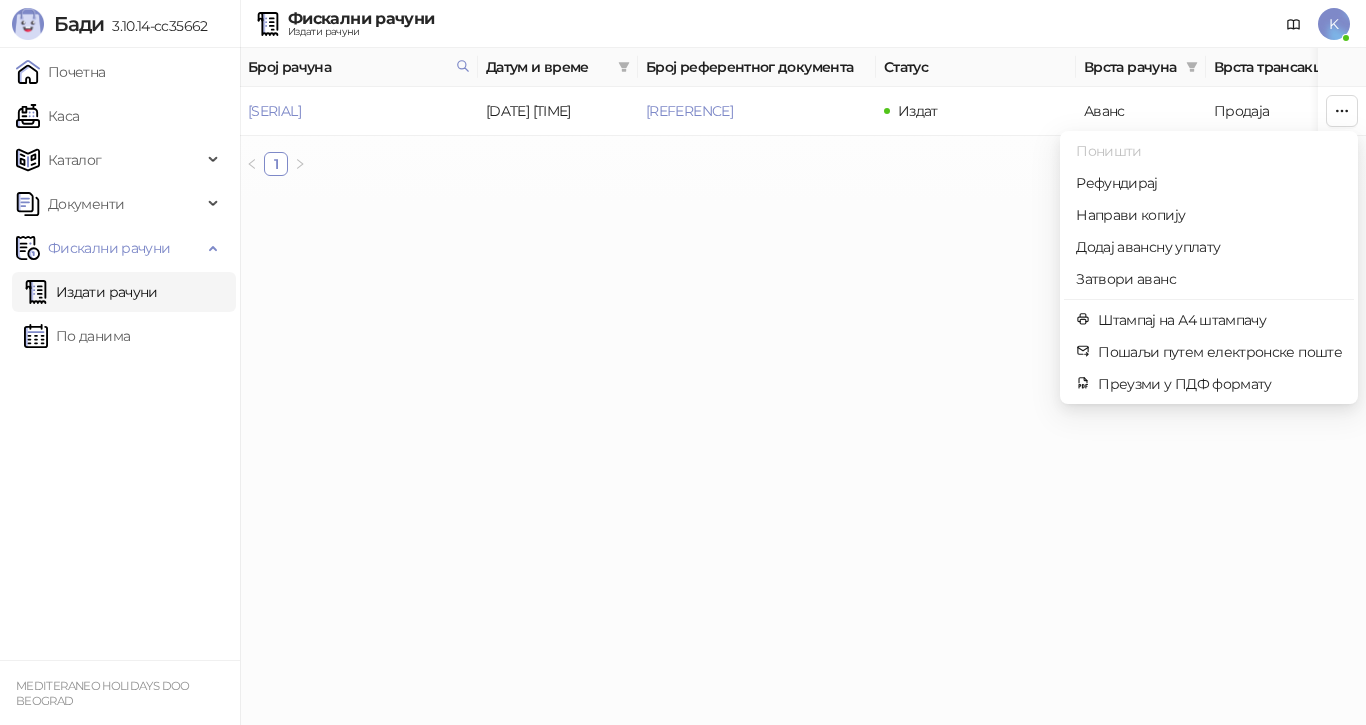 click on "Бади 3.10.14-cc35662 Почетна Каса Каталог Документи Фискални рачуни Издати рачуни По данима MEDITERANEO HOLIDAYS DOO BEOGRAD Фискални рачуни Издати рачуни K  Број рачуна Датум и време Број референтног документа Статус Врста рачуна Врста трансакције Износ Касир Продајно место                     [SERIAL] [DATE] [TIME] [SERIAL] Издат Аванс Продаја 218.935,00 RSD Kasir   Poslovnica YBC 1 ФИСКАЛНИ РАЧУН ПИБ:  100420804 Предузеће:  MEDITERANEO HOLIDAYS Место продаје:  1008529-POSLOVNICA YUBC  Адреса:  БУЛЕВАР МИХАЈЛА ПУПИНА 10В 1   Општина:  [CITY] ([DISTRICT]) Касир:  Kasir   ЕСИР број:  1289/3.10.14-cc35662 Реф. број:  [SERIAL] # Цена" at bounding box center [683, 96] 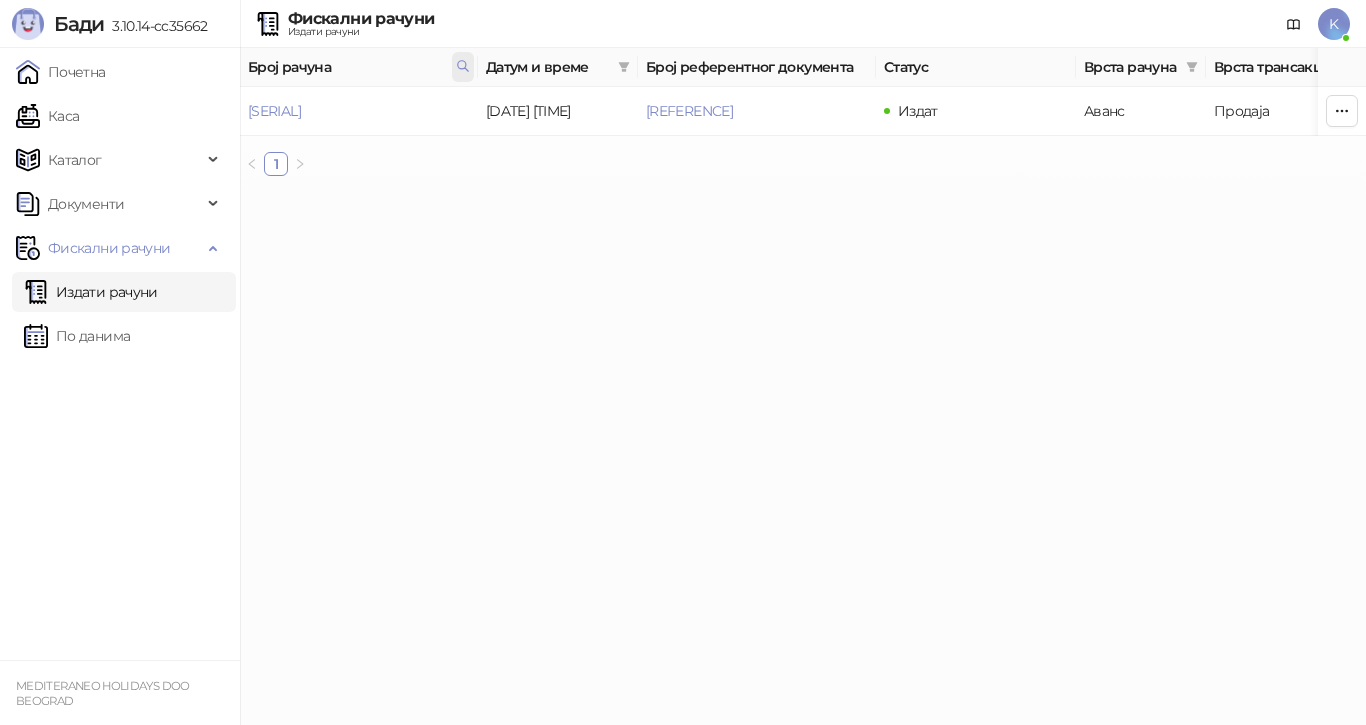 click at bounding box center (463, 67) 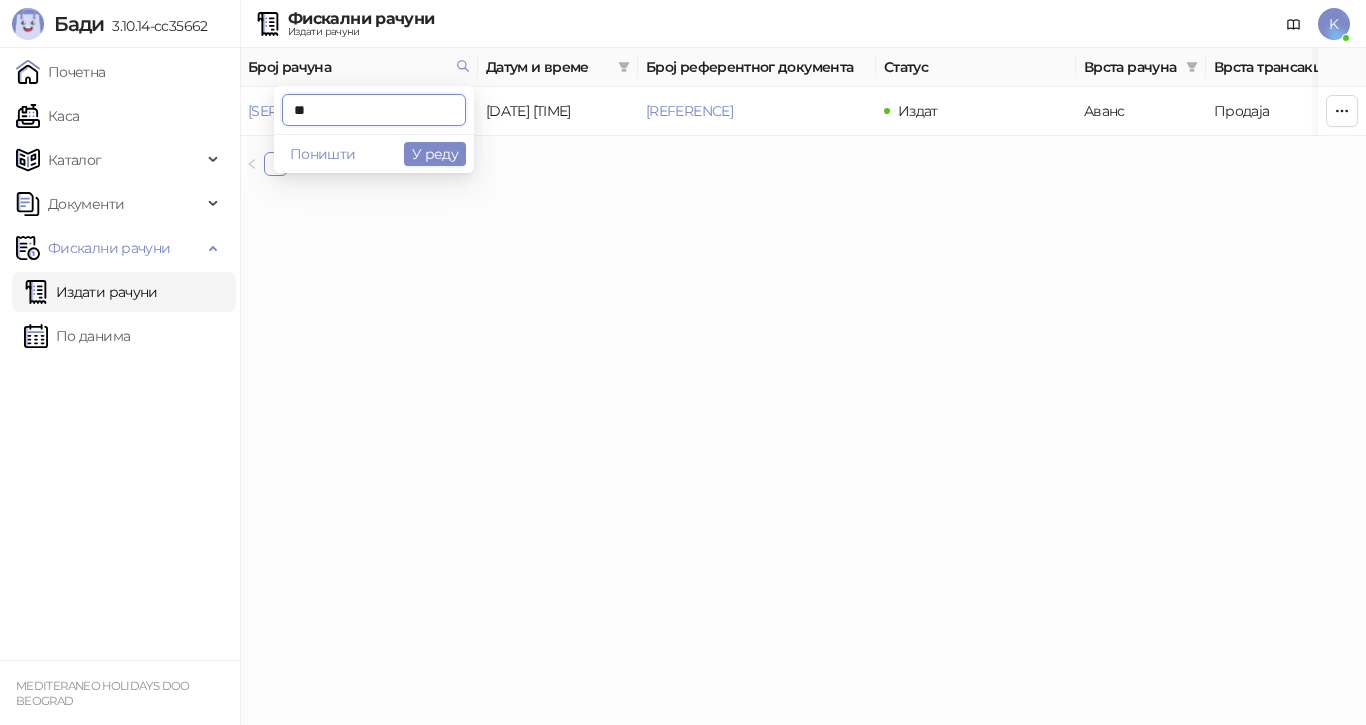 type on "*" 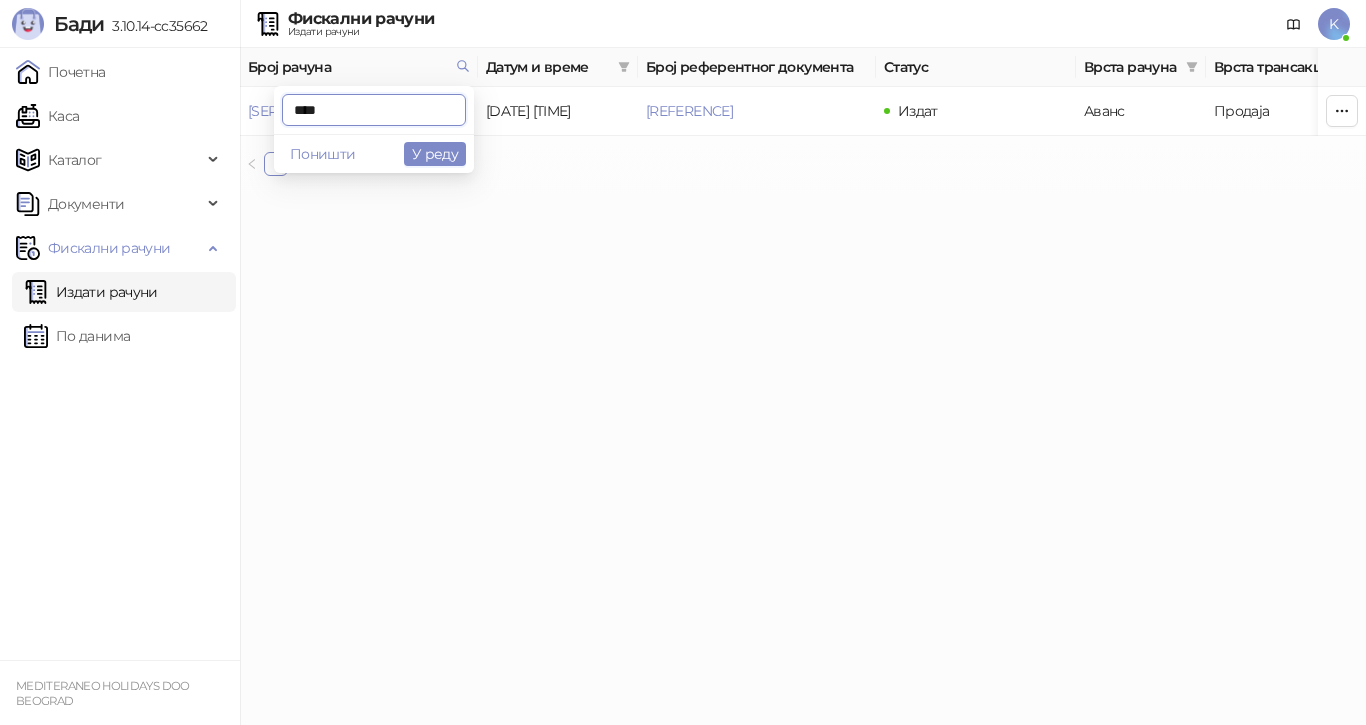 type on "****" 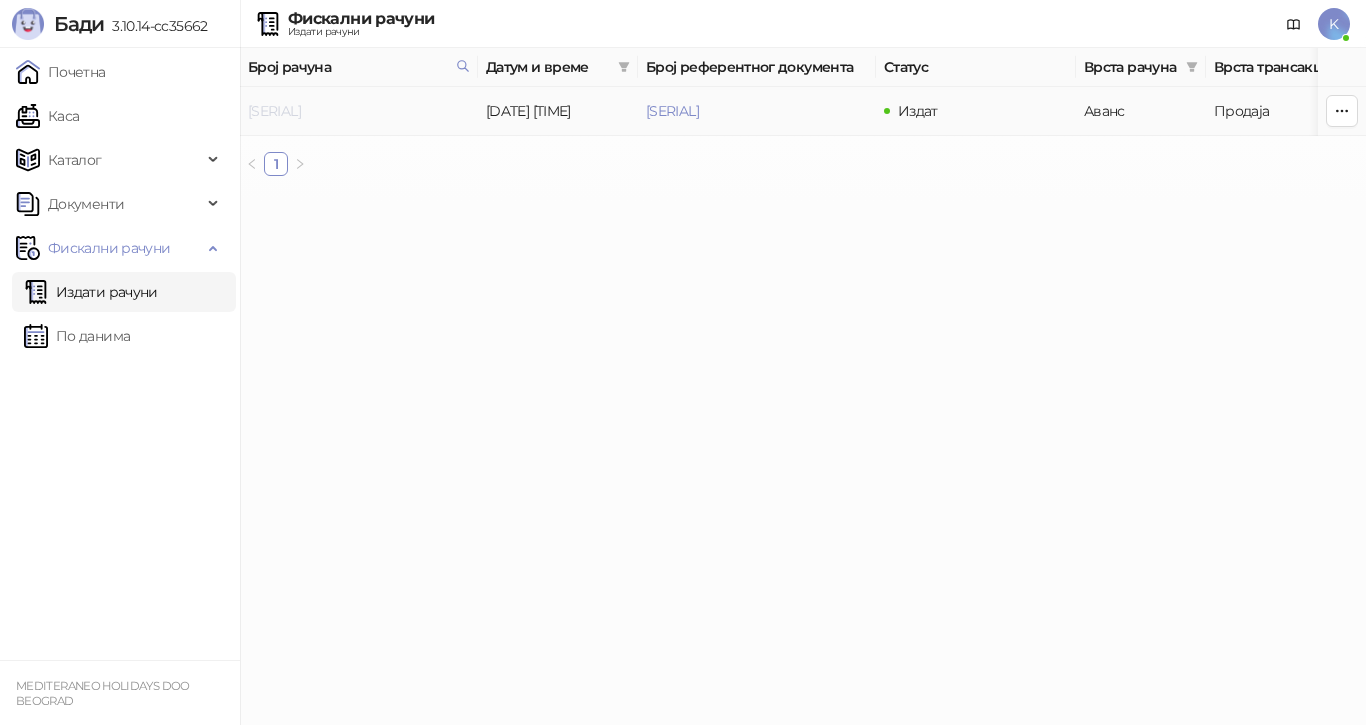click on "[SERIAL]" at bounding box center [274, 111] 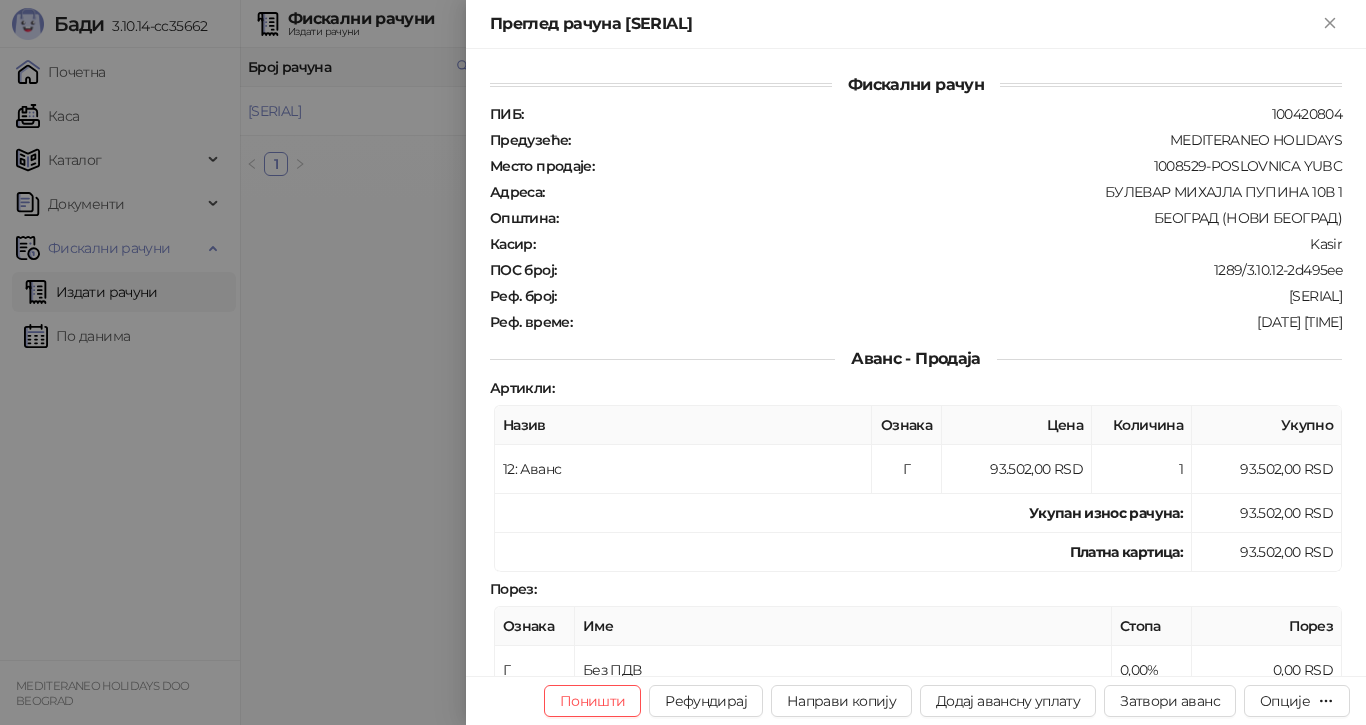 click at bounding box center (683, 362) 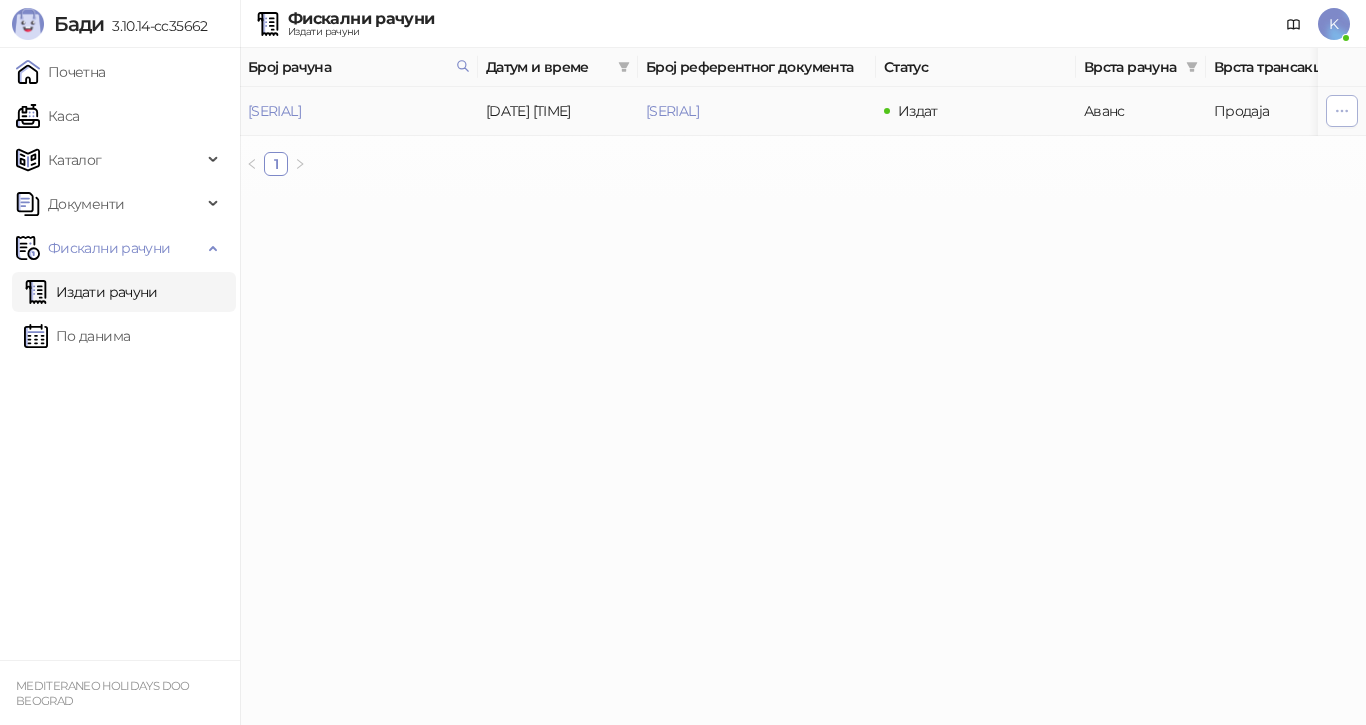 click 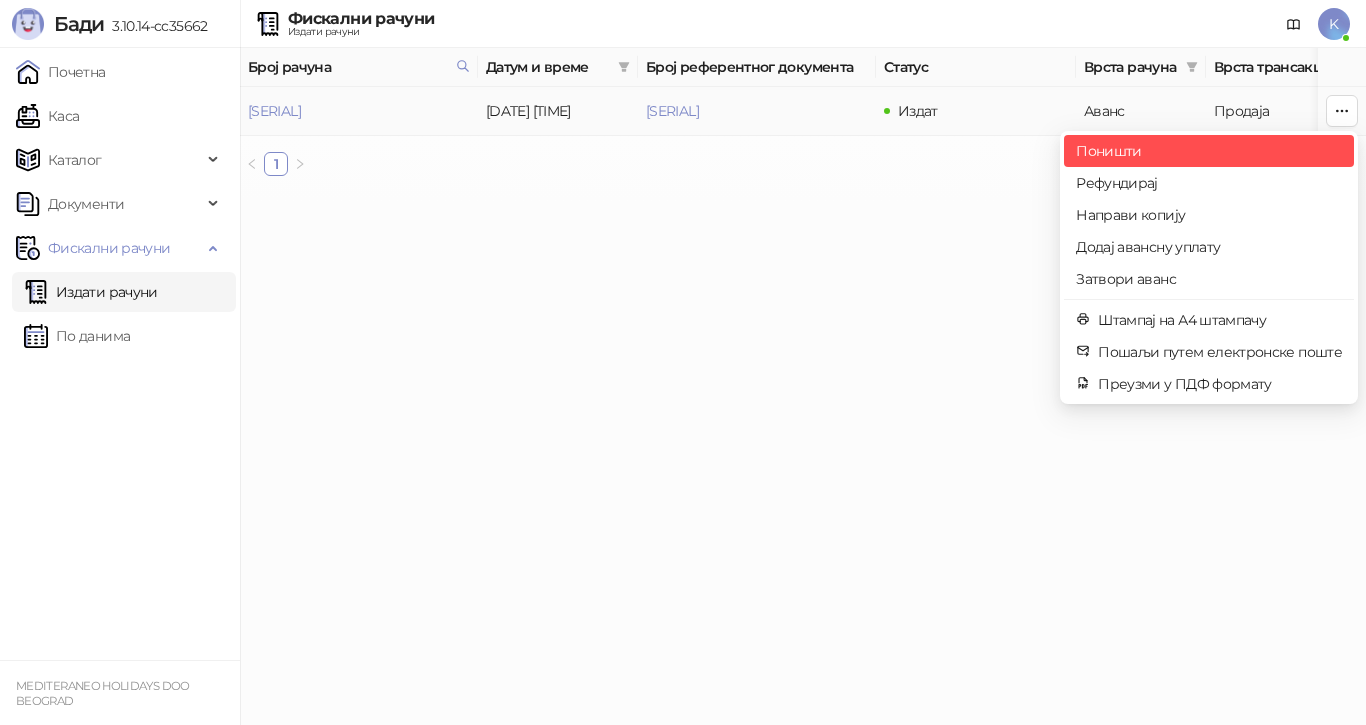 click on "Поништи" at bounding box center [1209, 151] 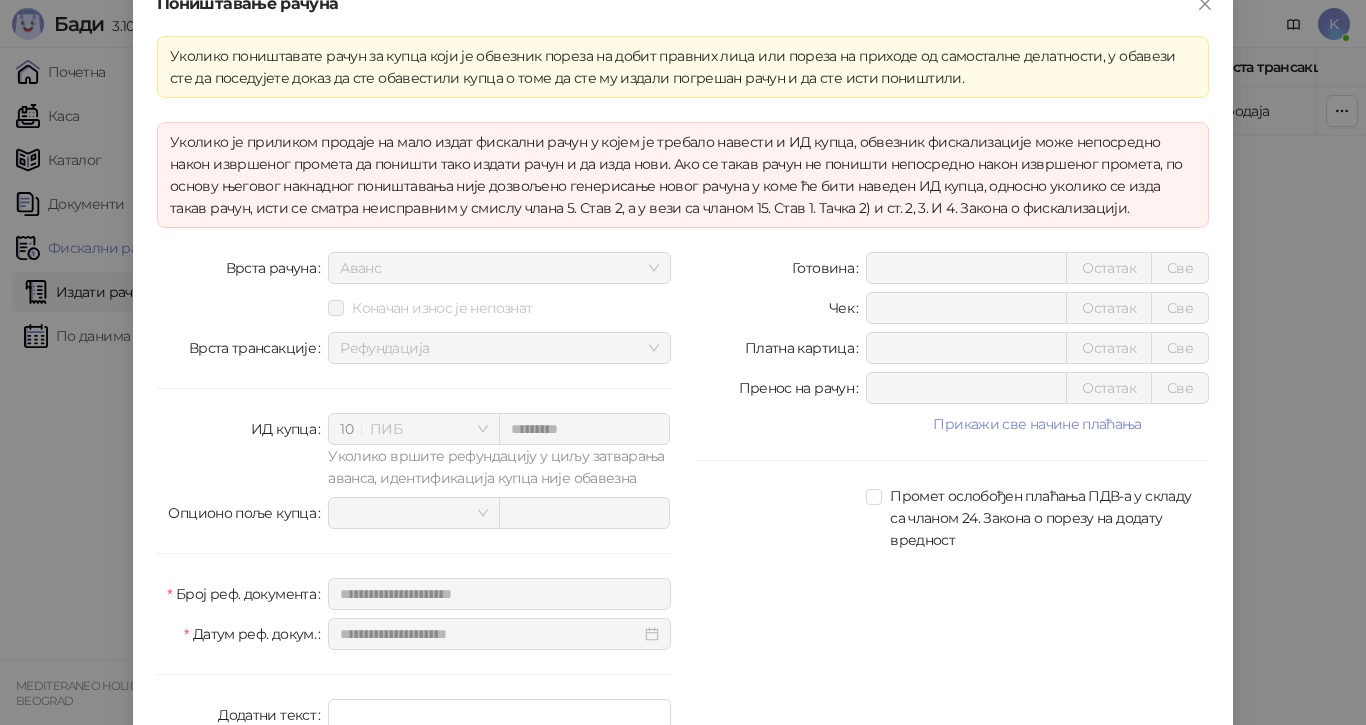 scroll, scrollTop: 124, scrollLeft: 0, axis: vertical 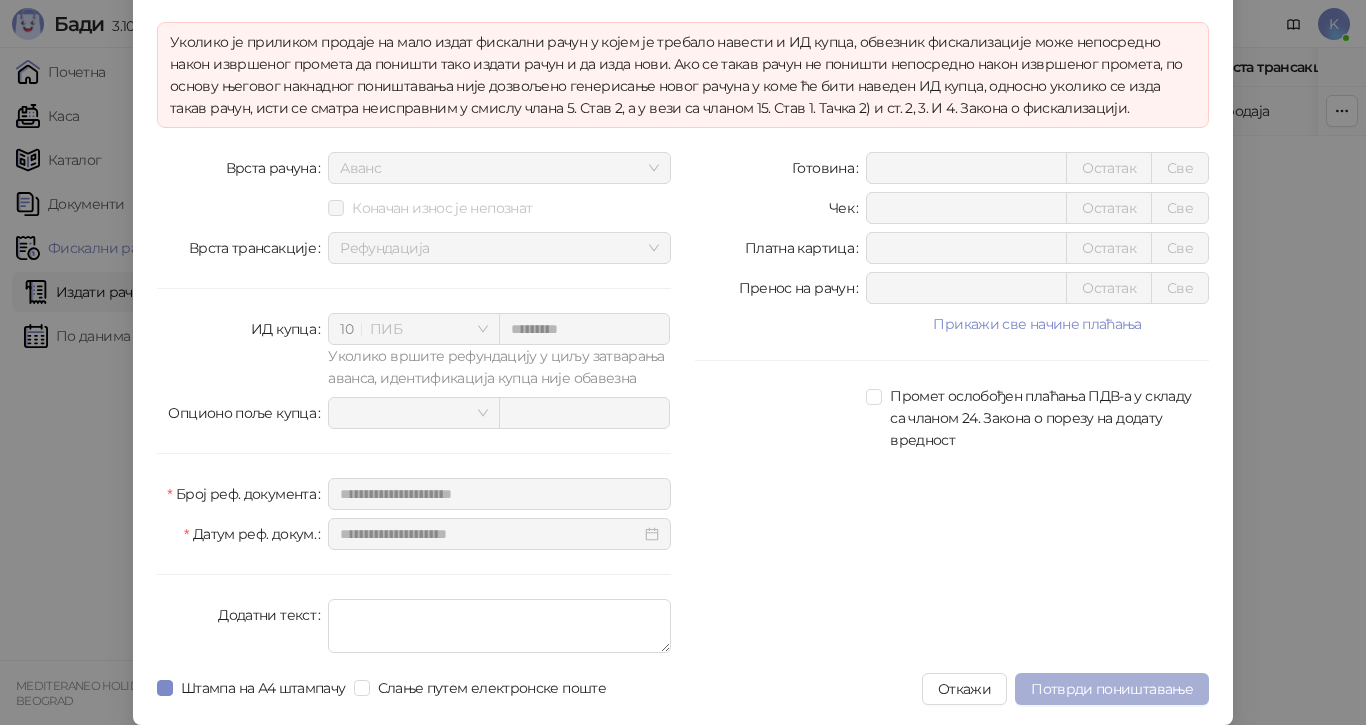 click on "Потврди поништавање" at bounding box center [1112, 689] 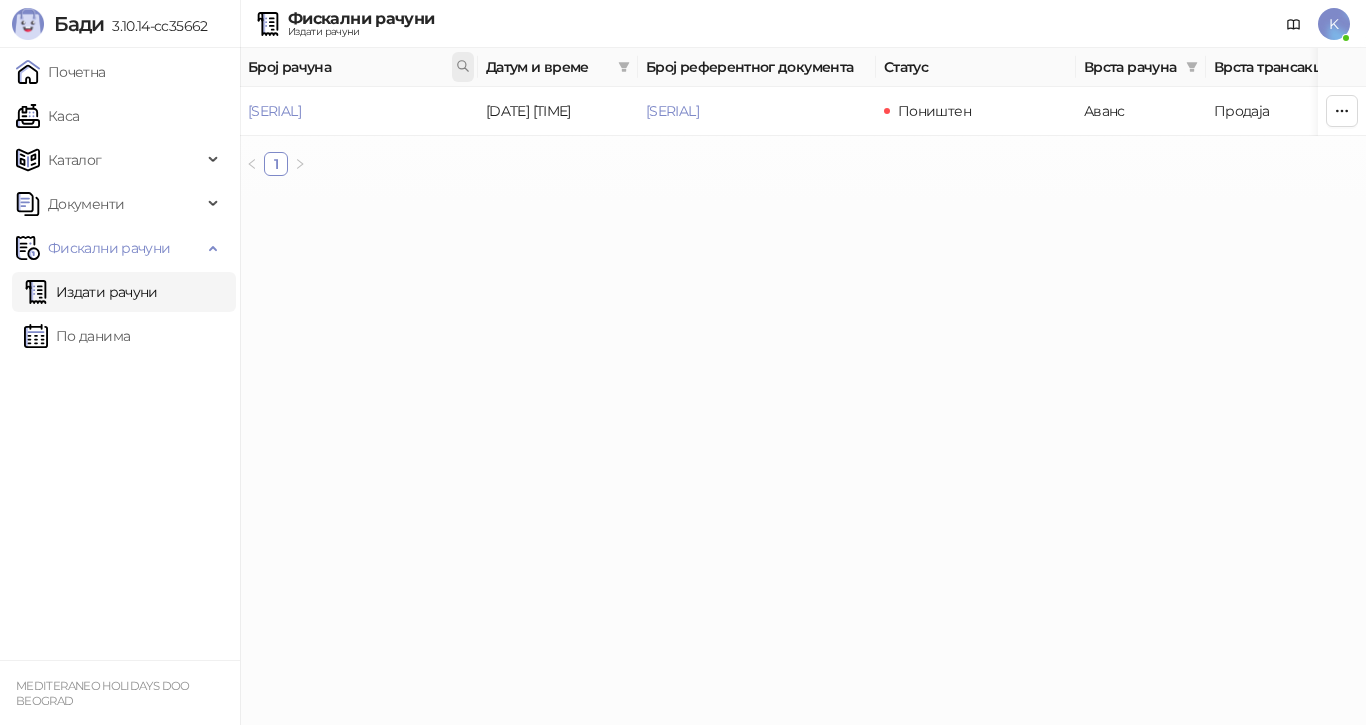 click 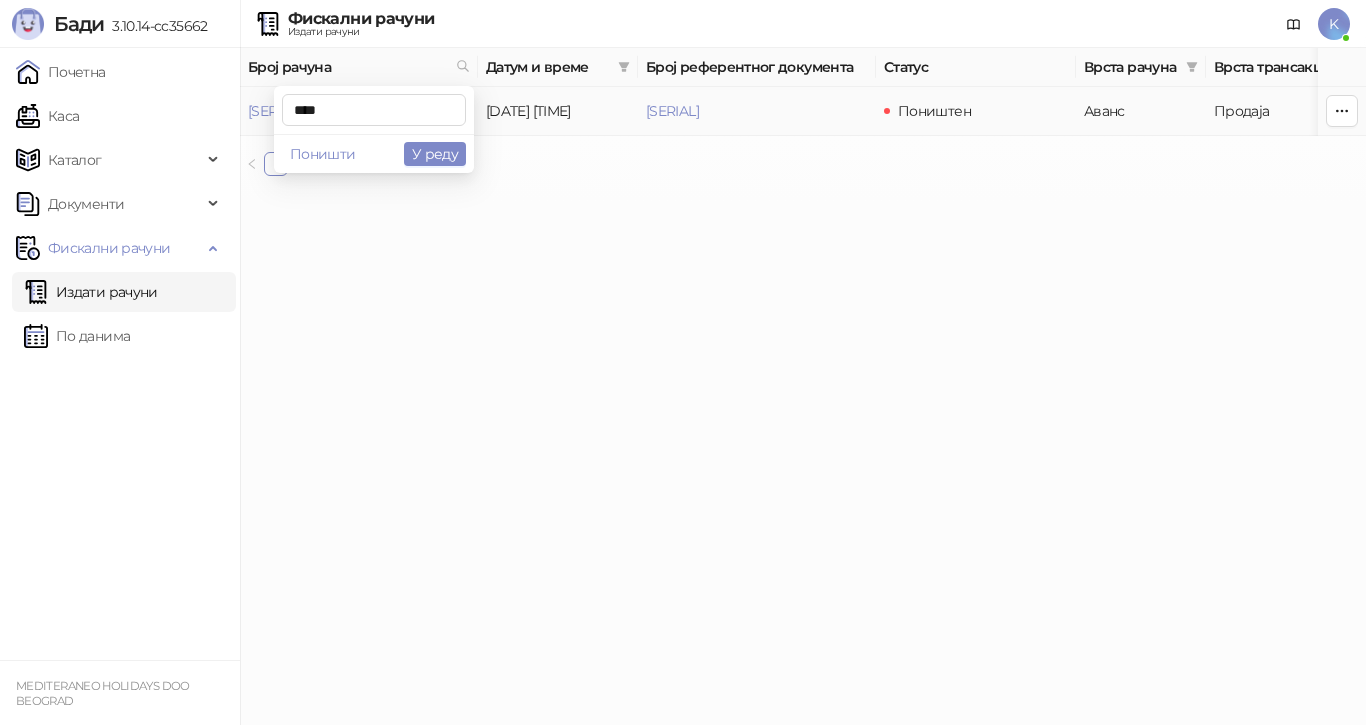 type on "****" 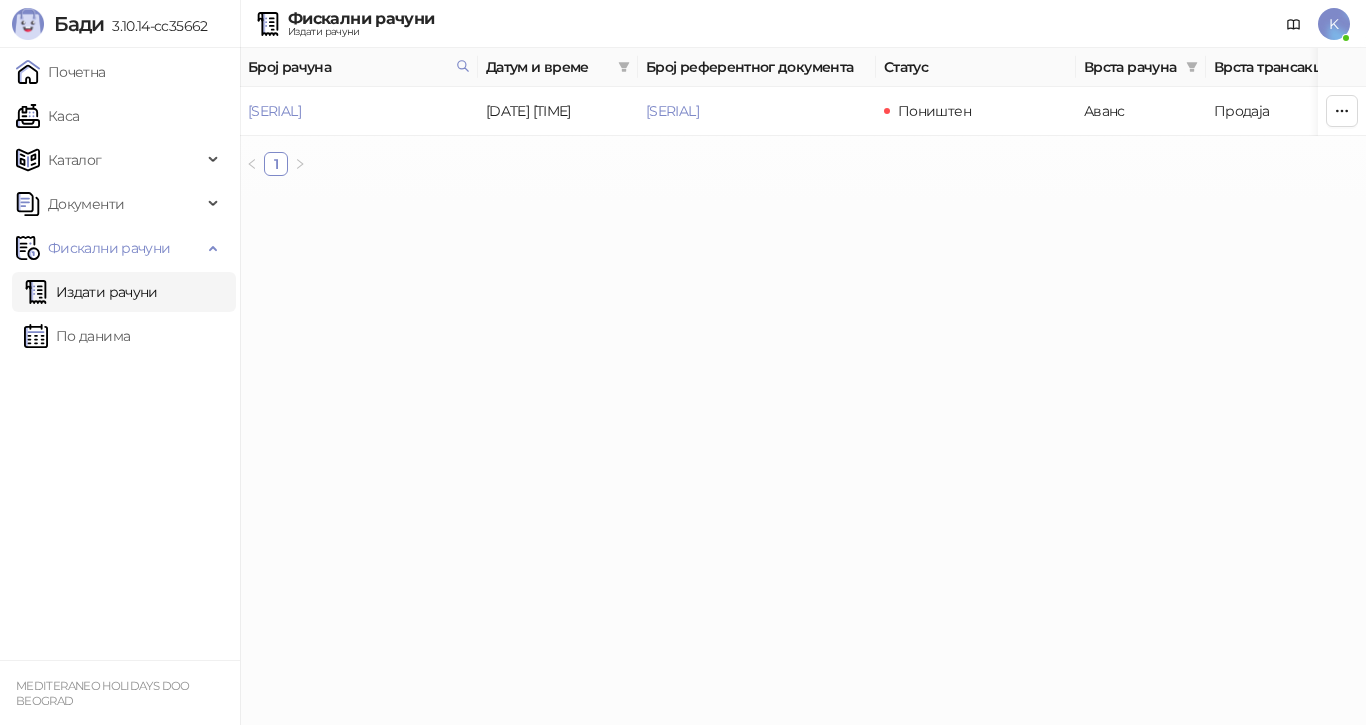click on "Бади 3.10.14-cc35662 Почетна Каса Каталог Документи Фискални рачуни Издати рачуни По данима MEDITERANEO HOLIDAYS DOO BEOGRAD Фискални рачуни Издати рачуни K  Број рачуна Датум и време Број референтног документа Статус Врста рачуна Врста трансакције Износ Касир Продајно место                     [REFERENCE] [DATE] [TIME] [REFERENCE] Поништен Аванс Продаја 93.502,00 RSD Kasir   Poslovnica YBC 1 ФИСКАЛНИ РАЧУН ПИБ:  100420804 Предузеће:  MEDITERANEO HOLIDAYS Место продаје:  1008529-POSLOVNICA YUBC  Адреса:  БУЛЕВАР МИХАЈЛА ПУПИНА 10В 1   Општина:  [CITY] ([CITY]) Касир:  Kasir   ИД купца:  10:100420804 ЕСИР број:  1289/3.10.14-cc35662 Реф. број:" at bounding box center [683, 96] 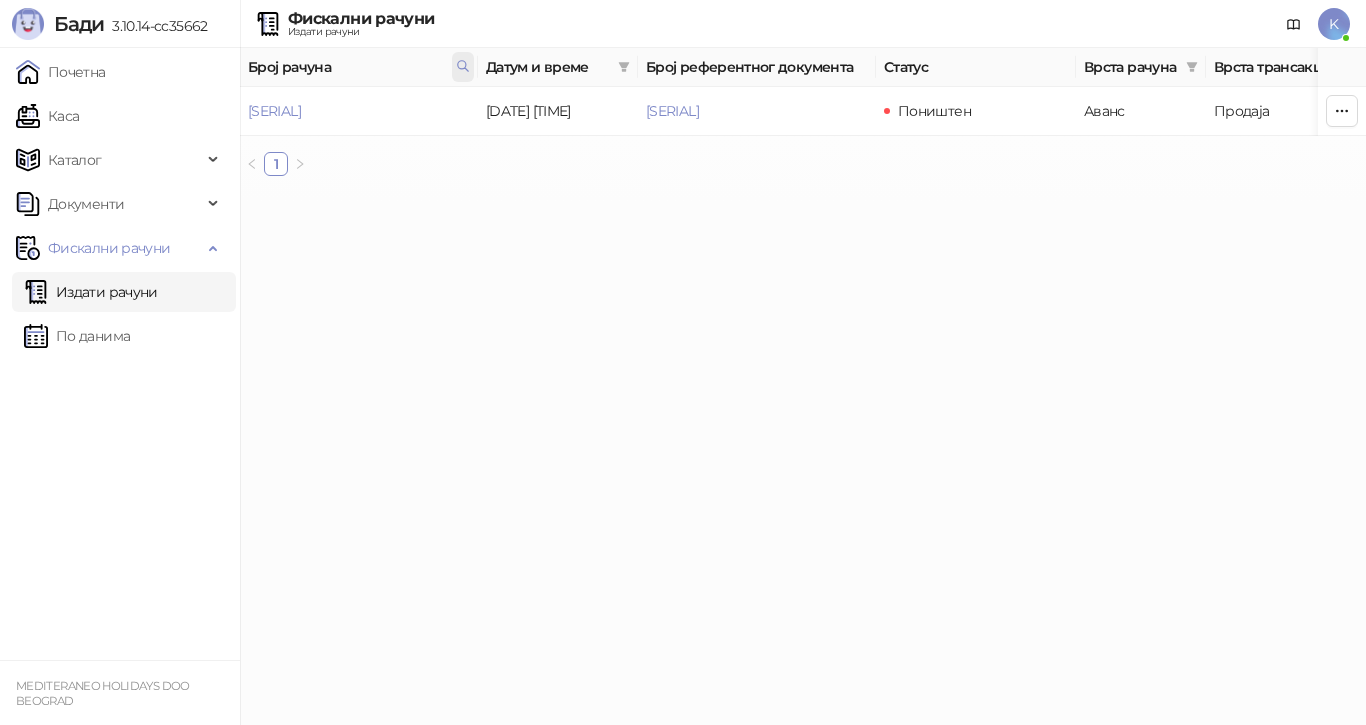 click 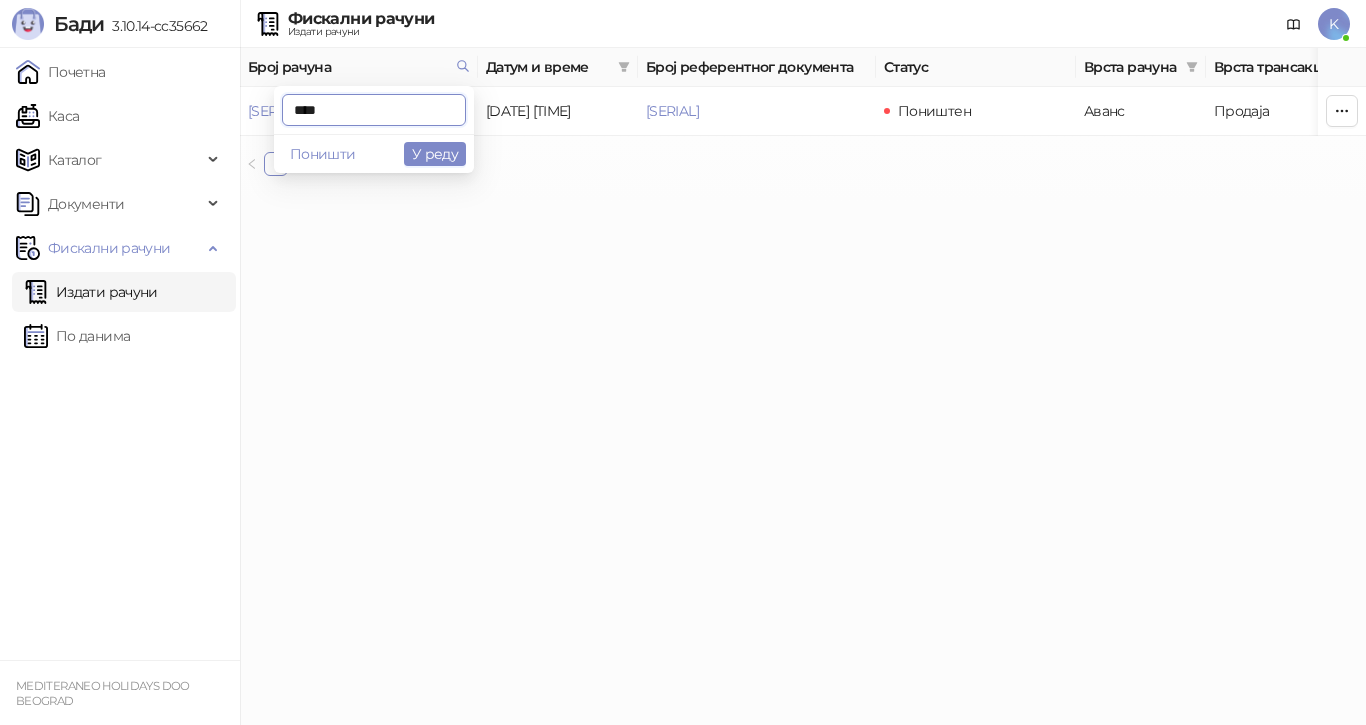 click on "Број рачуна" at bounding box center [348, 67] 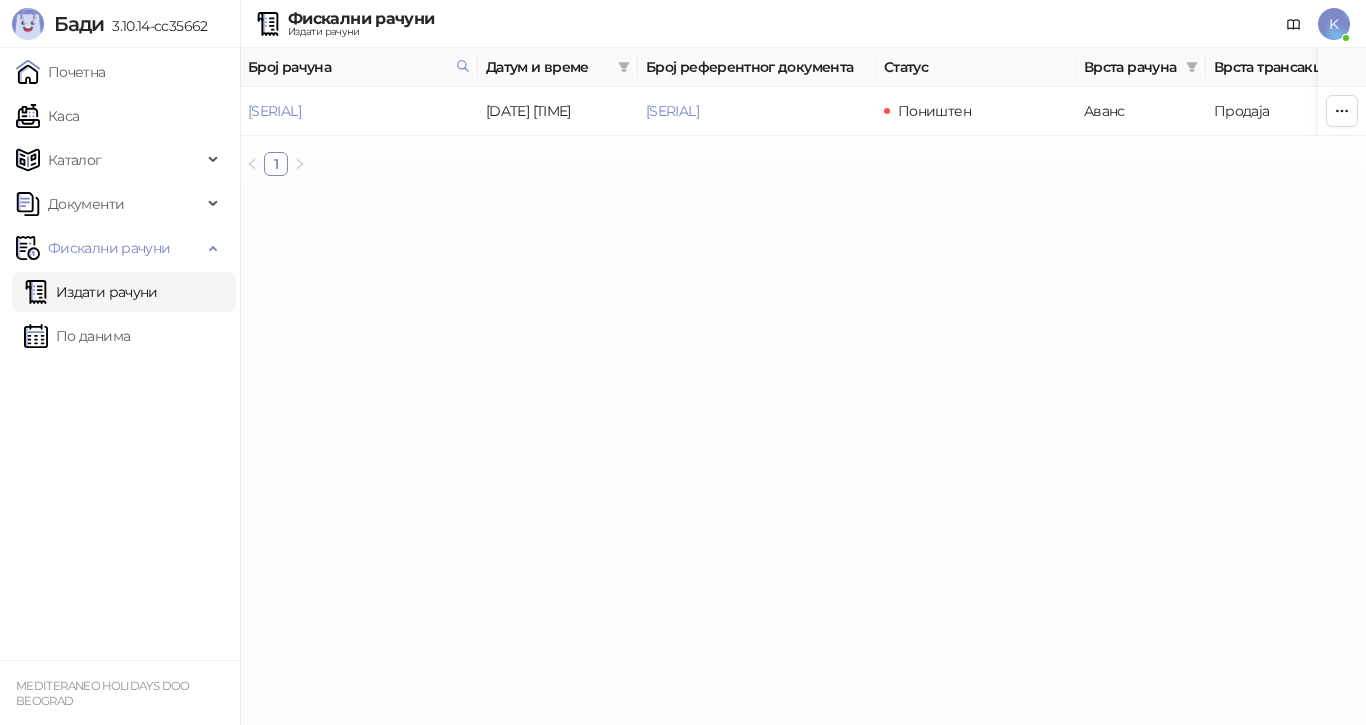 click on "Бади 3.10.14-cc35662 Почетна Каса Каталог Документи Фискални рачуни Издати рачуни По данима MEDITERANEO HOLIDAYS DOO BEOGRAD Фискални рачуни Издати рачуни K  Број рачуна Датум и време Број референтног документа Статус Врста рачуна Врста трансакције Износ Касир Продајно место                     [REFERENCE] [DATE] [TIME] [REFERENCE] Поништен Аванс Продаја 93.502,00 RSD Kasir   Poslovnica YBC 1 ФИСКАЛНИ РАЧУН ПИБ:  100420804 Предузеће:  MEDITERANEO HOLIDAYS Место продаје:  1008529-POSLOVNICA YUBC  Адреса:  БУЛЕВАР МИХАЈЛА ПУПИНА 10В 1   Општина:  [CITY] ([CITY]) Касир:  Kasir   ИД купца:  10:100420804 ЕСИР број:  1289/3.10.14-cc35662 Реф. број:" at bounding box center [683, 96] 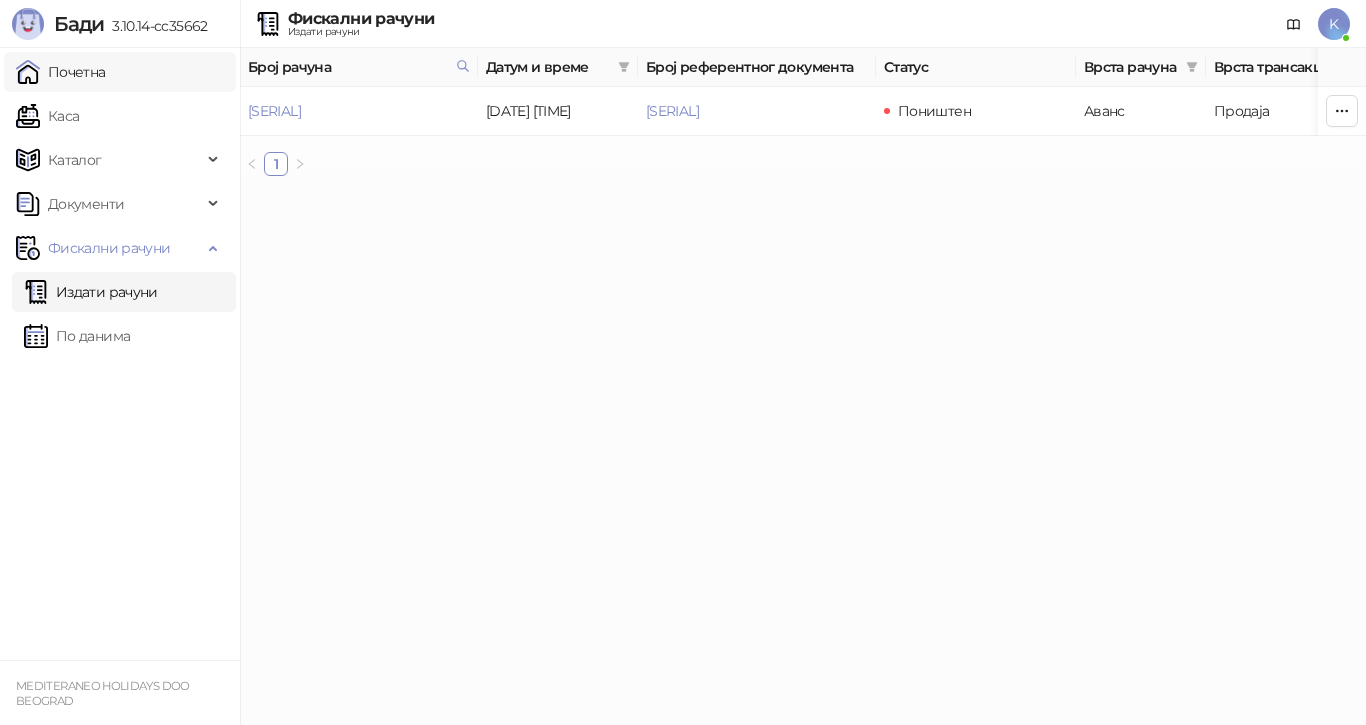 click on "Почетна" at bounding box center [61, 72] 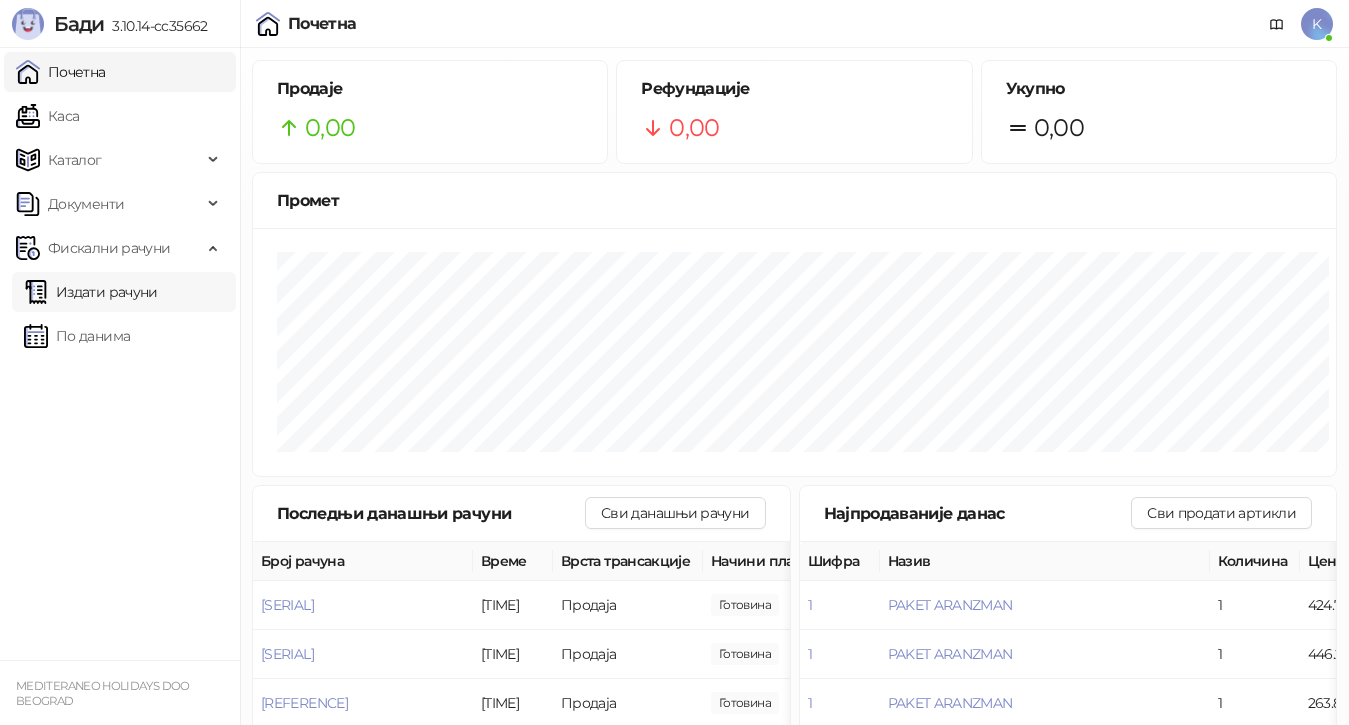 click on "Издати рачуни" at bounding box center (91, 292) 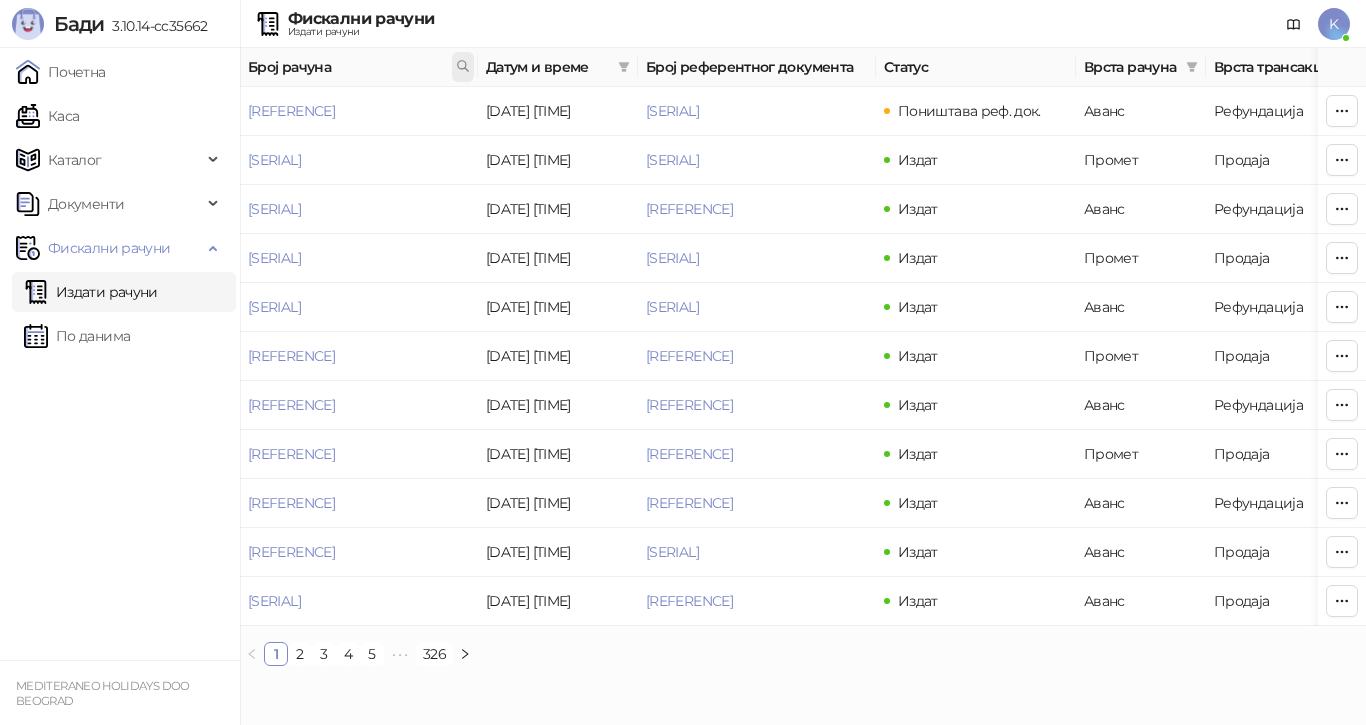 click 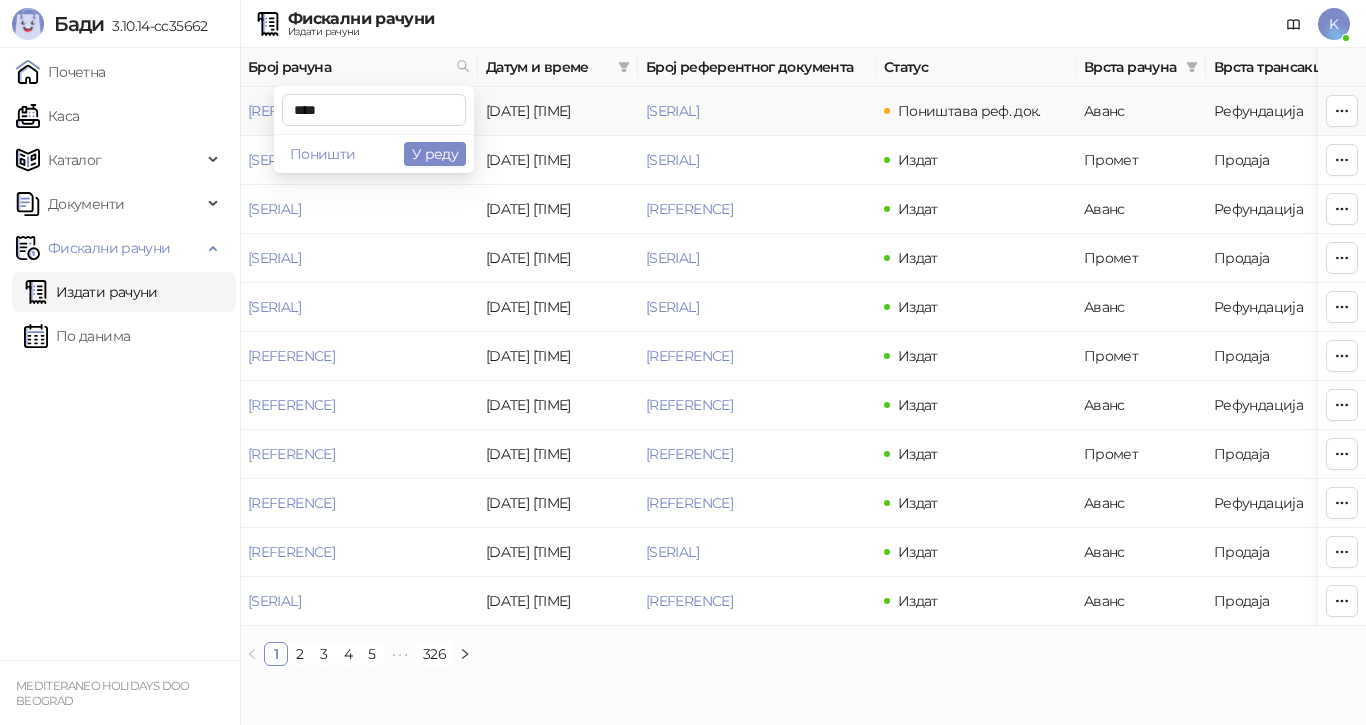 type on "****" 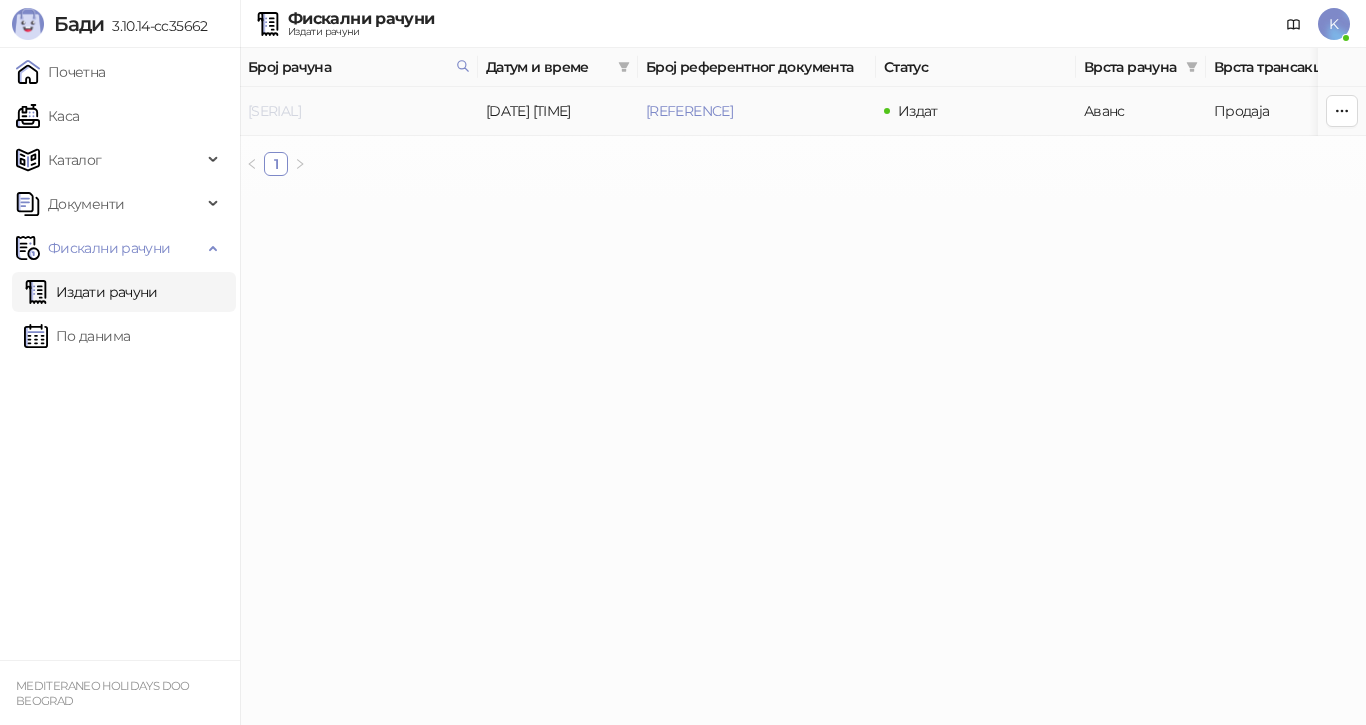 click on "[SERIAL]" at bounding box center [274, 111] 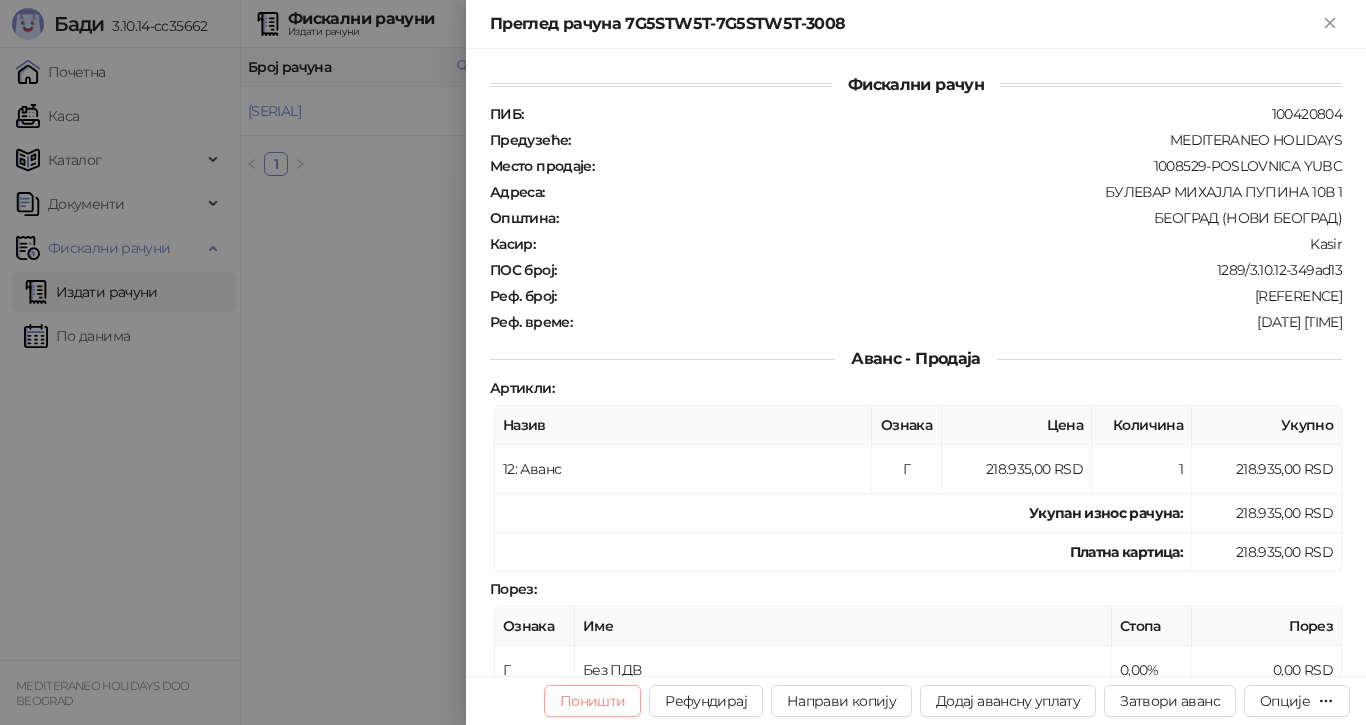 click on "Поништи" at bounding box center (593, 701) 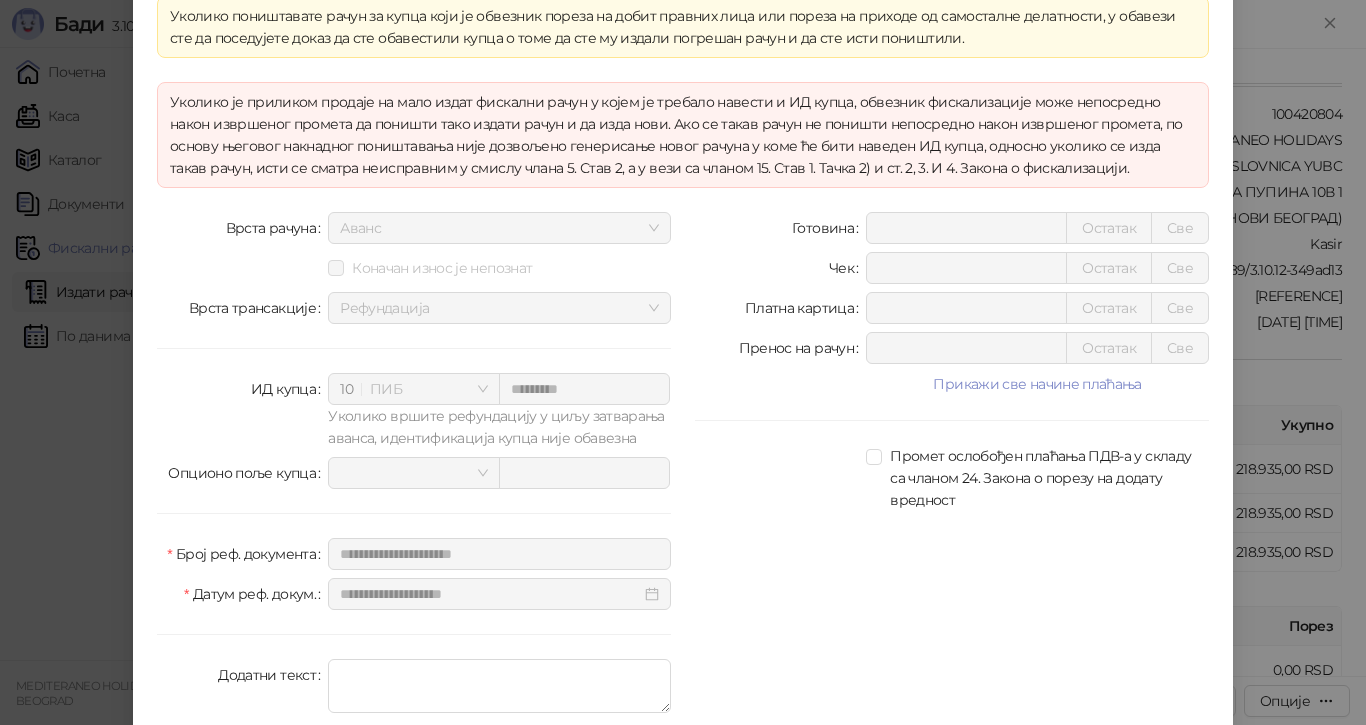 scroll, scrollTop: 124, scrollLeft: 0, axis: vertical 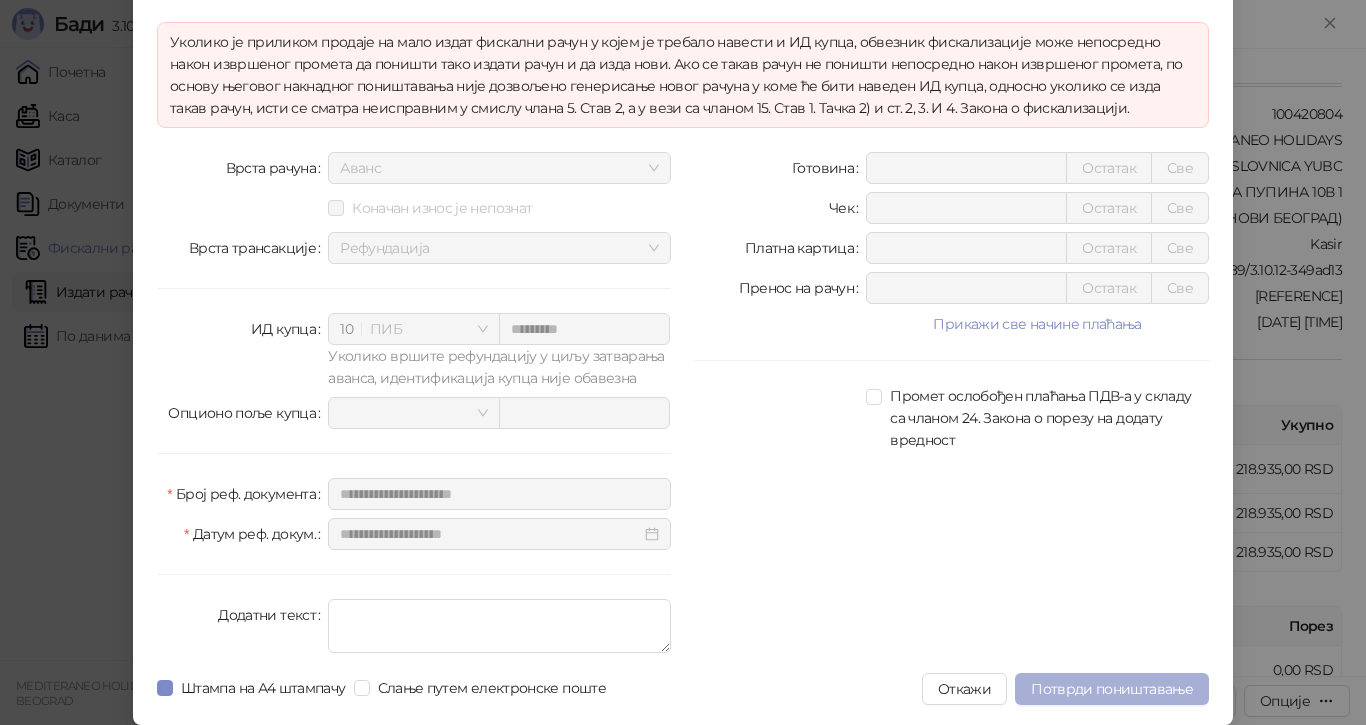 click on "Потврди поништавање" at bounding box center (1112, 689) 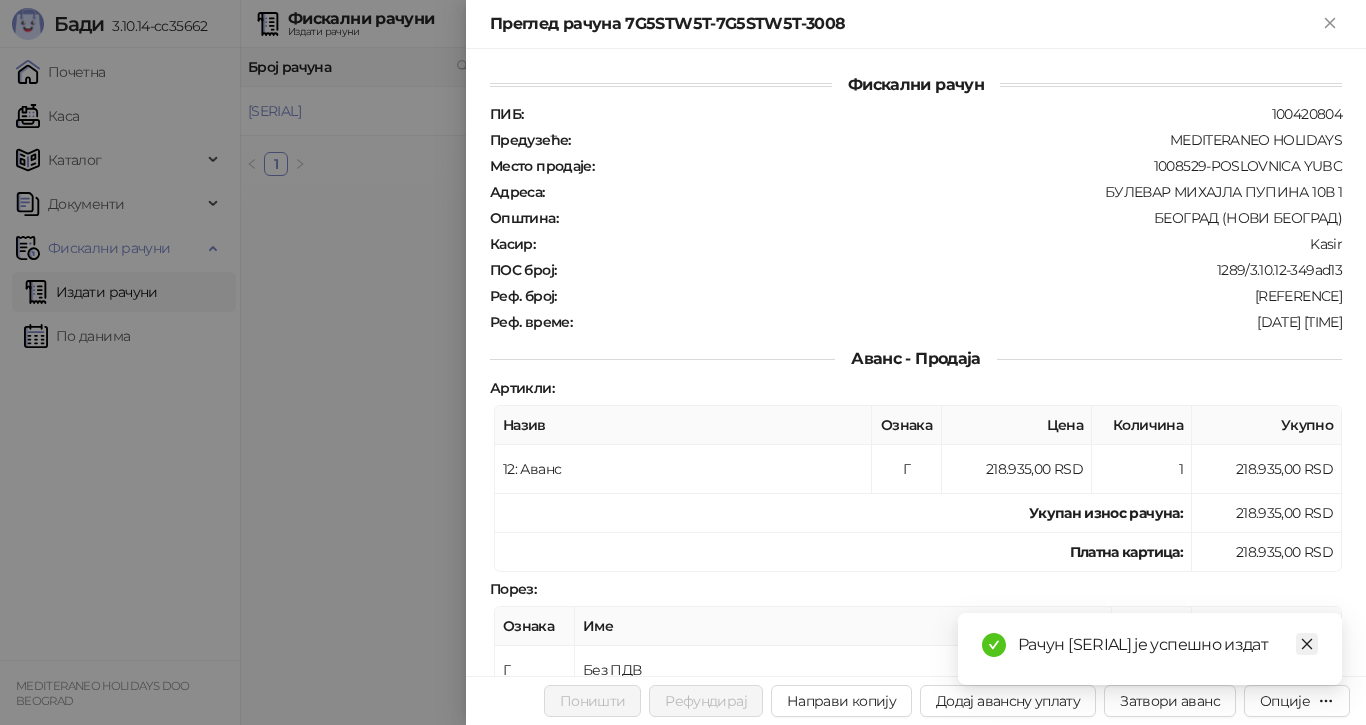 click 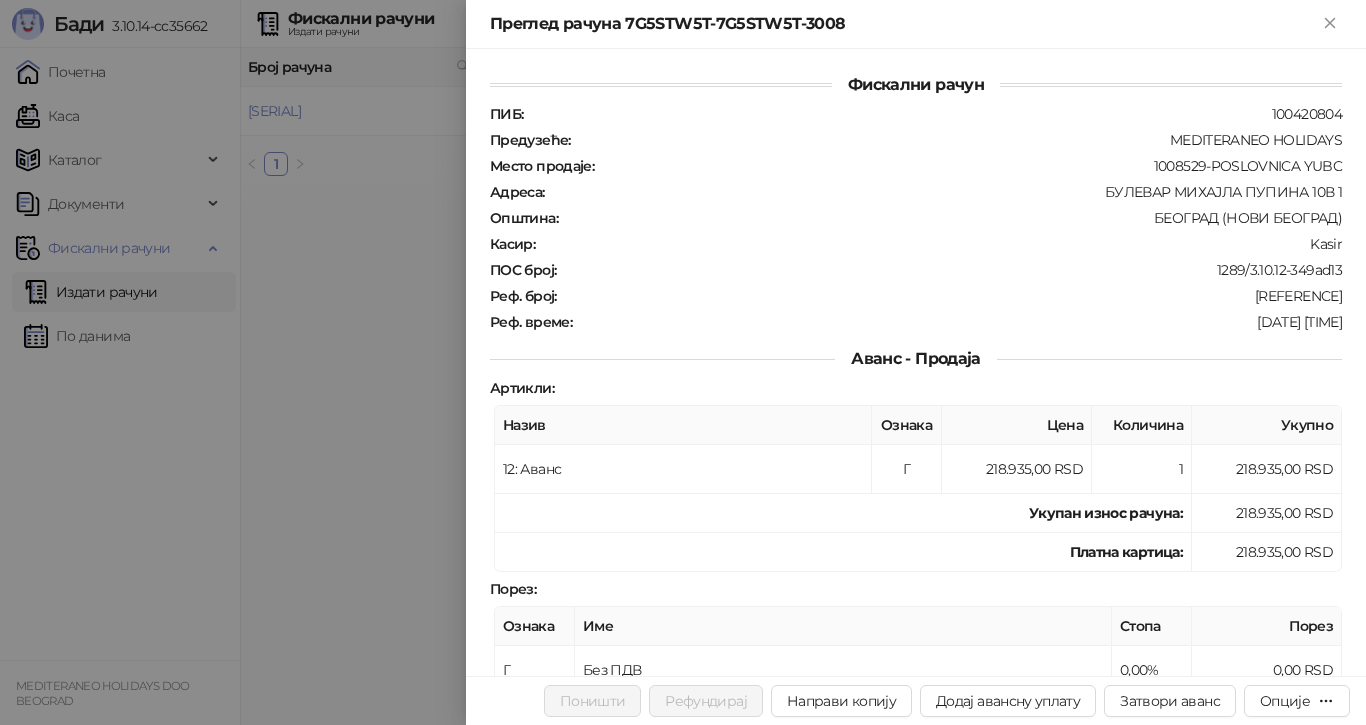 click at bounding box center (683, 362) 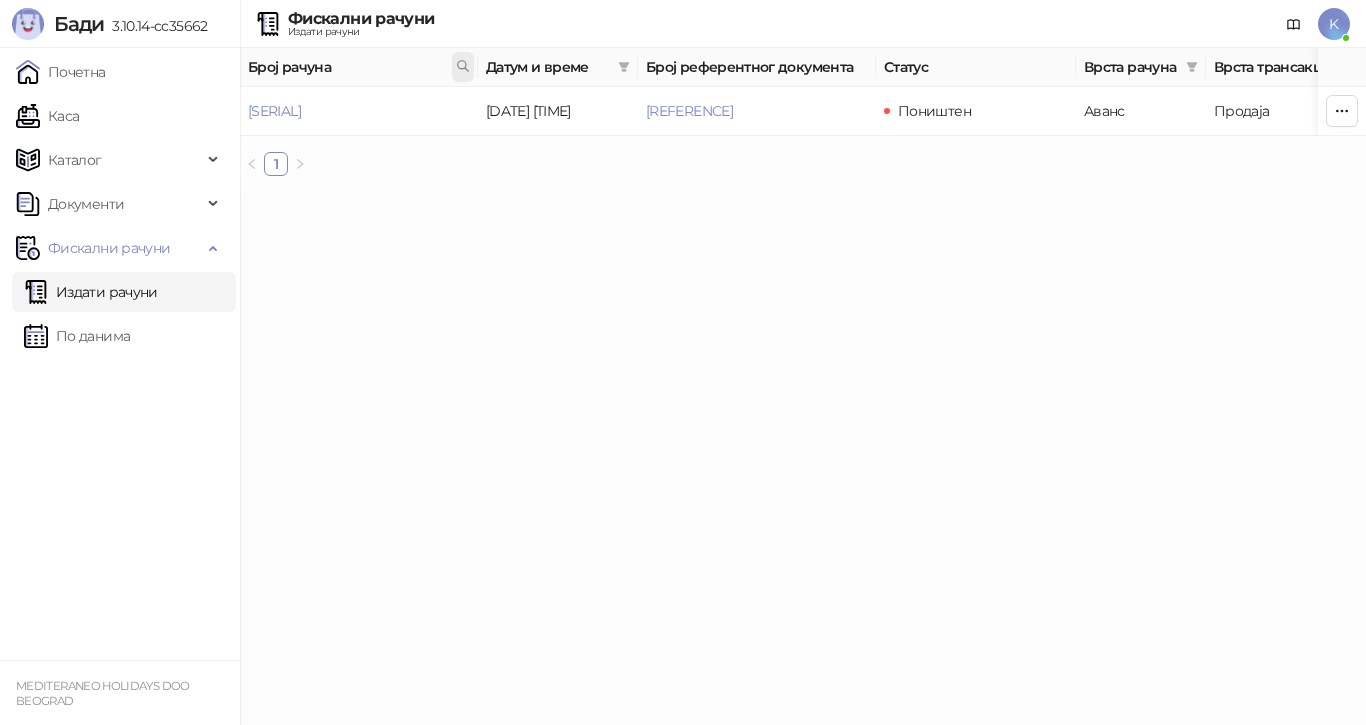 click 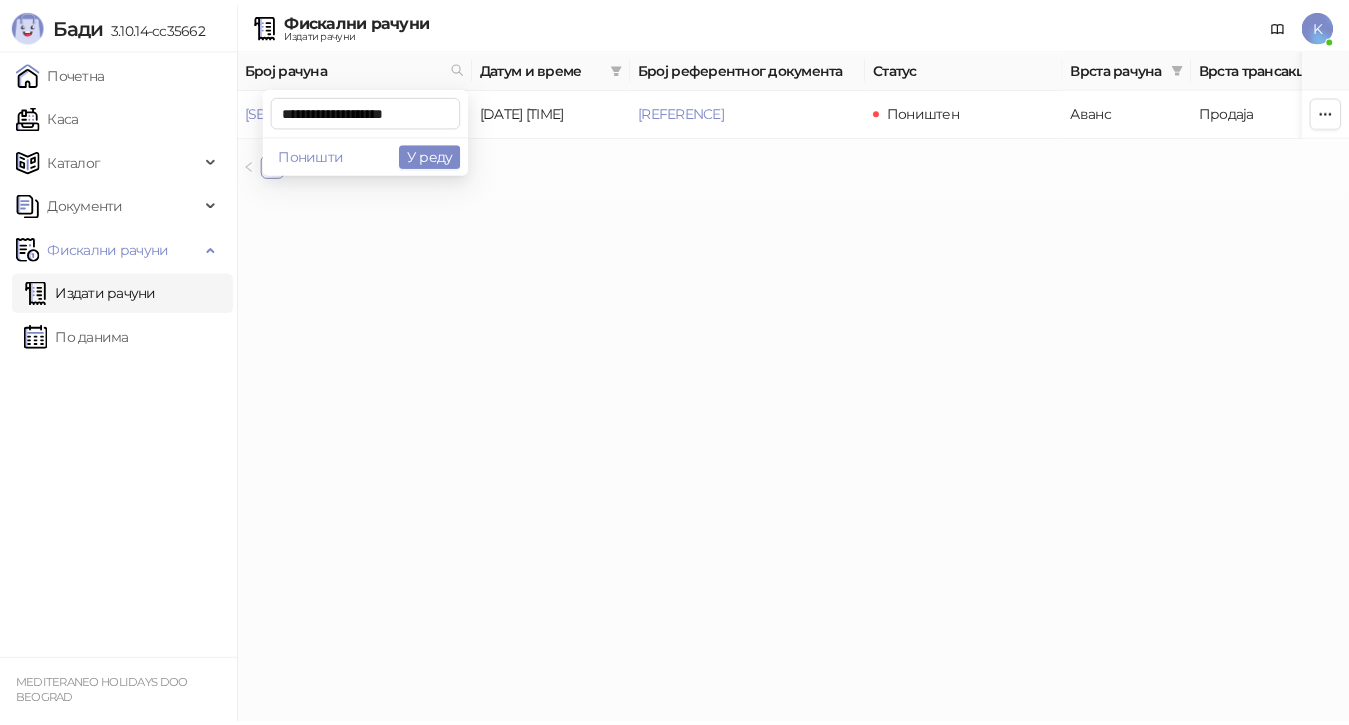 scroll, scrollTop: 0, scrollLeft: 0, axis: both 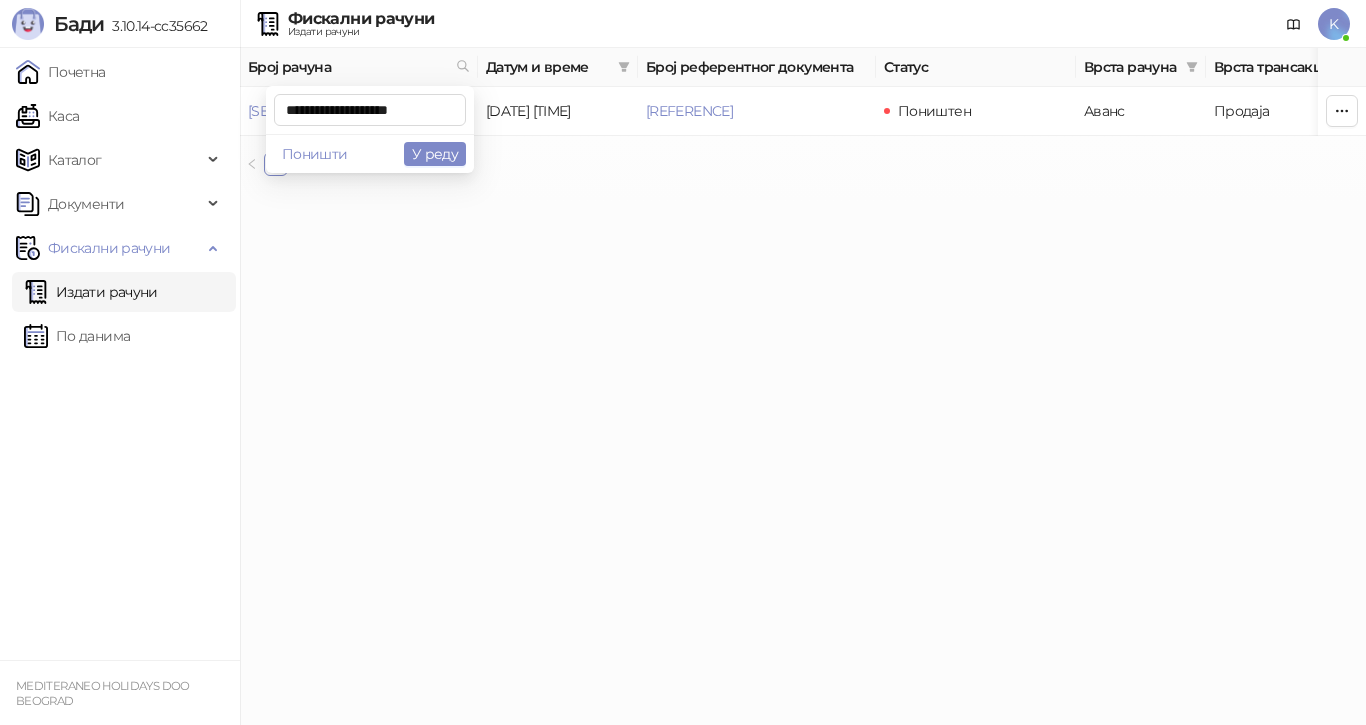 type on "**********" 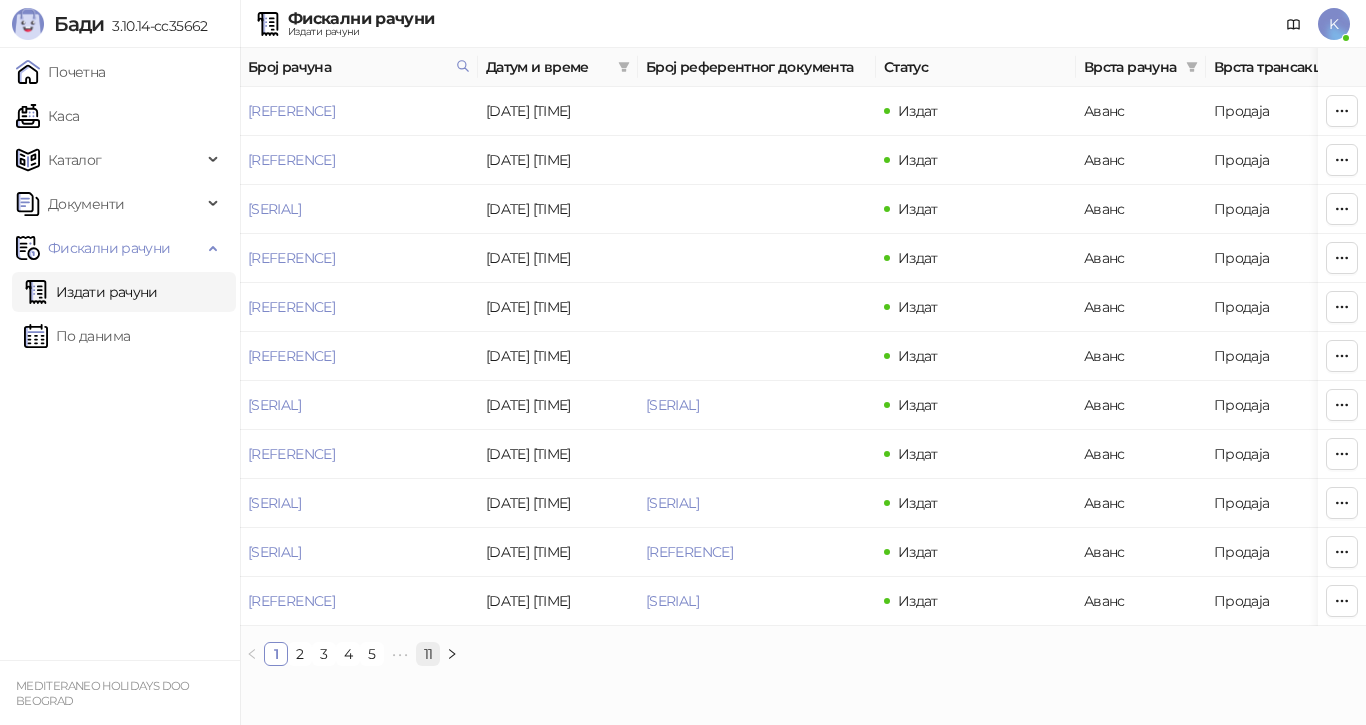 click on "11" at bounding box center (428, 654) 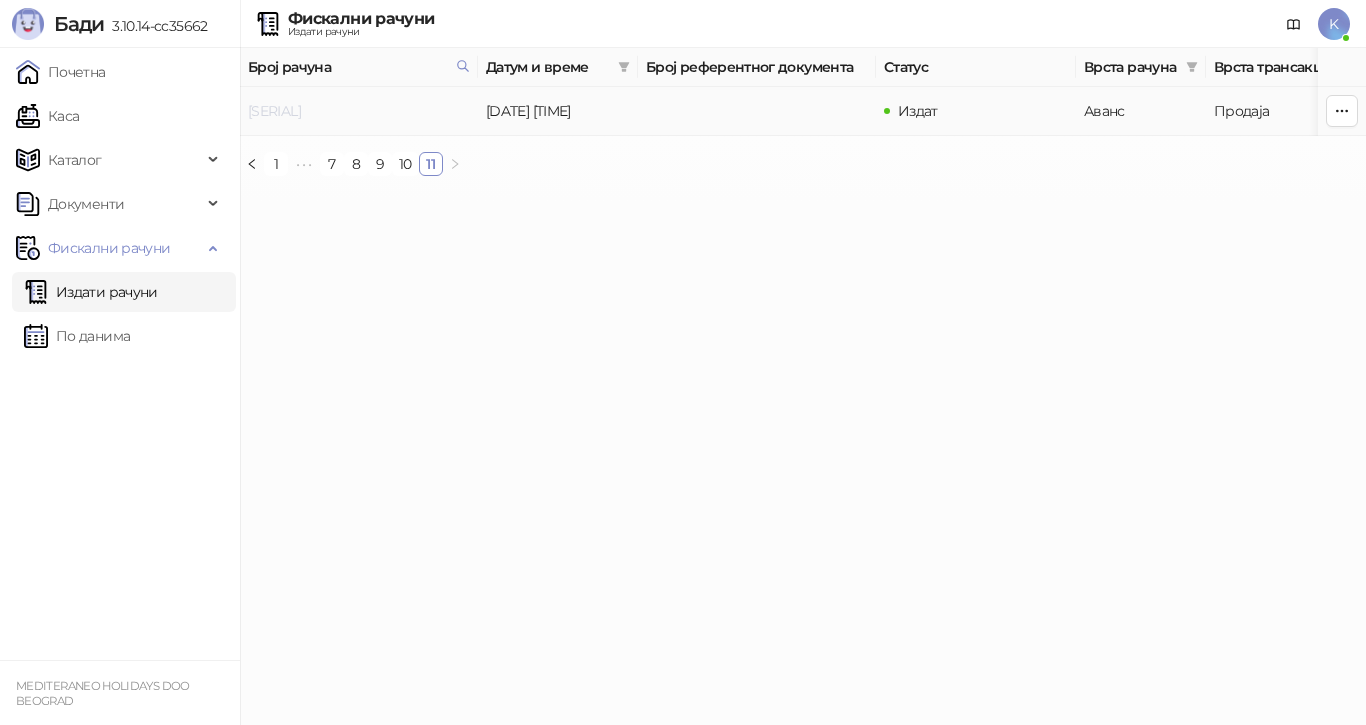 click on "[SERIAL]" at bounding box center [274, 111] 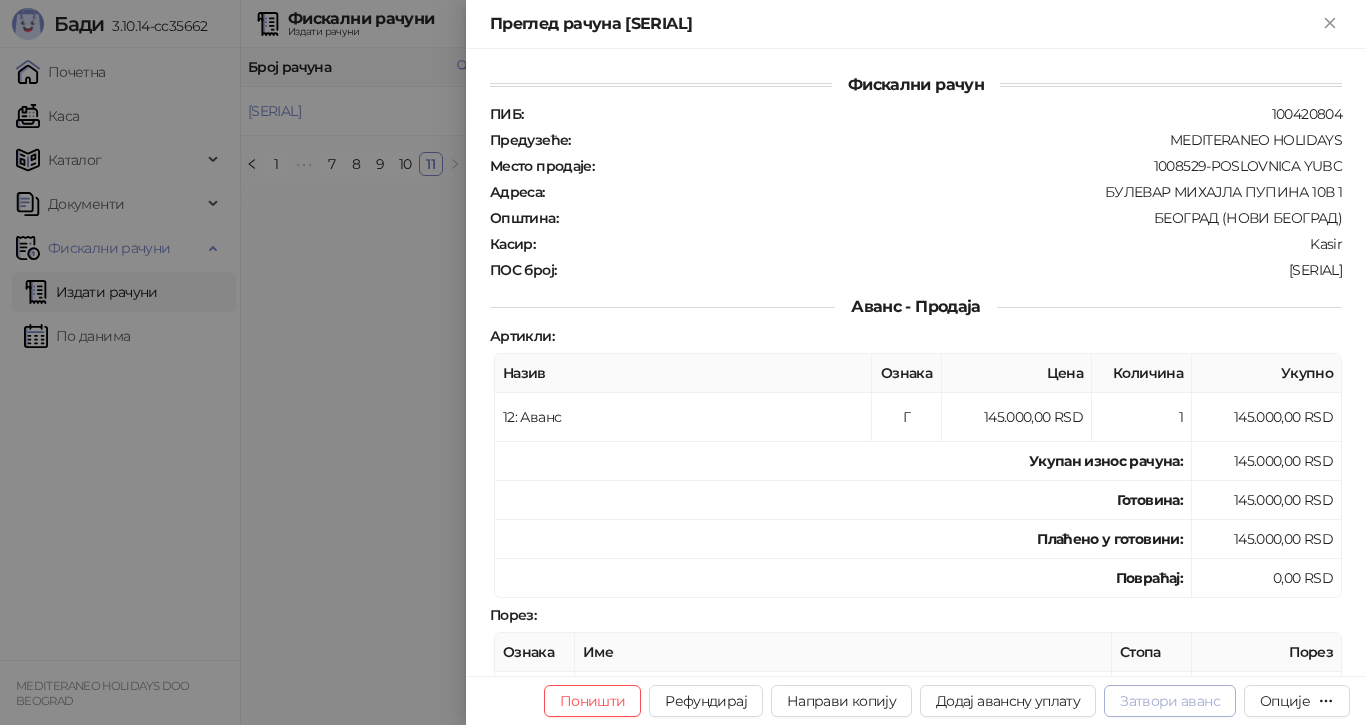 click on "Затвори аванс" at bounding box center [1170, 701] 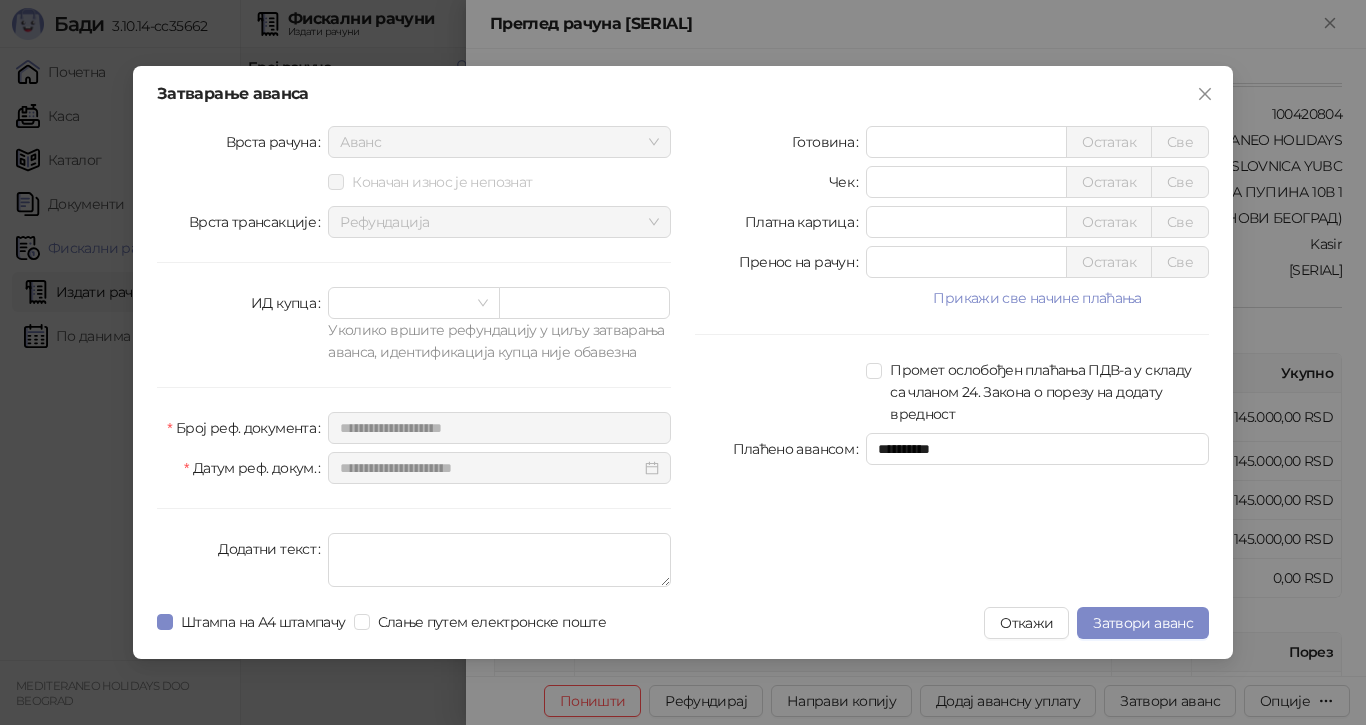 click on "Откажи" at bounding box center [1026, 623] 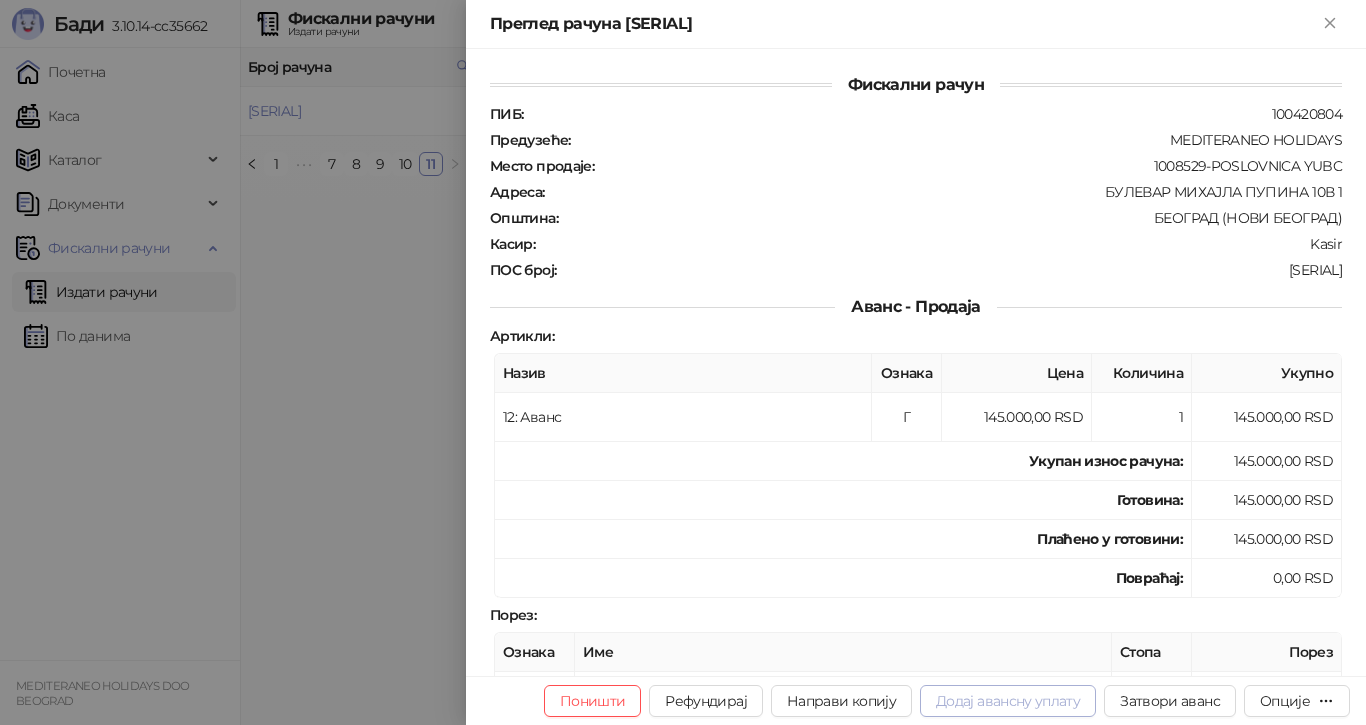 click on "Додај авансну уплату" at bounding box center [1008, 701] 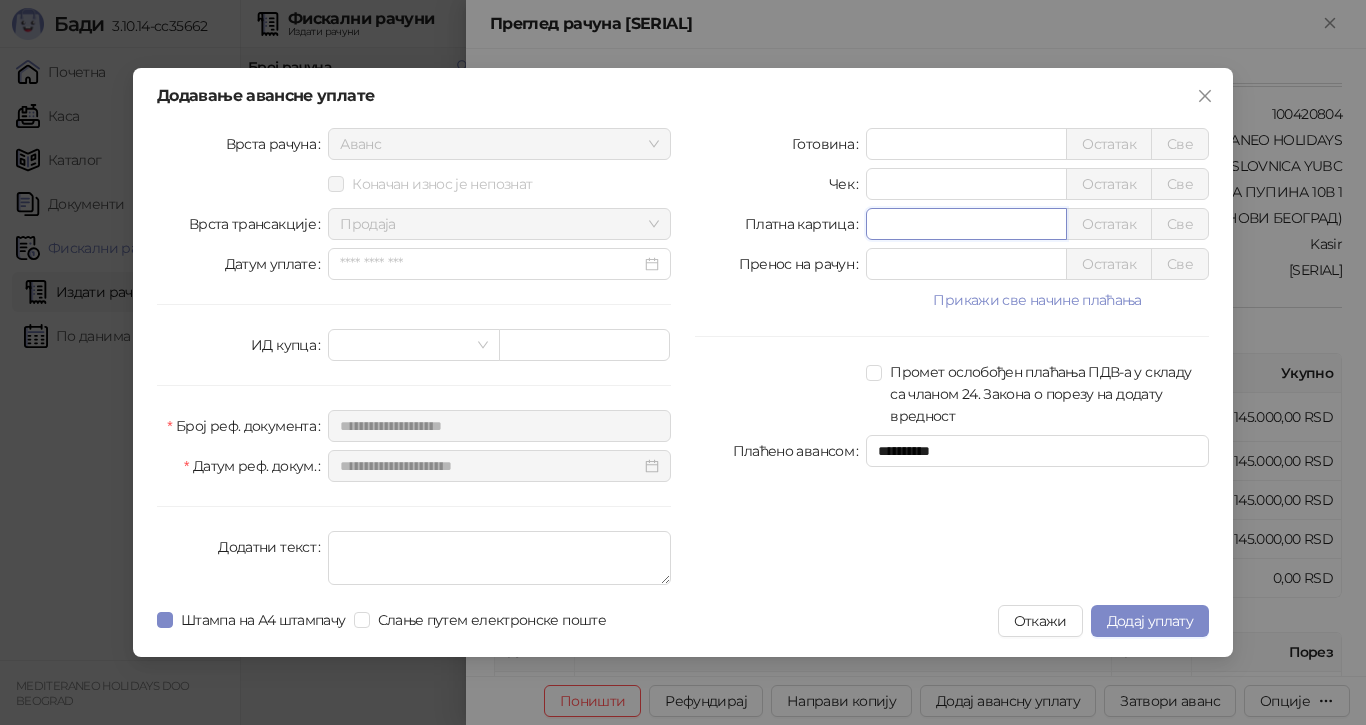 click on "*" at bounding box center (966, 224) 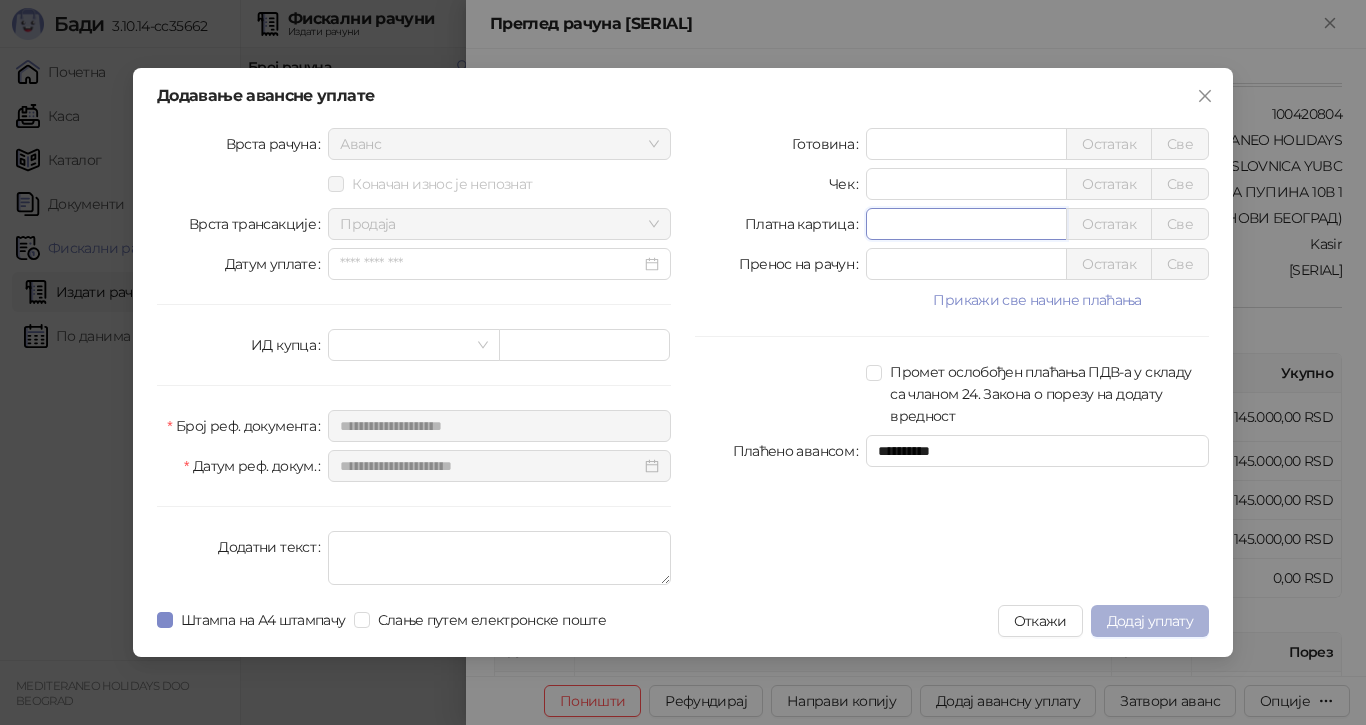 type on "******" 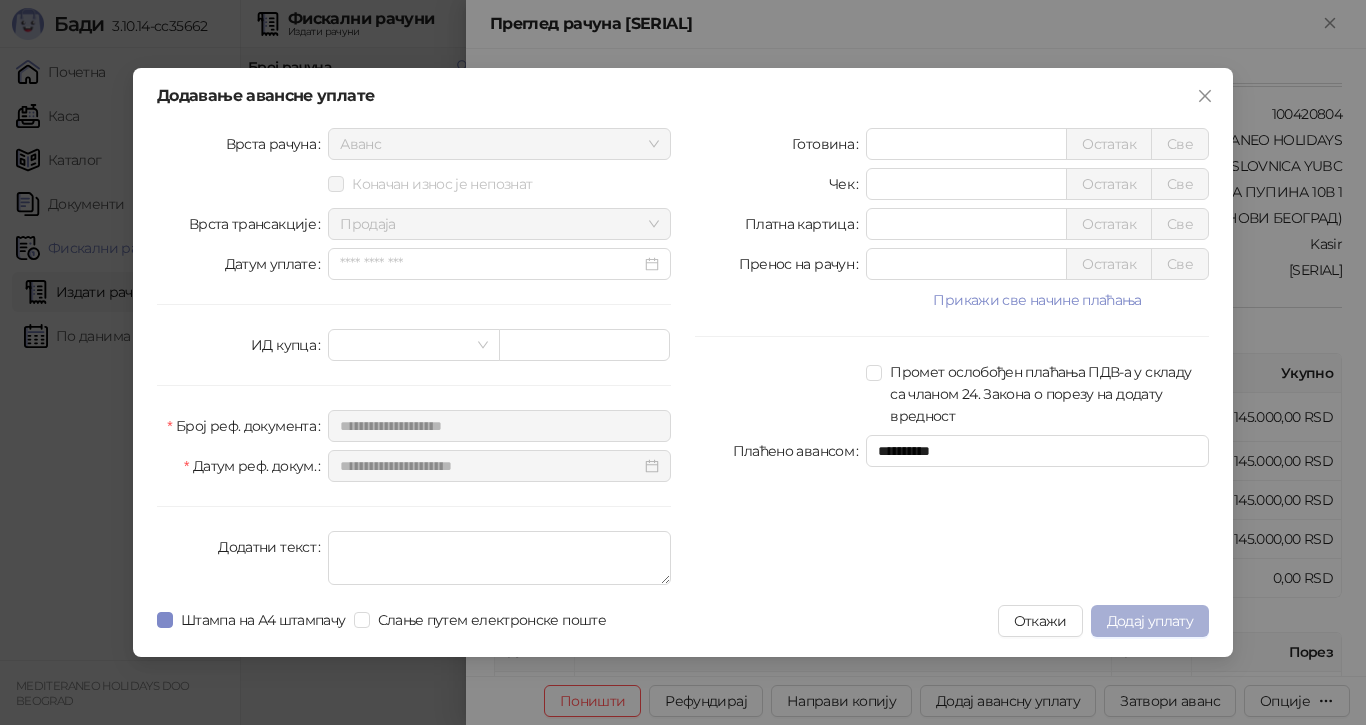 click on "Додај уплату" at bounding box center (1150, 621) 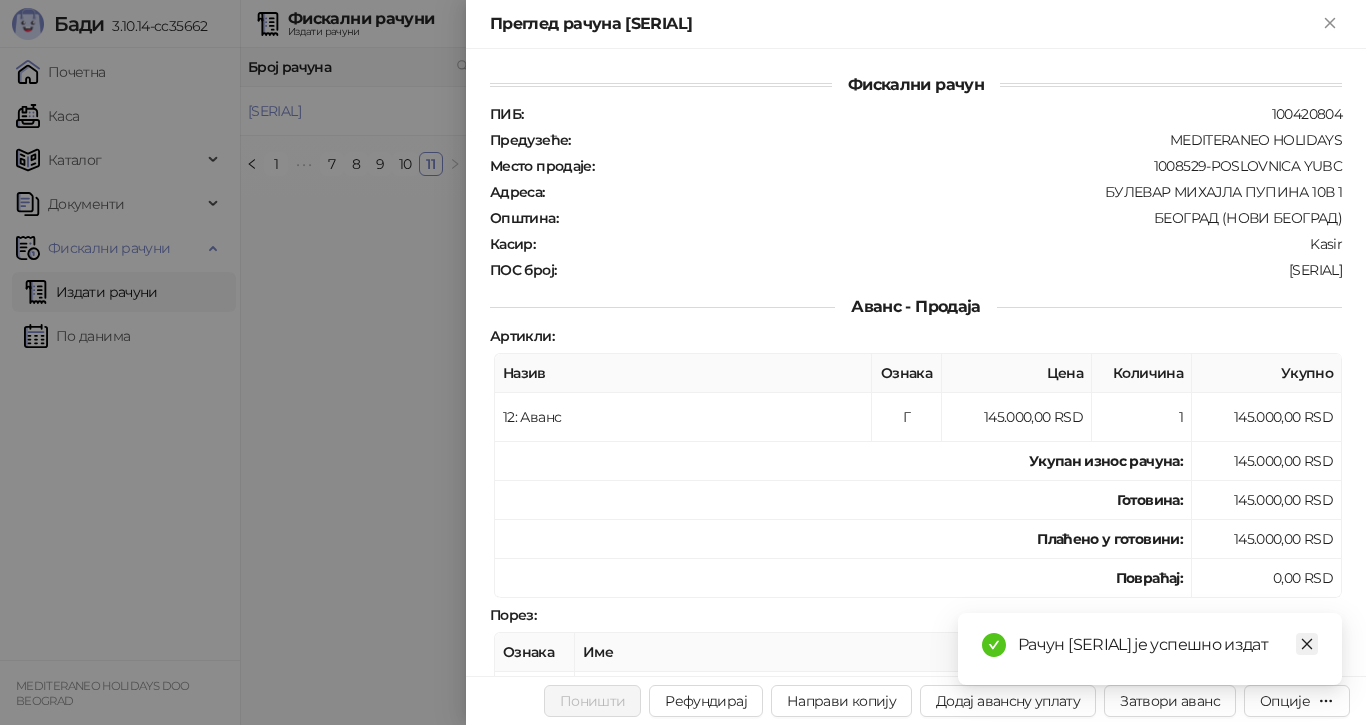 click 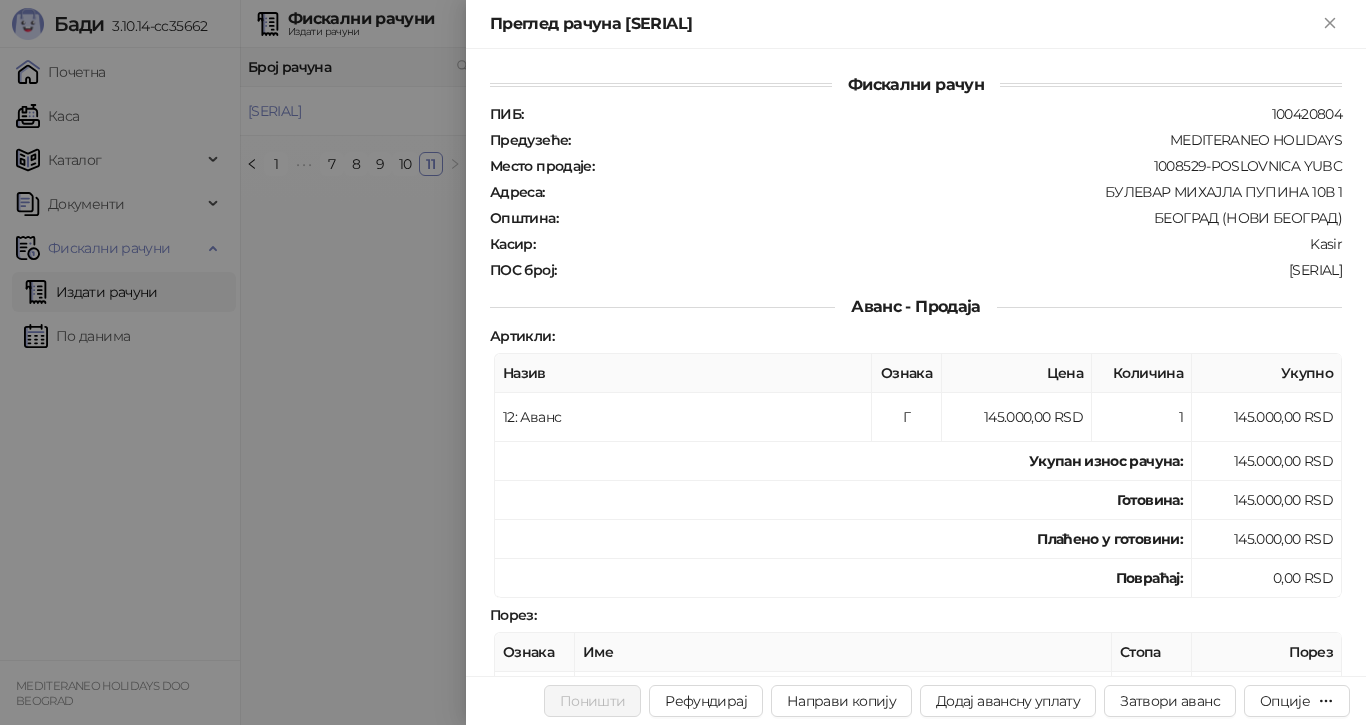 click at bounding box center (683, 362) 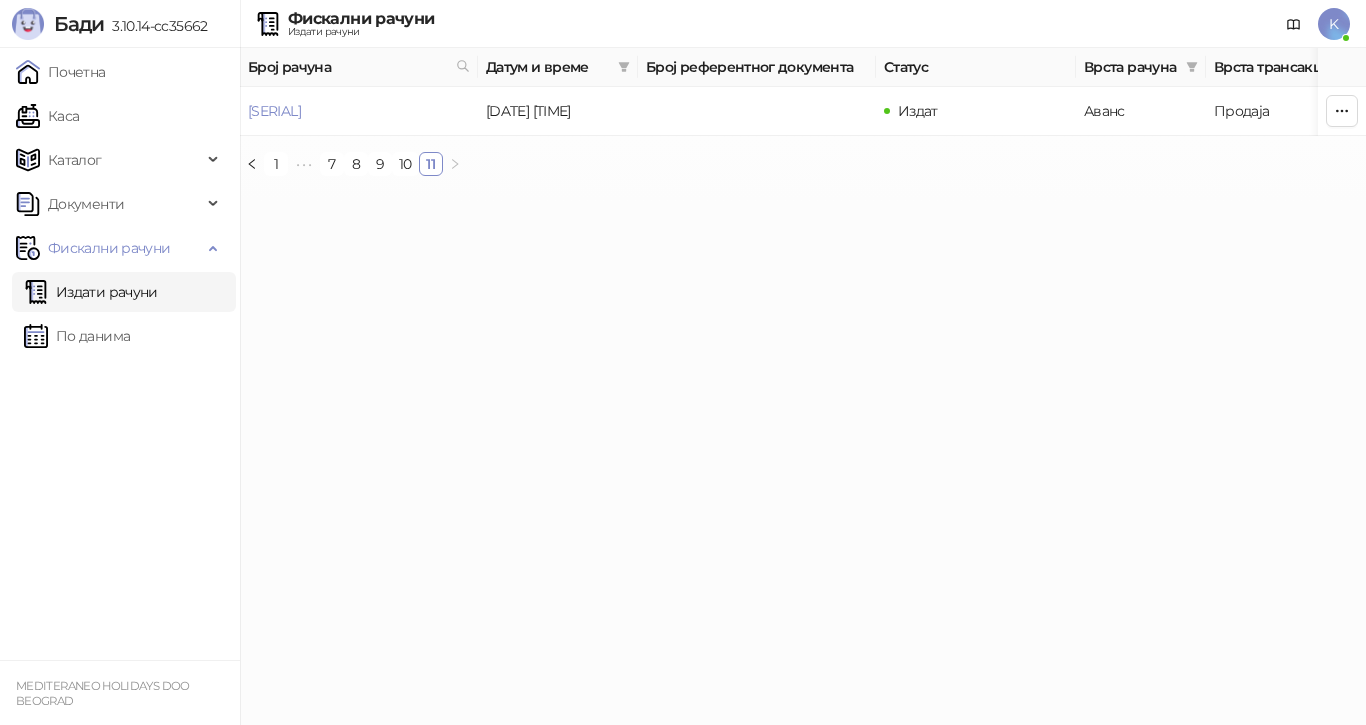 click on "Почетна" at bounding box center (61, 72) 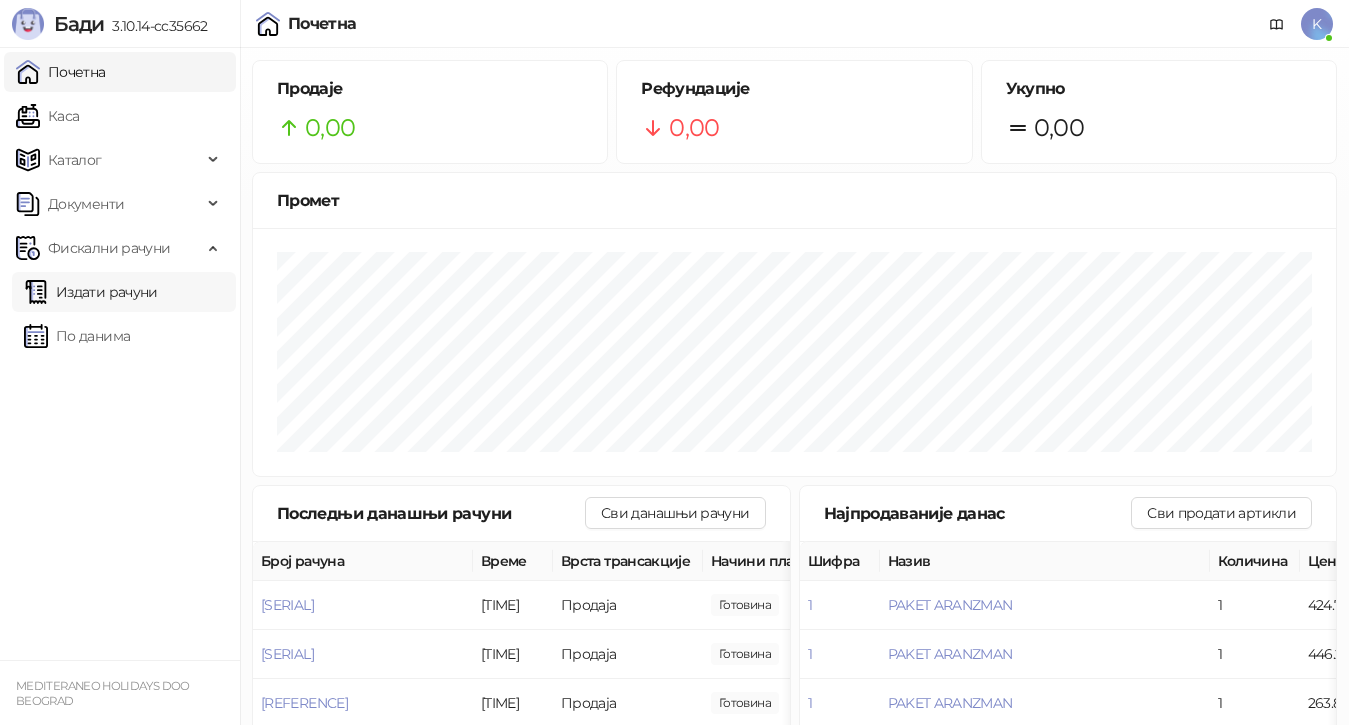 click on "Издати рачуни" at bounding box center (91, 292) 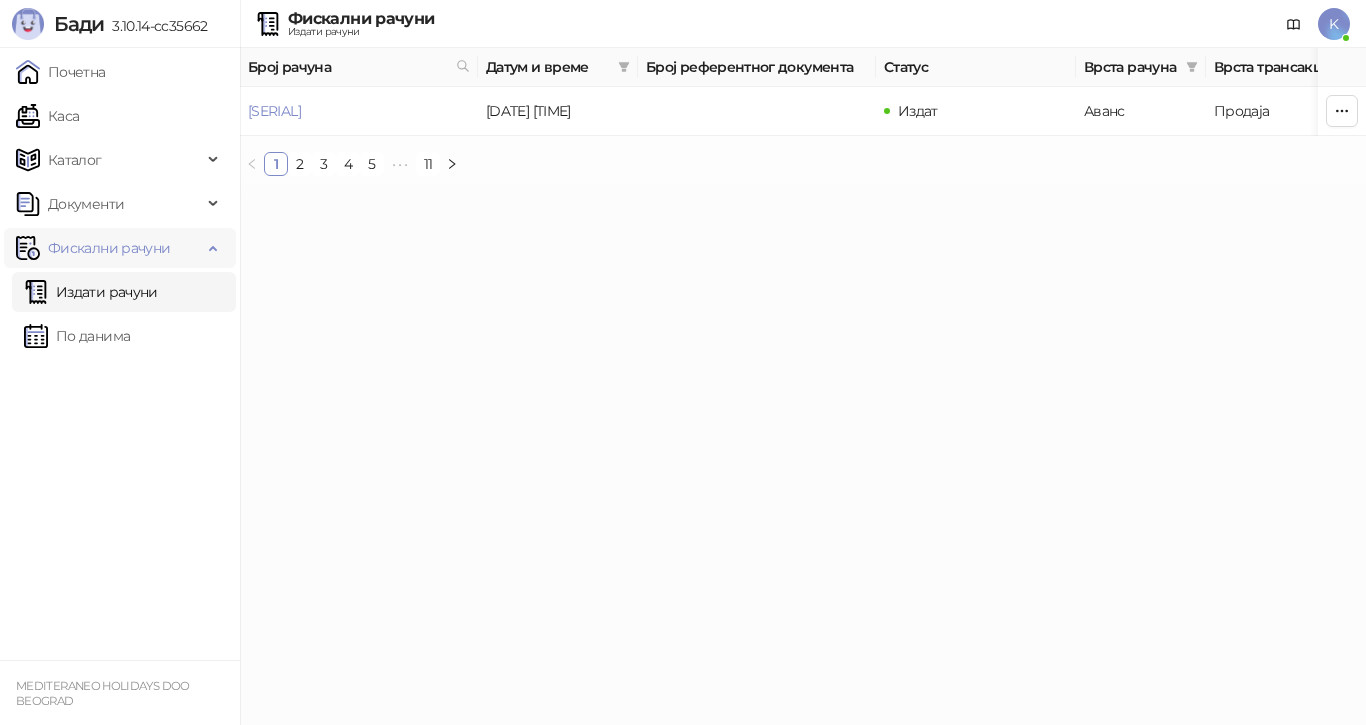 click on "Фискални рачуни" at bounding box center [109, 248] 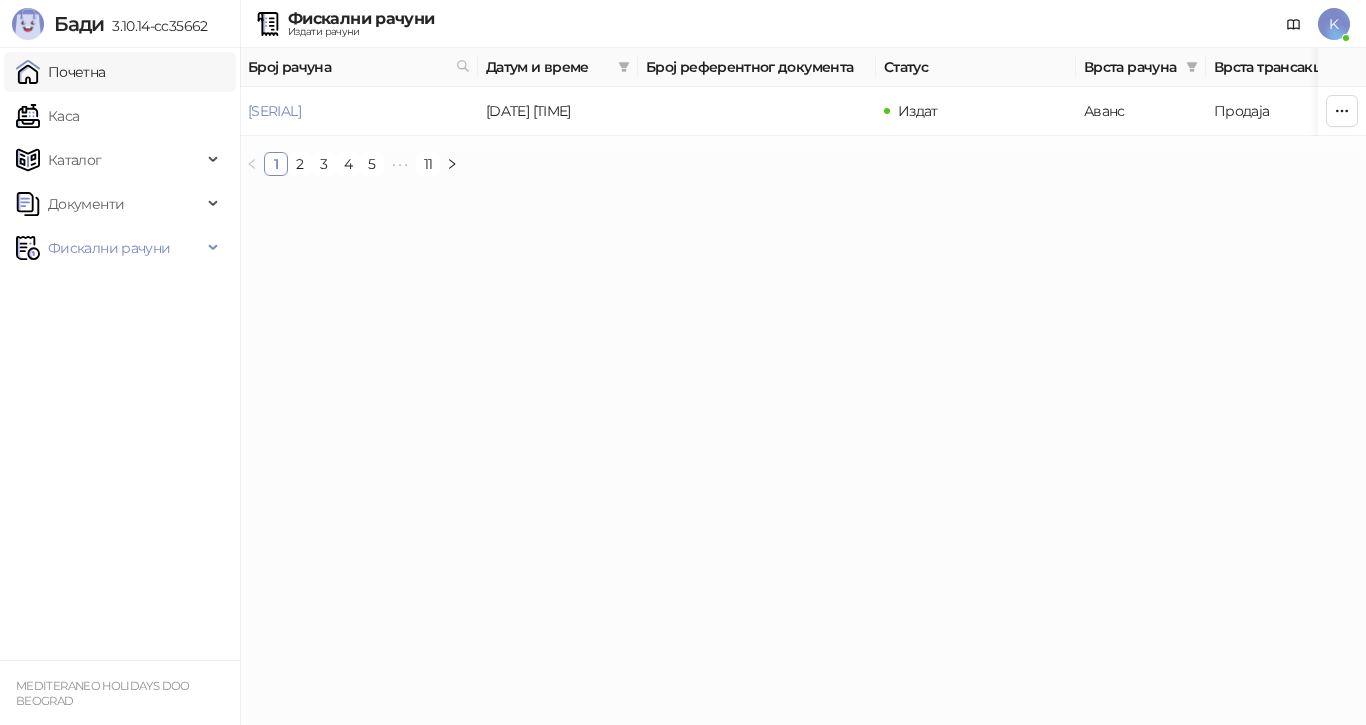 click on "Почетна" at bounding box center (61, 72) 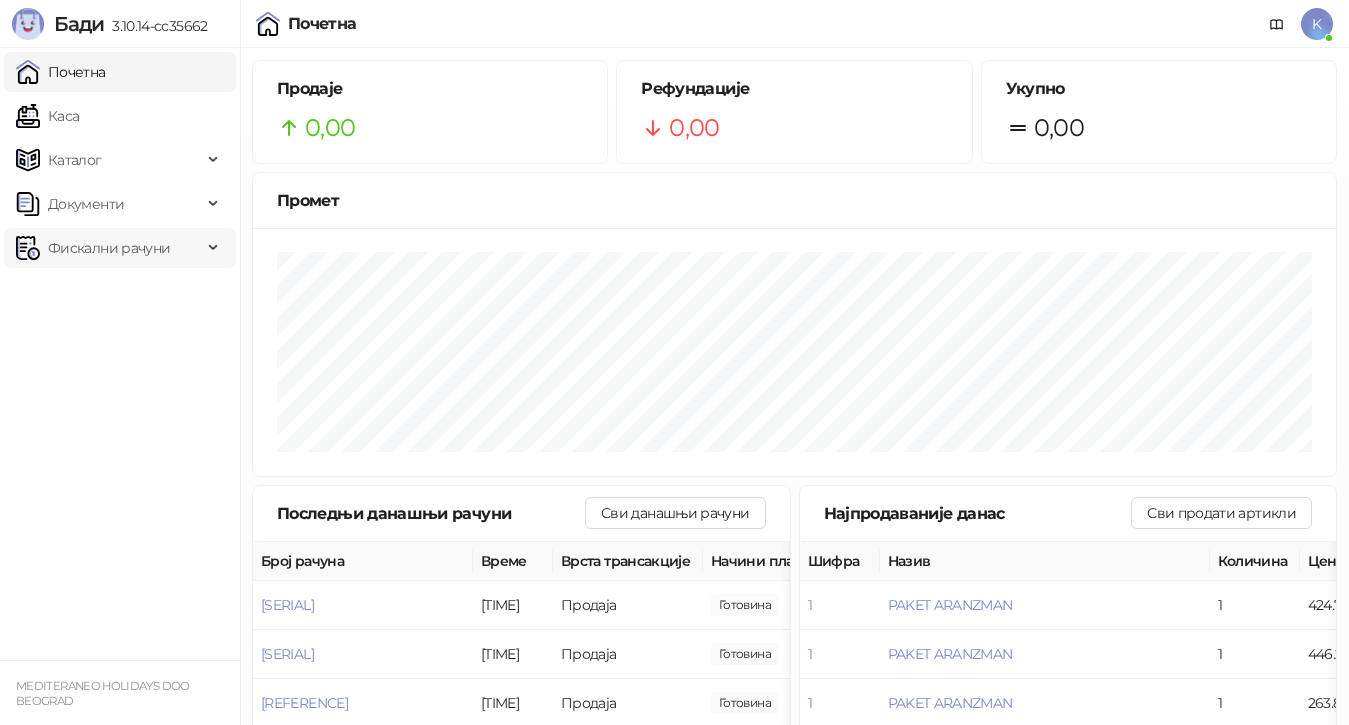 click on "Фискални рачуни" at bounding box center [109, 248] 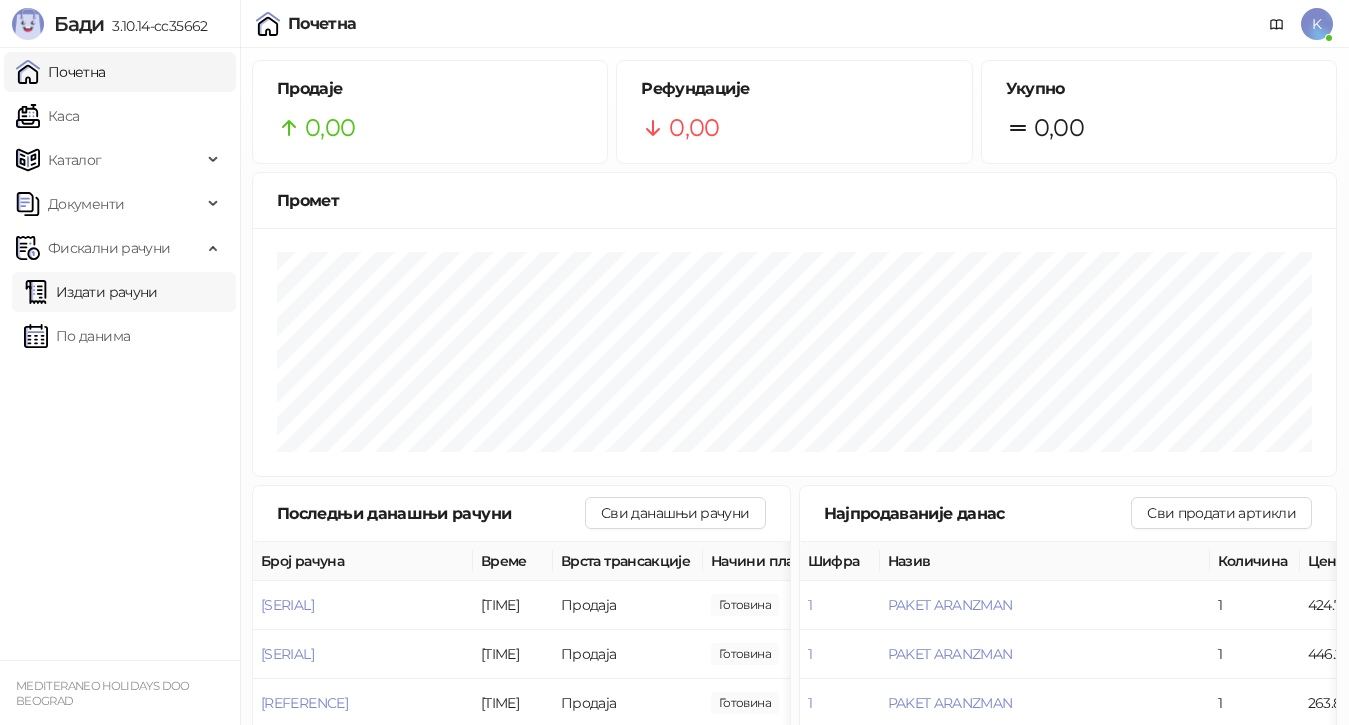click on "Издати рачуни" at bounding box center (91, 292) 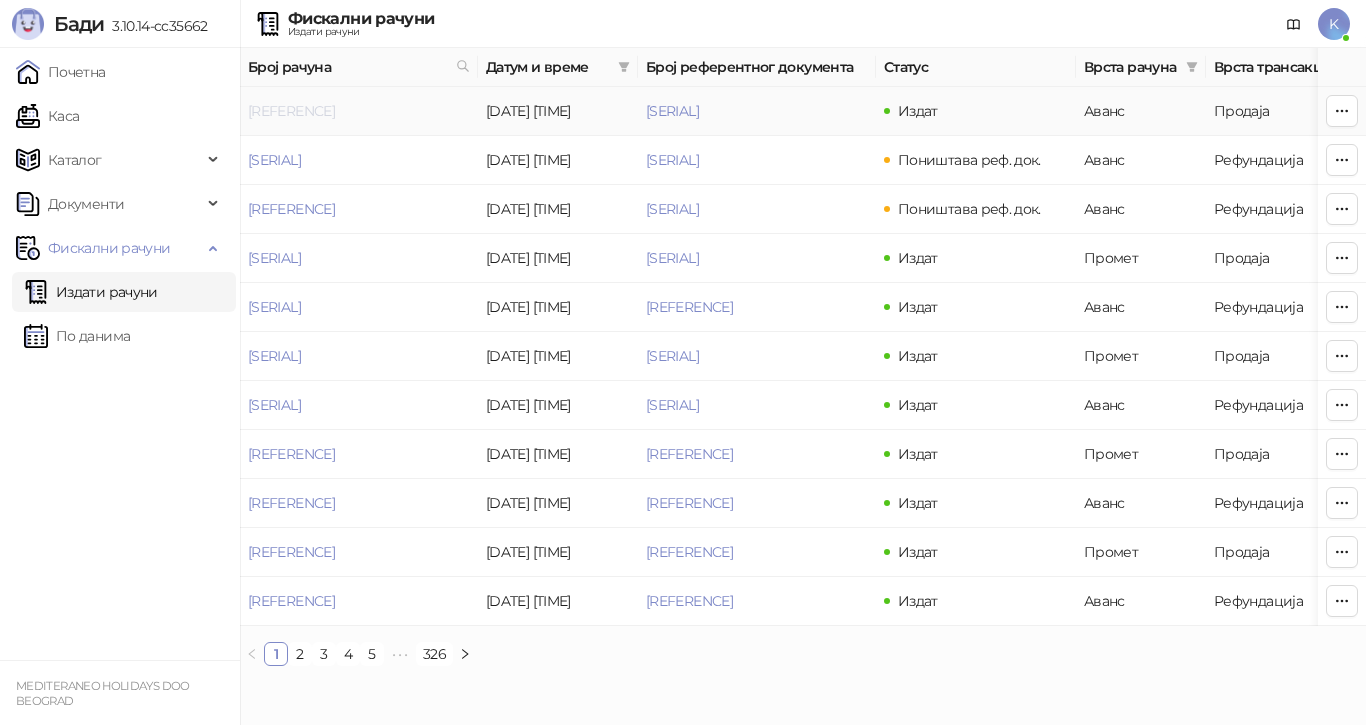 click on "[REFERENCE]" at bounding box center (291, 111) 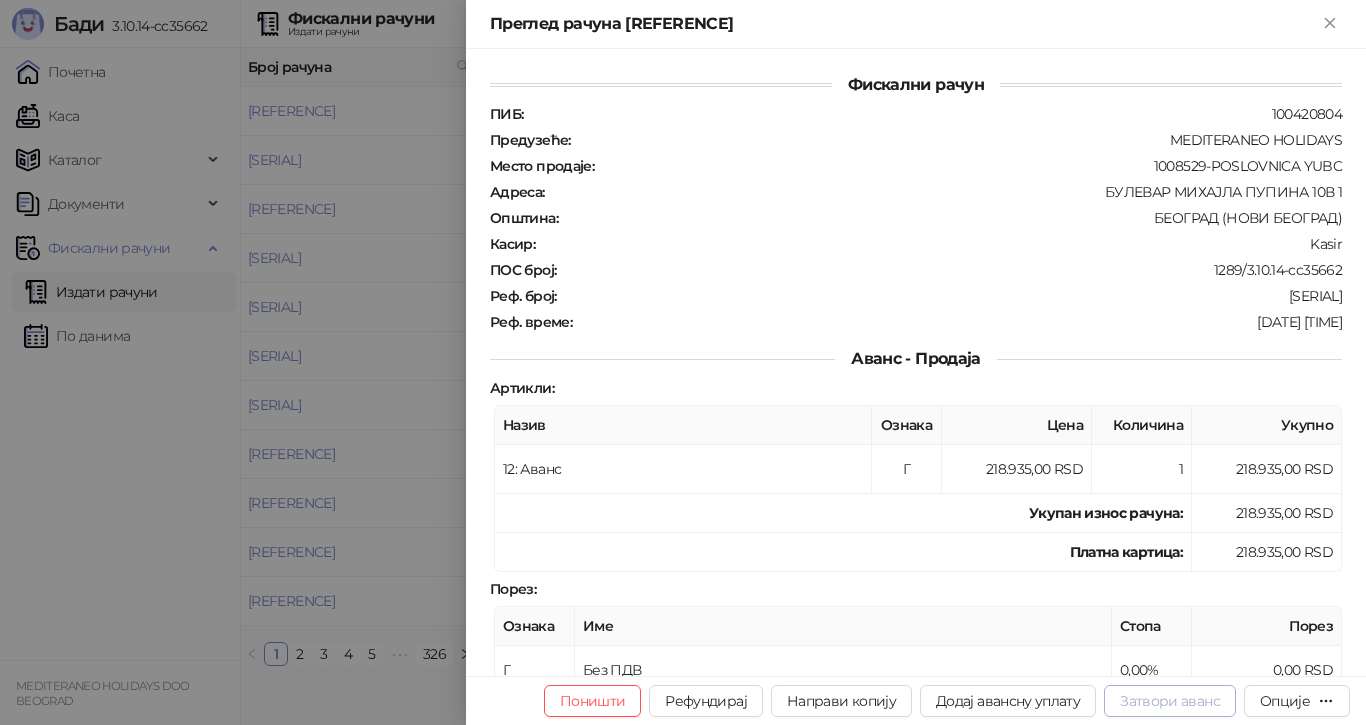 click on "Затвори аванс" at bounding box center [1170, 701] 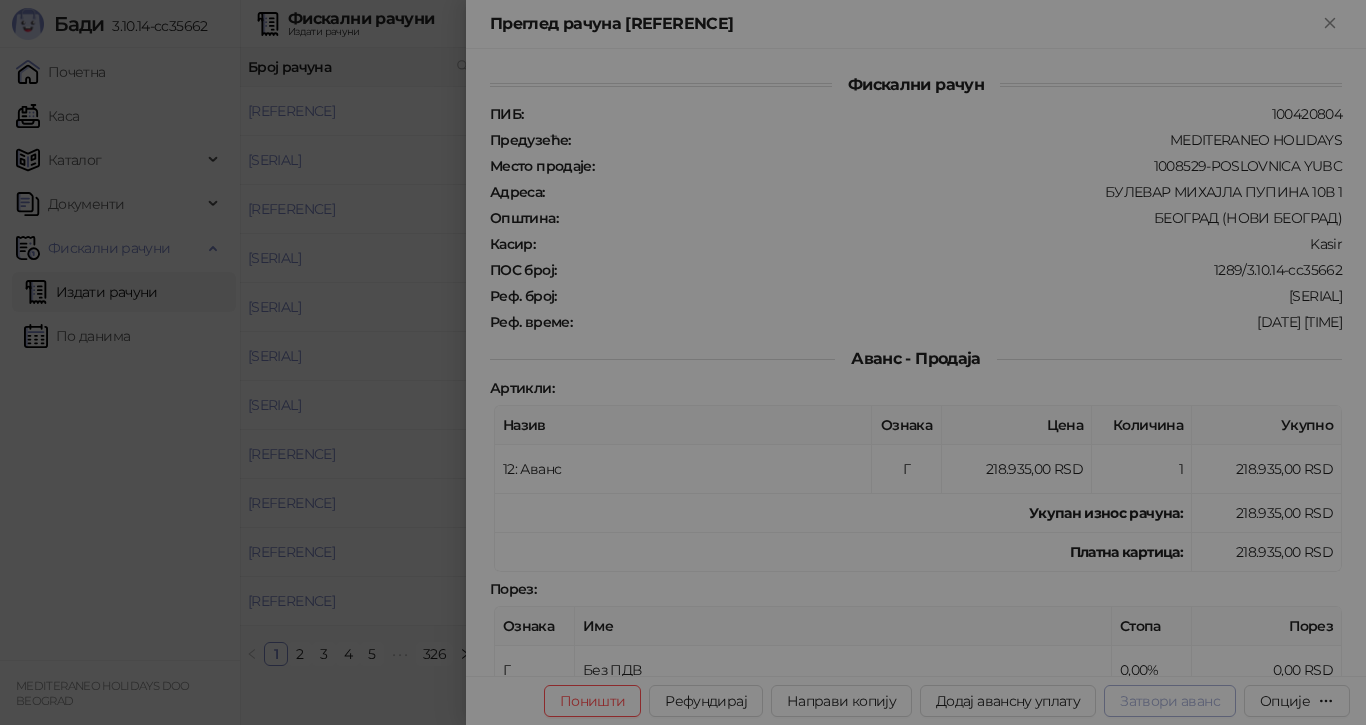 type on "**********" 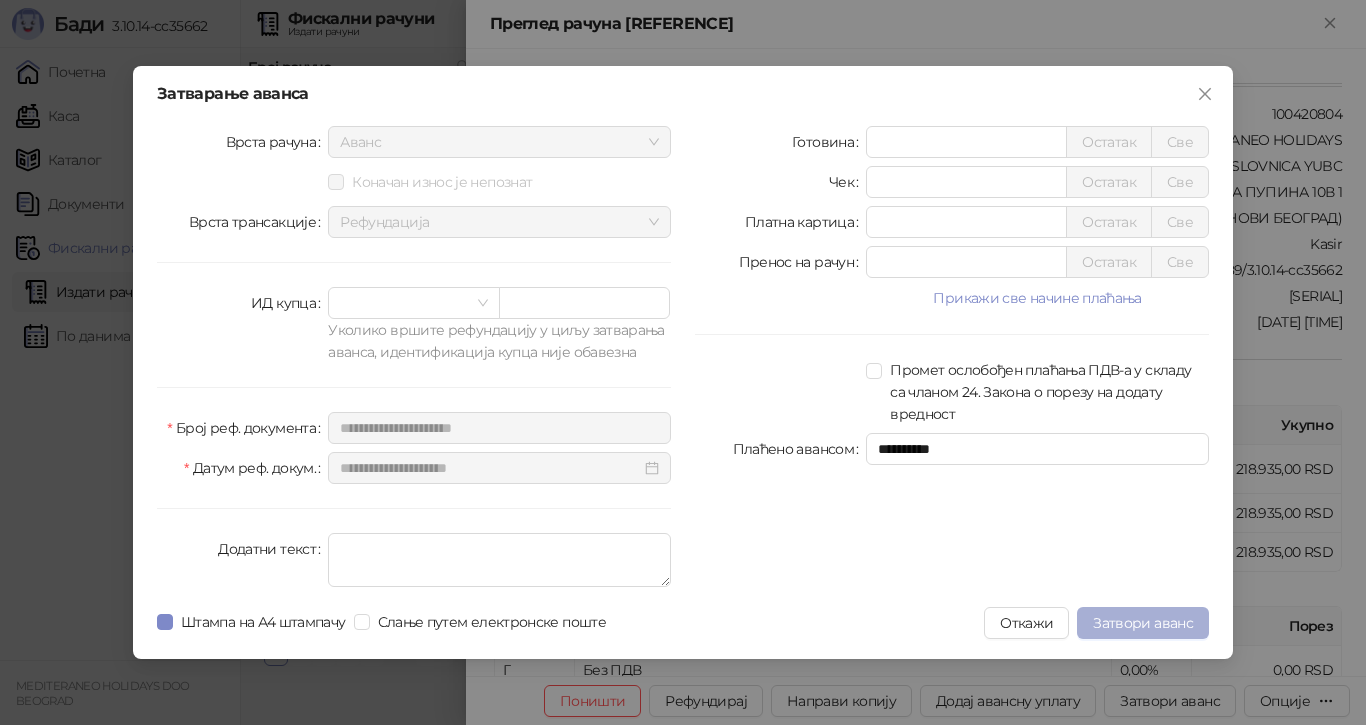 click on "Затвори аванс" at bounding box center [1143, 623] 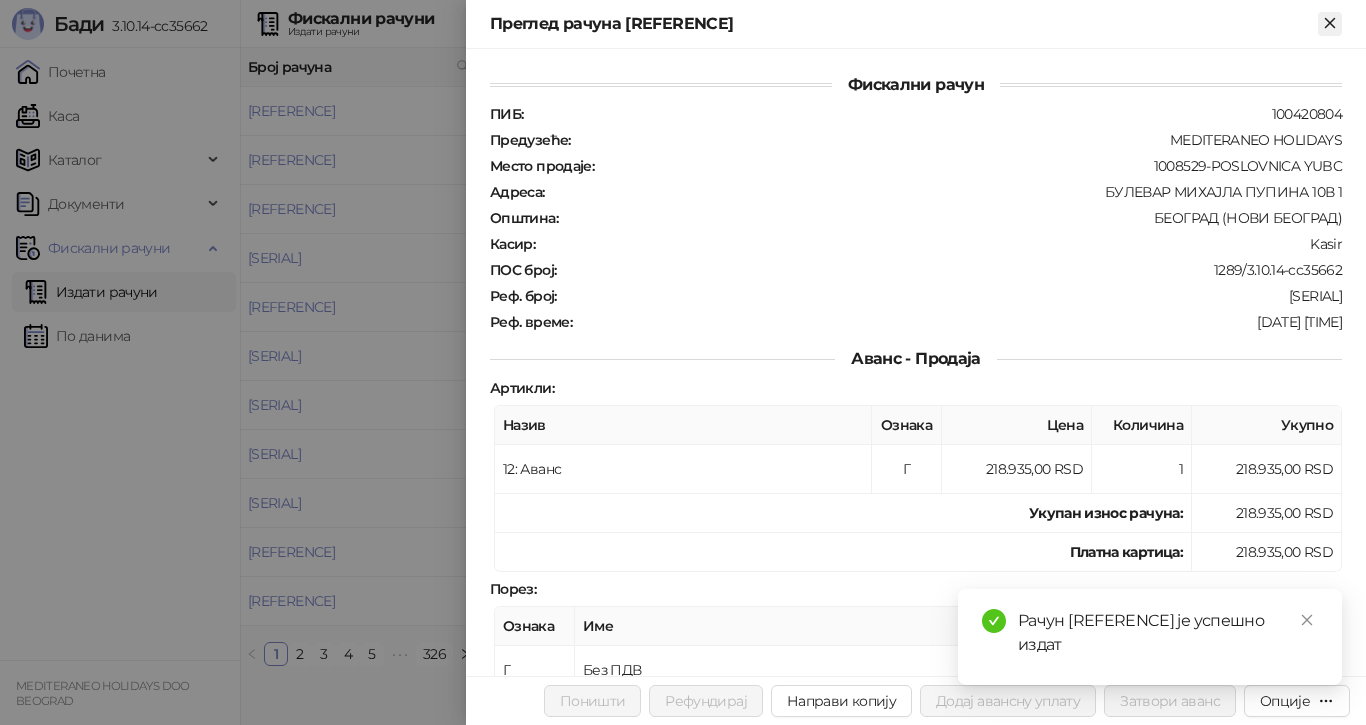 click 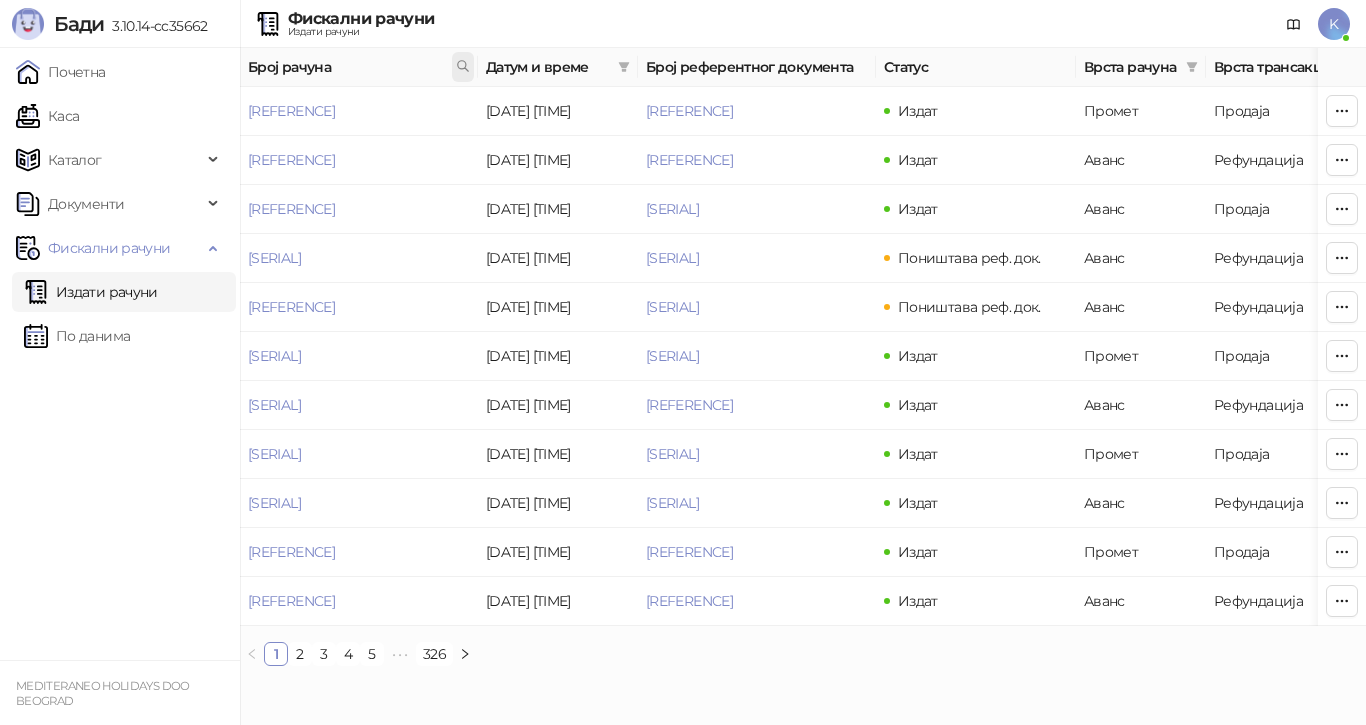 click 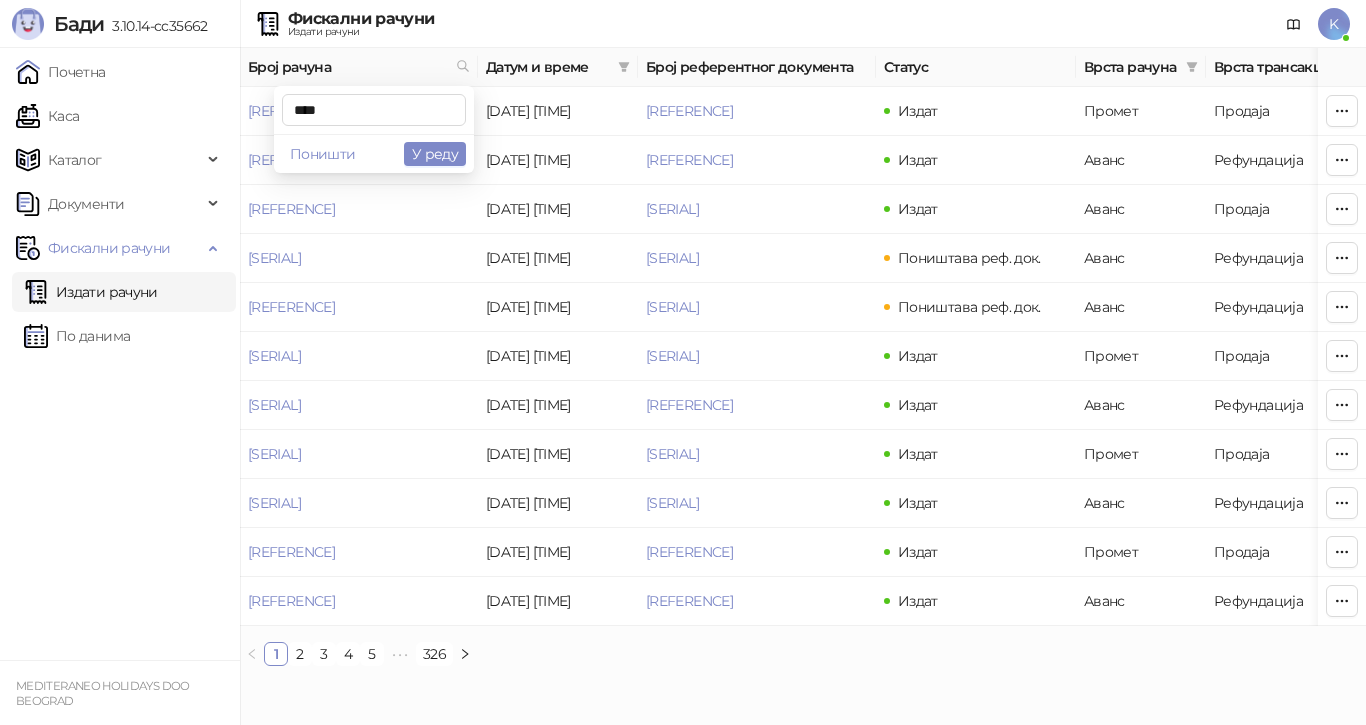 type on "****" 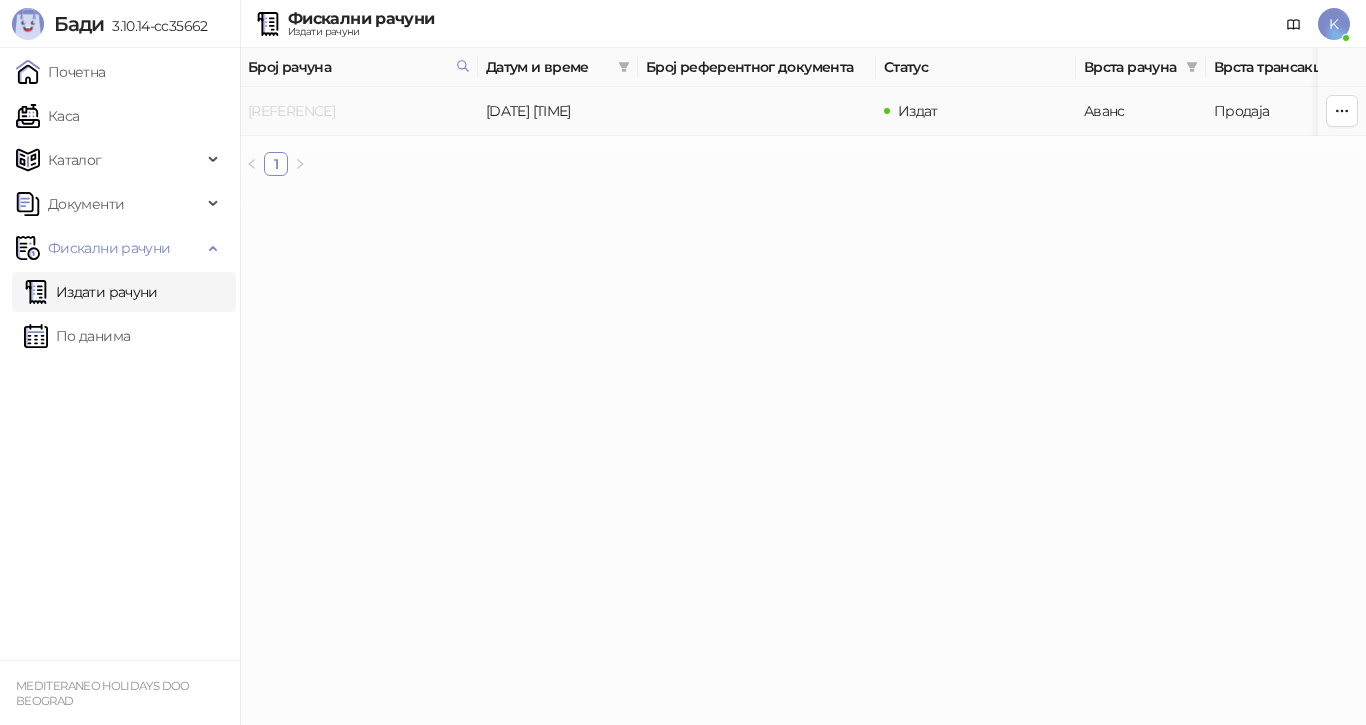 click on "[REFERENCE]" at bounding box center (291, 111) 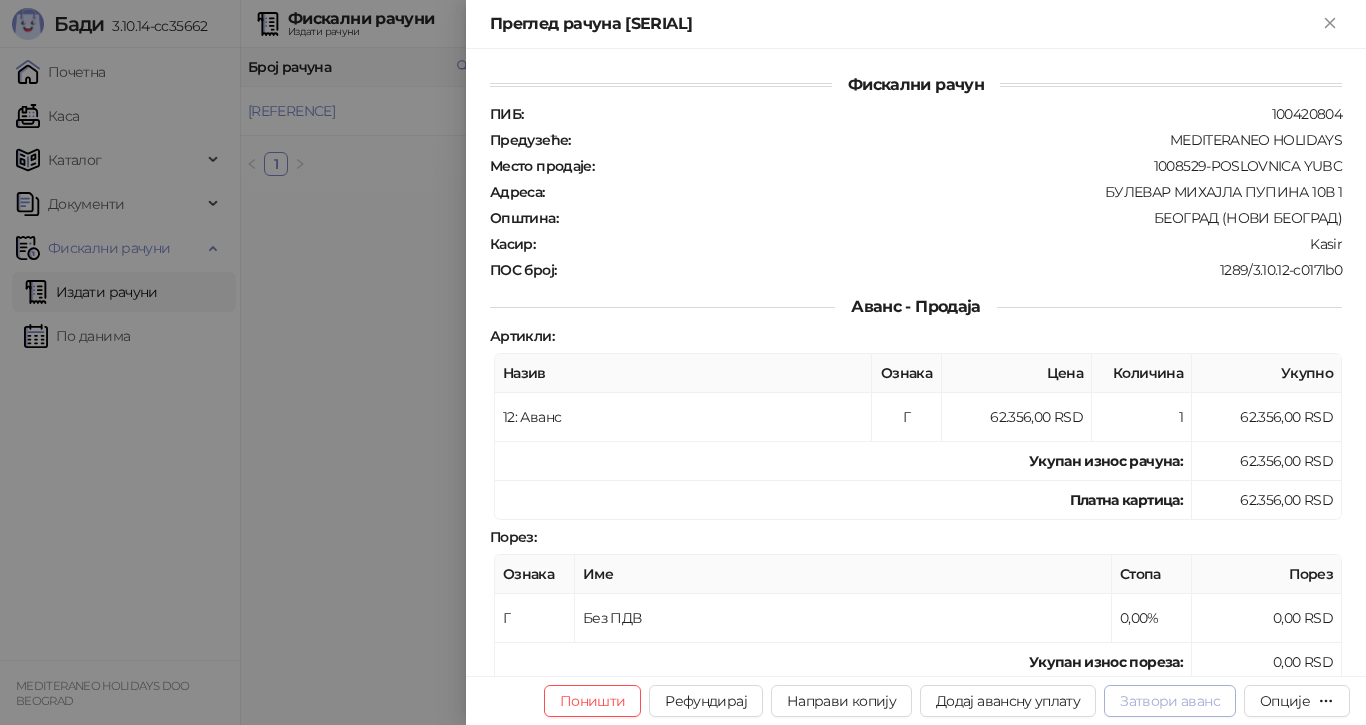 click on "Затвори аванс" at bounding box center [1170, 701] 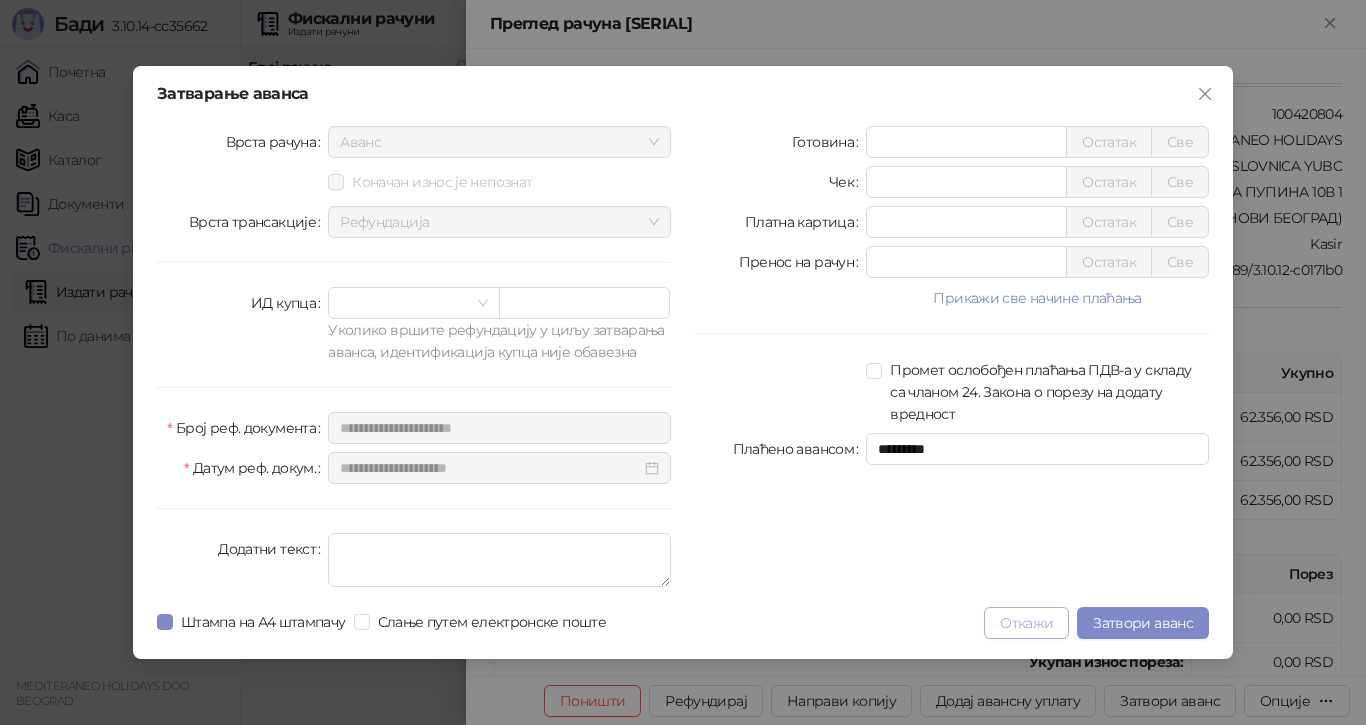 click on "Откажи" at bounding box center (1026, 623) 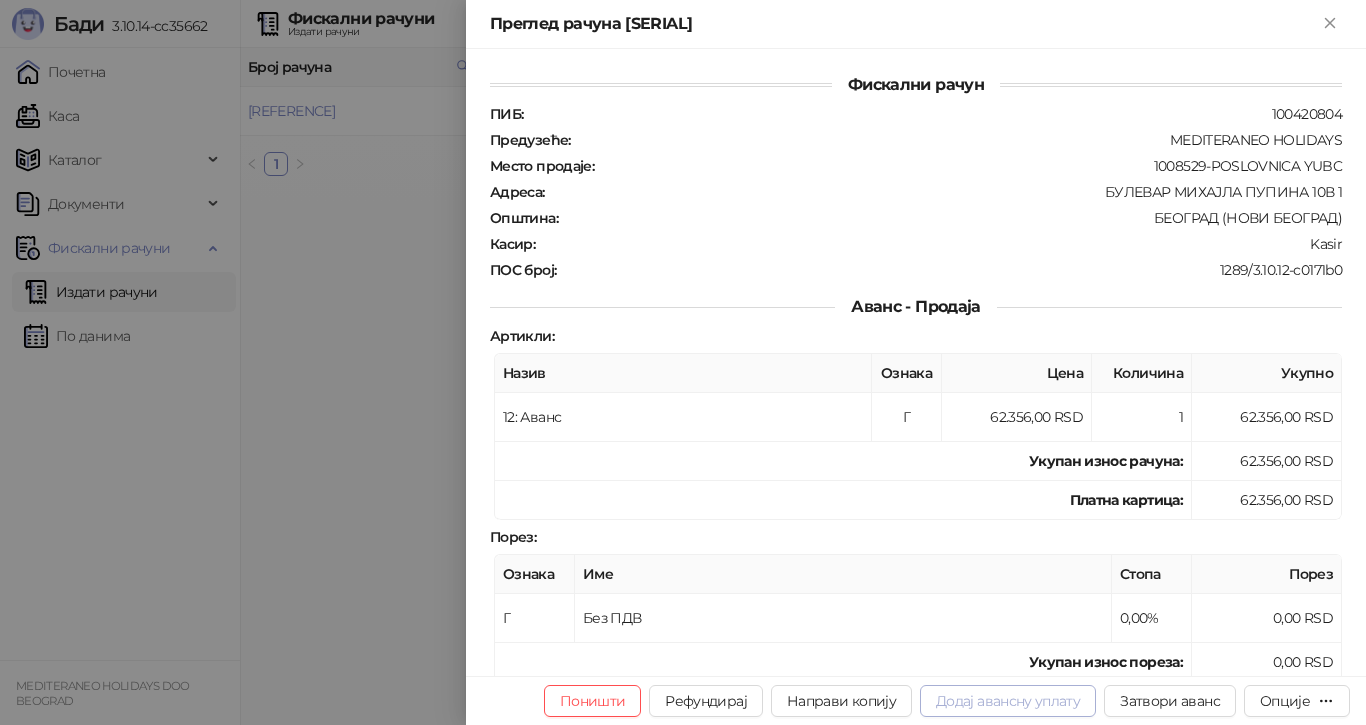 click on "Додај авансну уплату" at bounding box center (1008, 701) 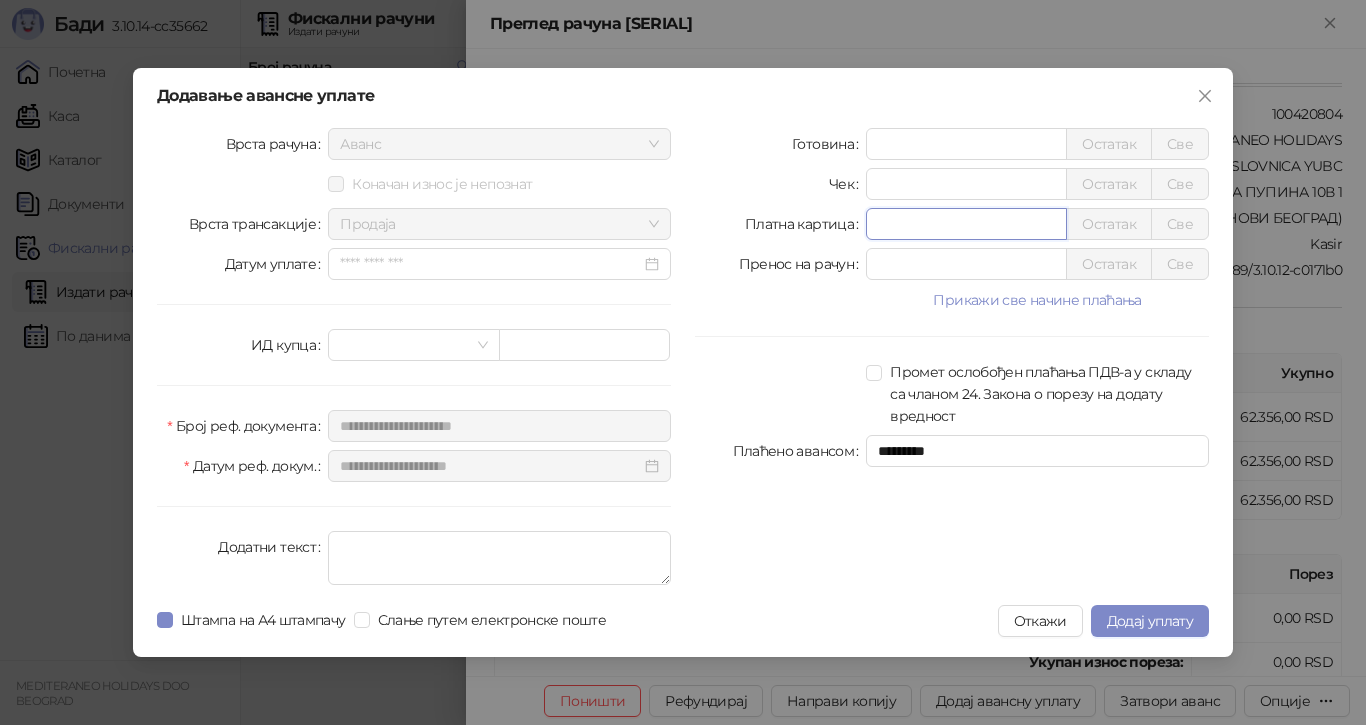 click on "*" at bounding box center (966, 224) 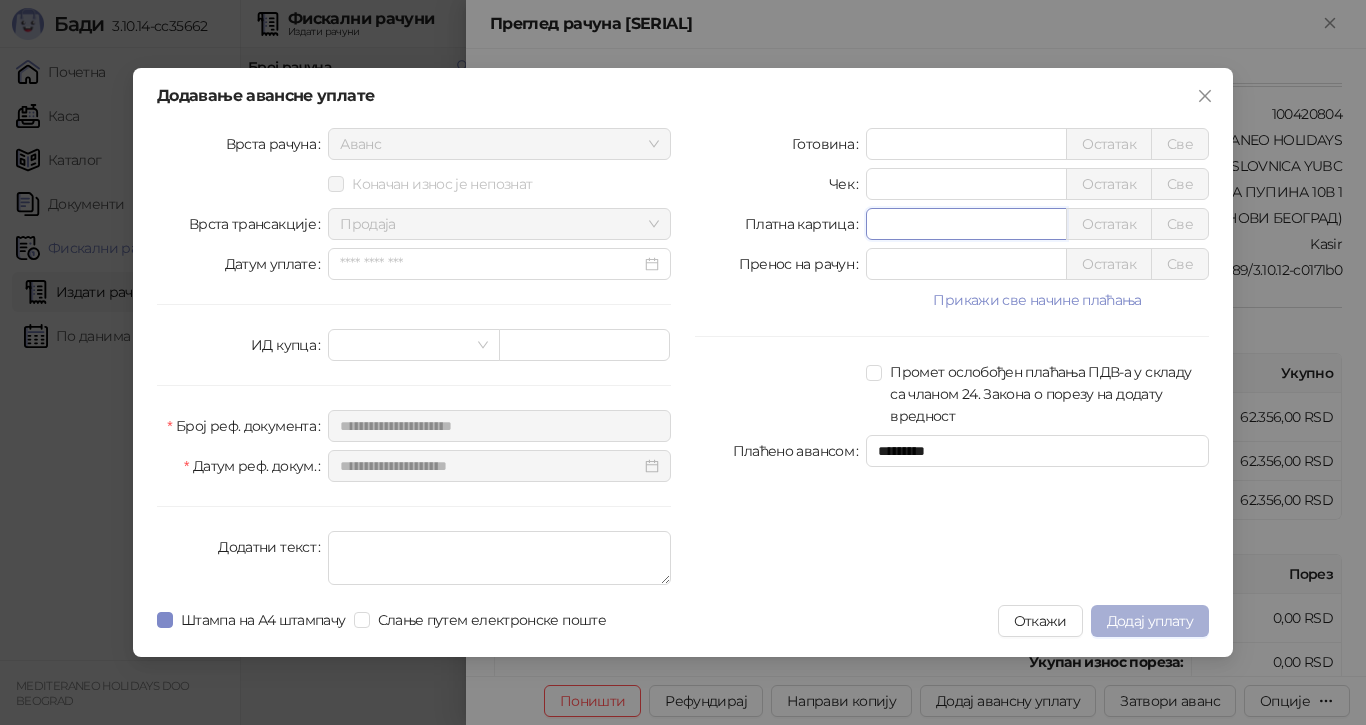 type on "*****" 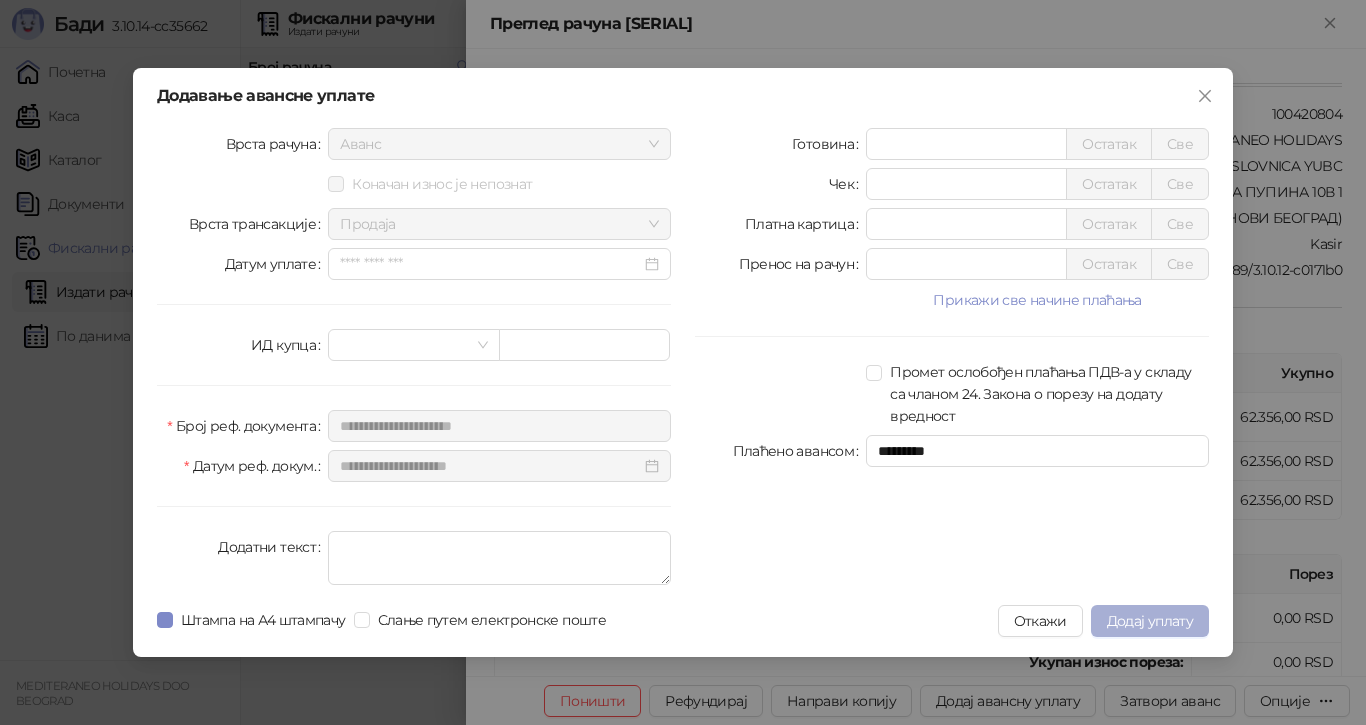 click on "Додај уплату" at bounding box center [1150, 621] 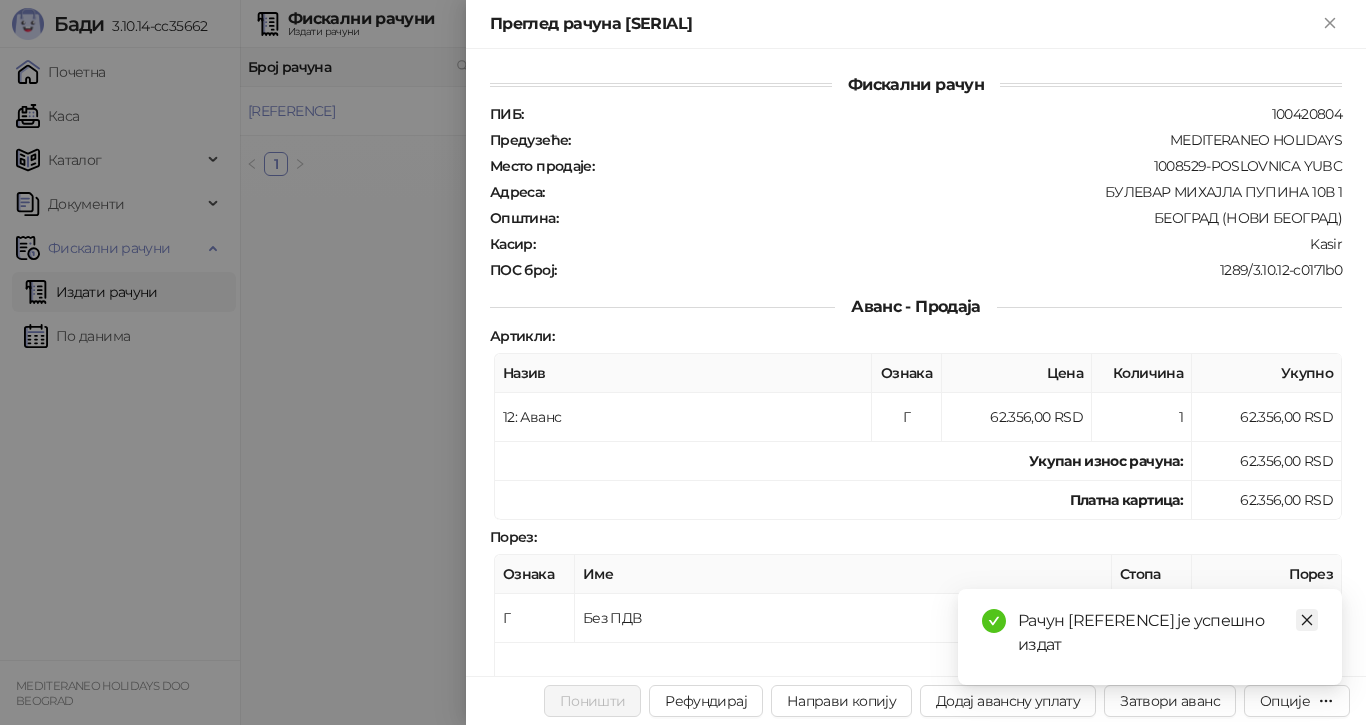 click 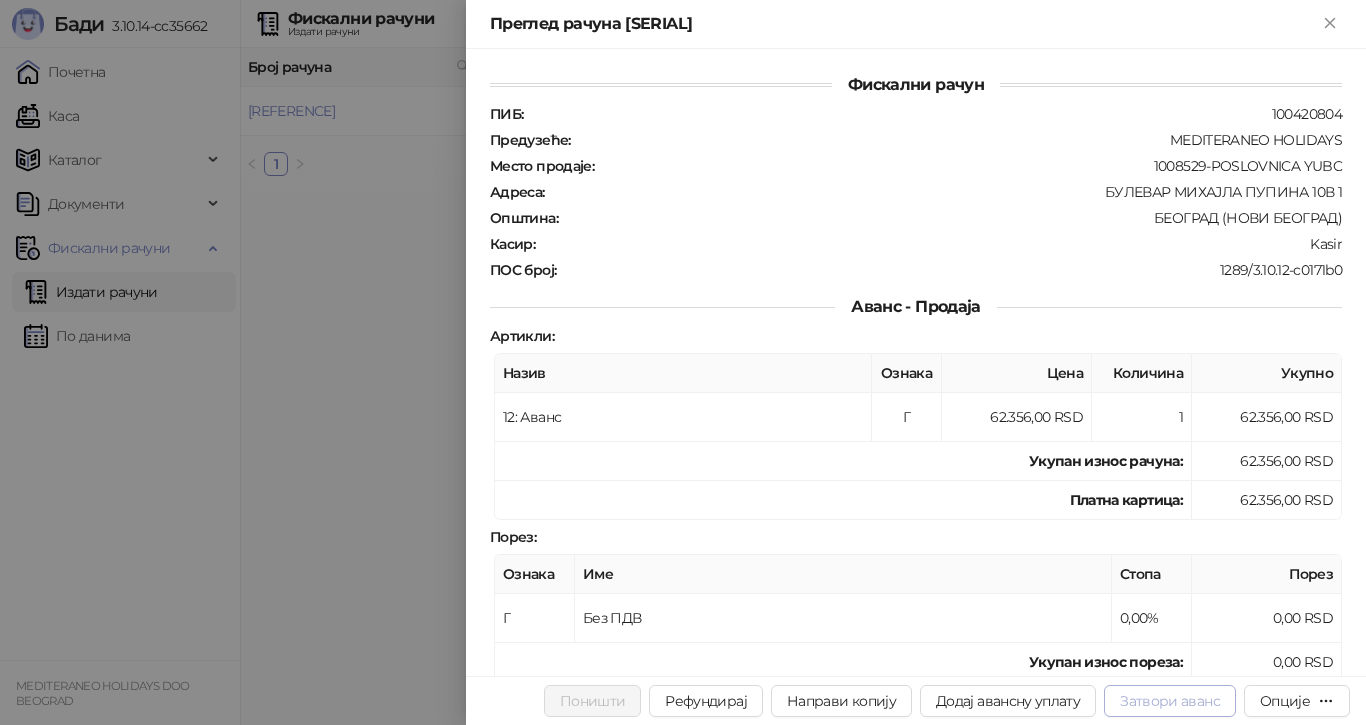 click on "Затвори аванс" at bounding box center [1170, 701] 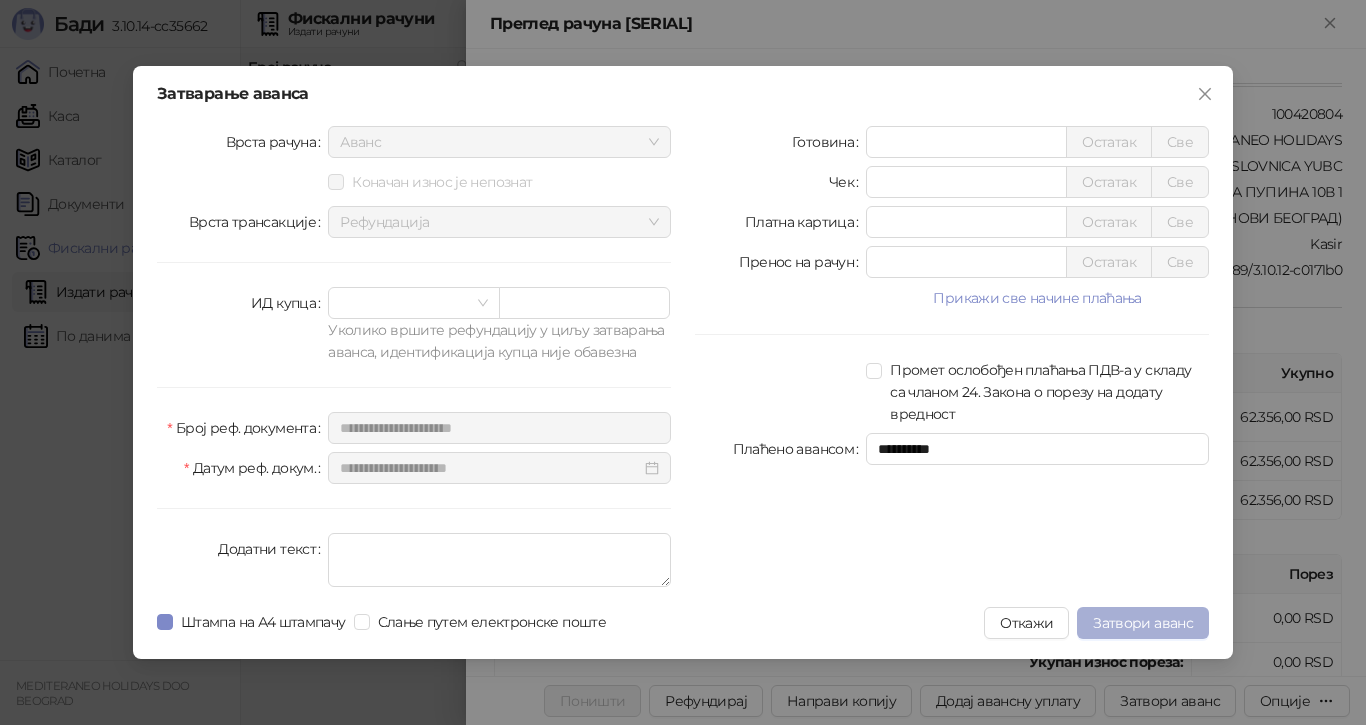 click on "Затвори аванс" at bounding box center (1143, 623) 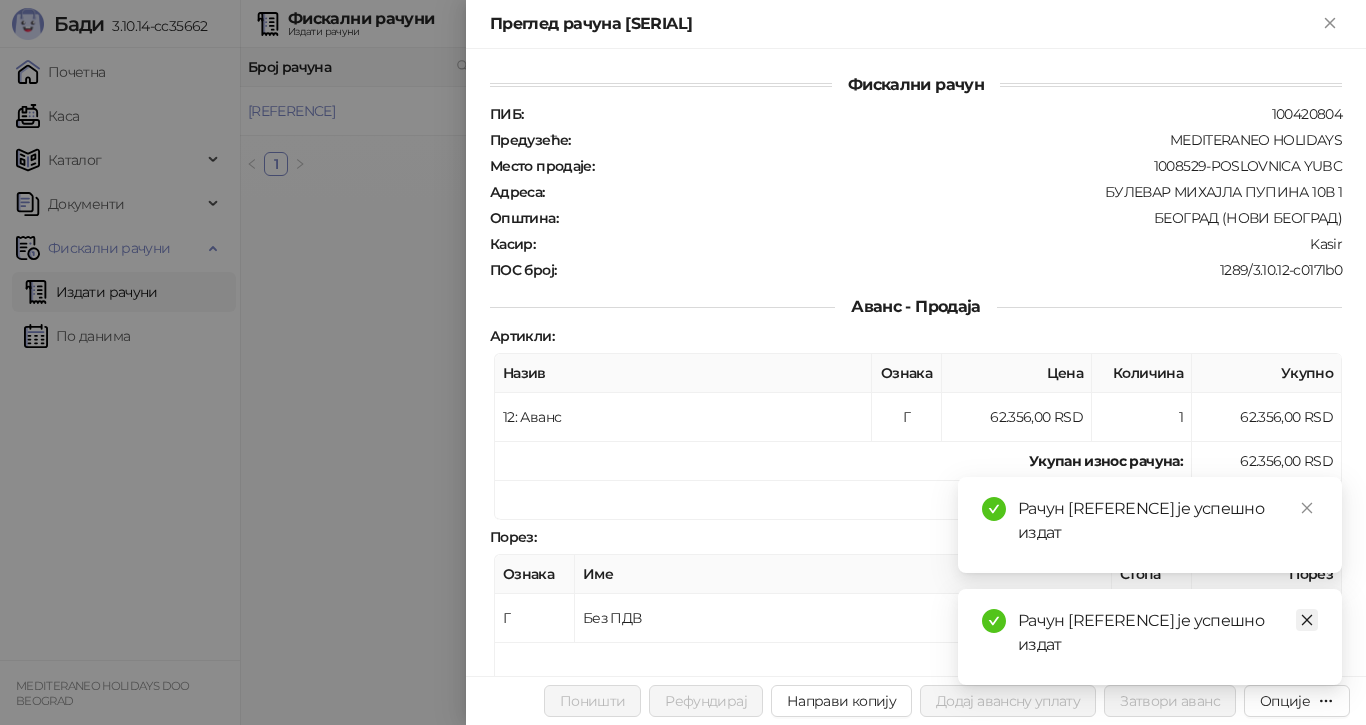 click 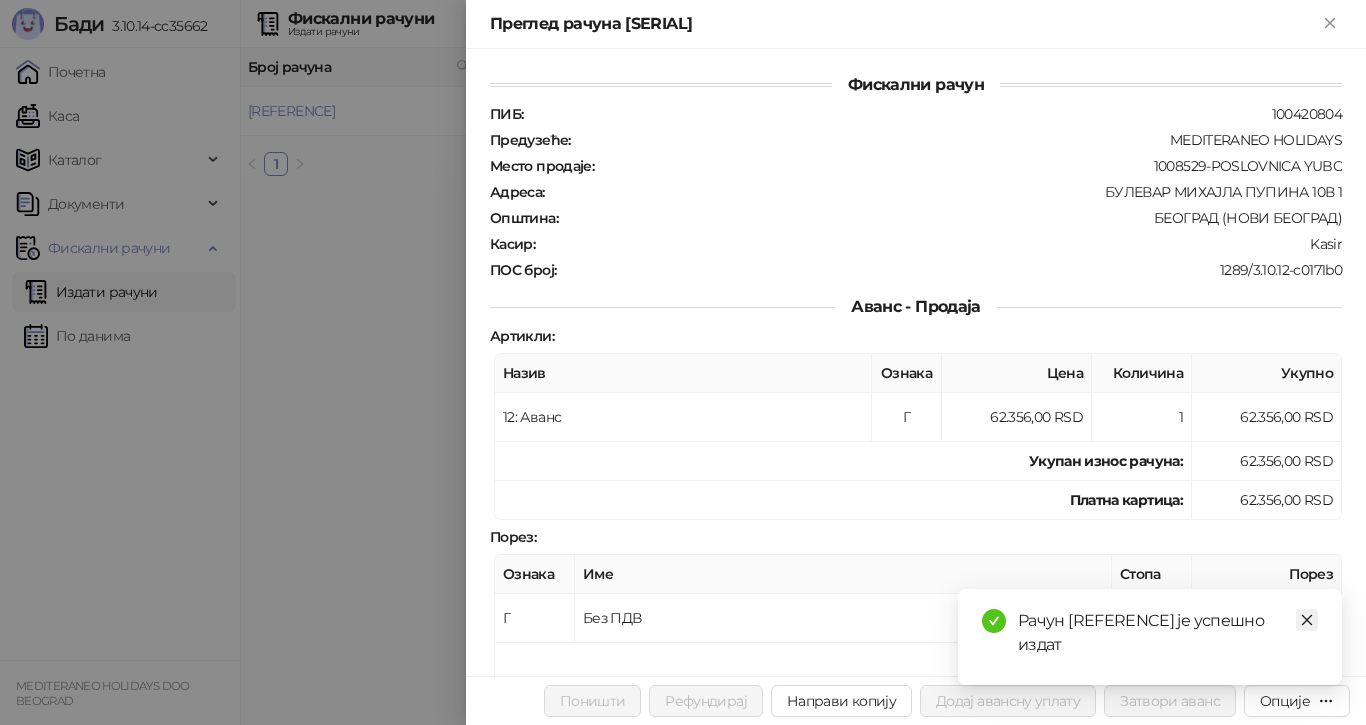 click 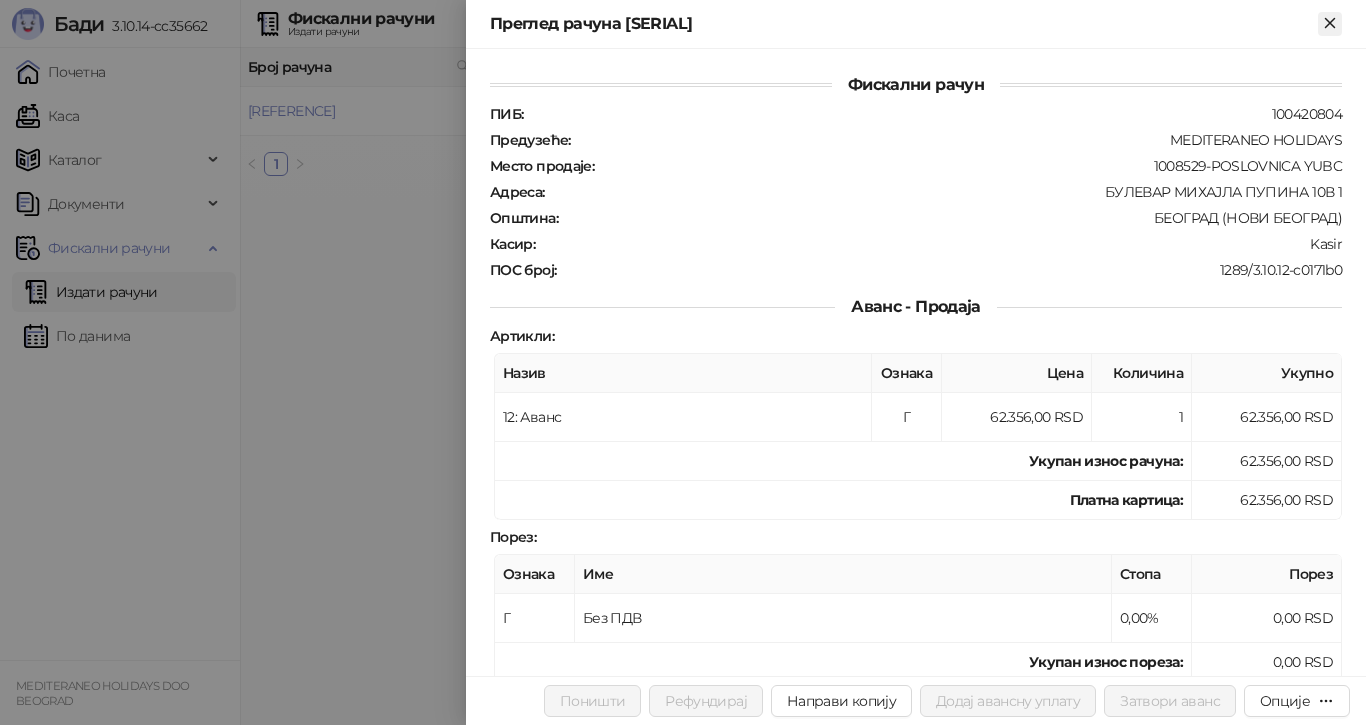 click 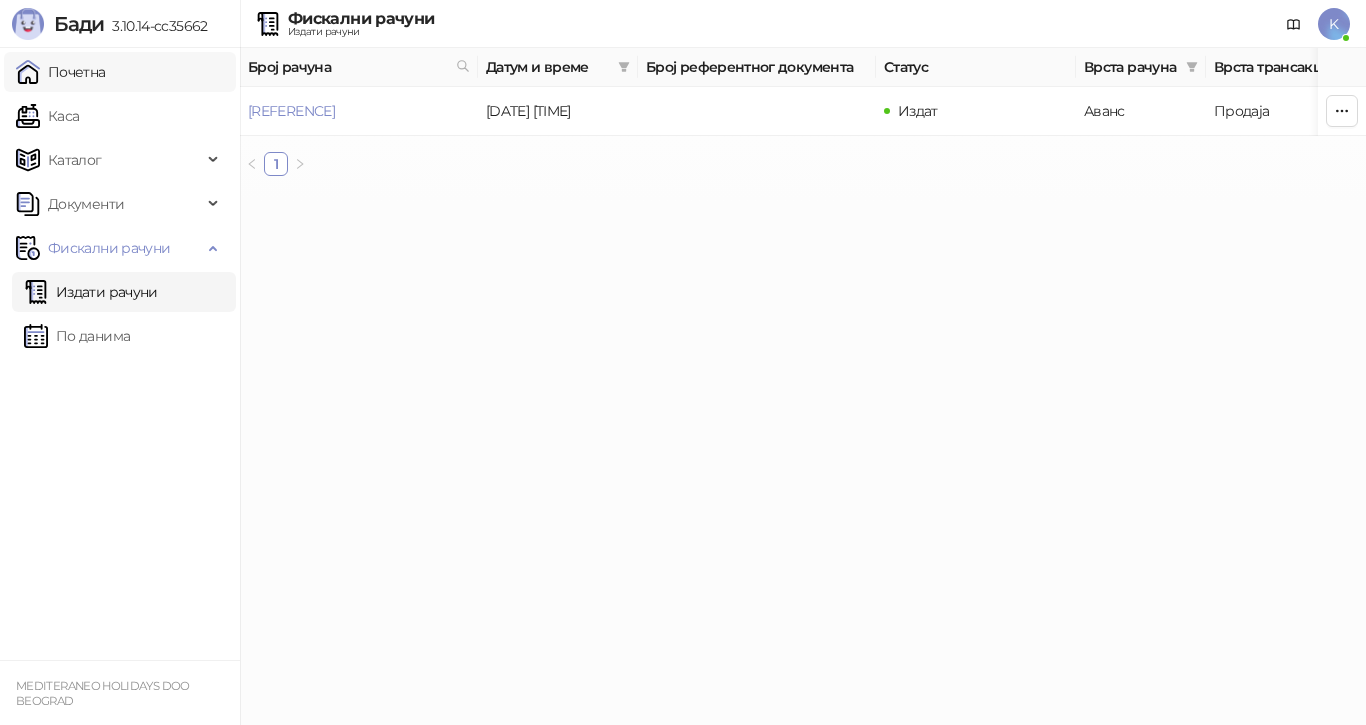 drag, startPoint x: 77, startPoint y: 72, endPoint x: 82, endPoint y: 81, distance: 10.29563 